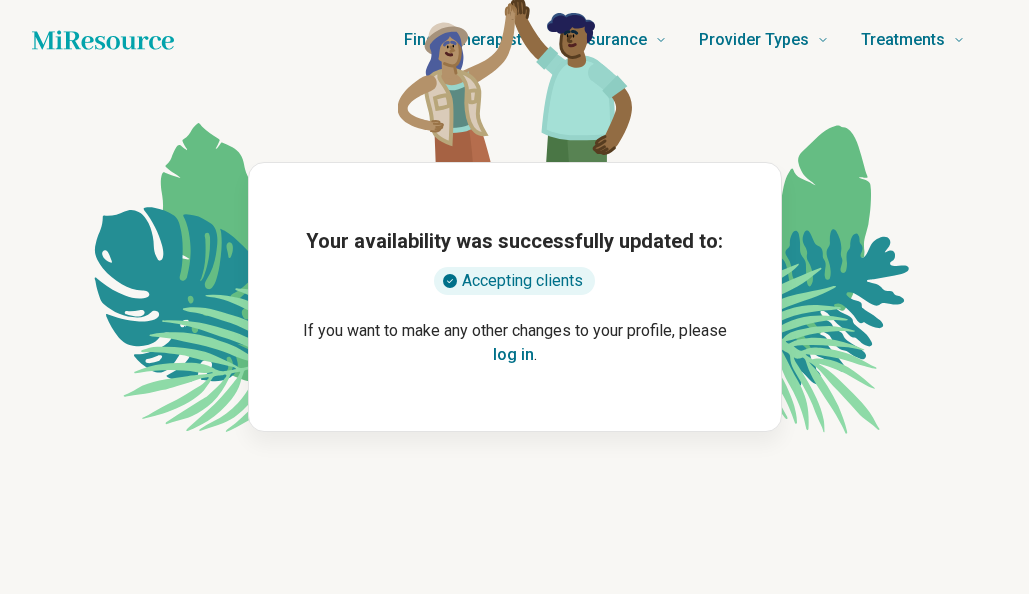 scroll, scrollTop: 0, scrollLeft: 0, axis: both 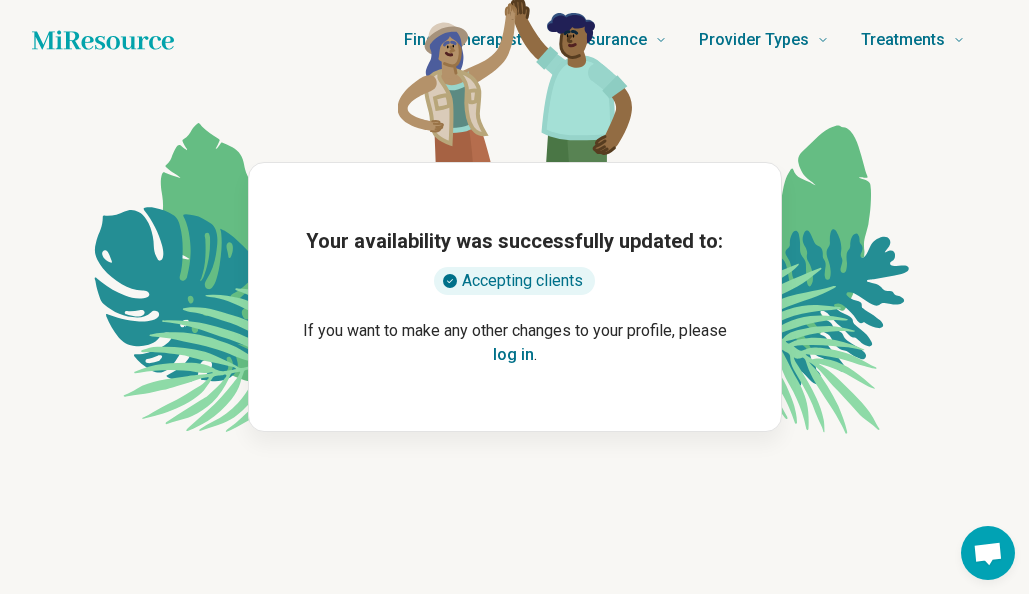 click on "log in" at bounding box center [513, 355] 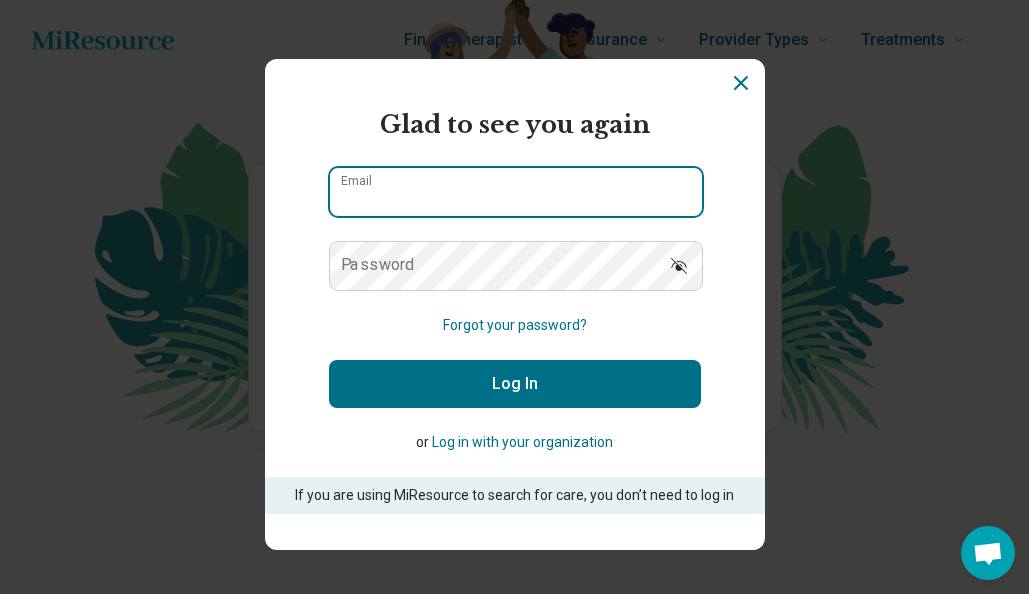 click on "Email" at bounding box center [516, 192] 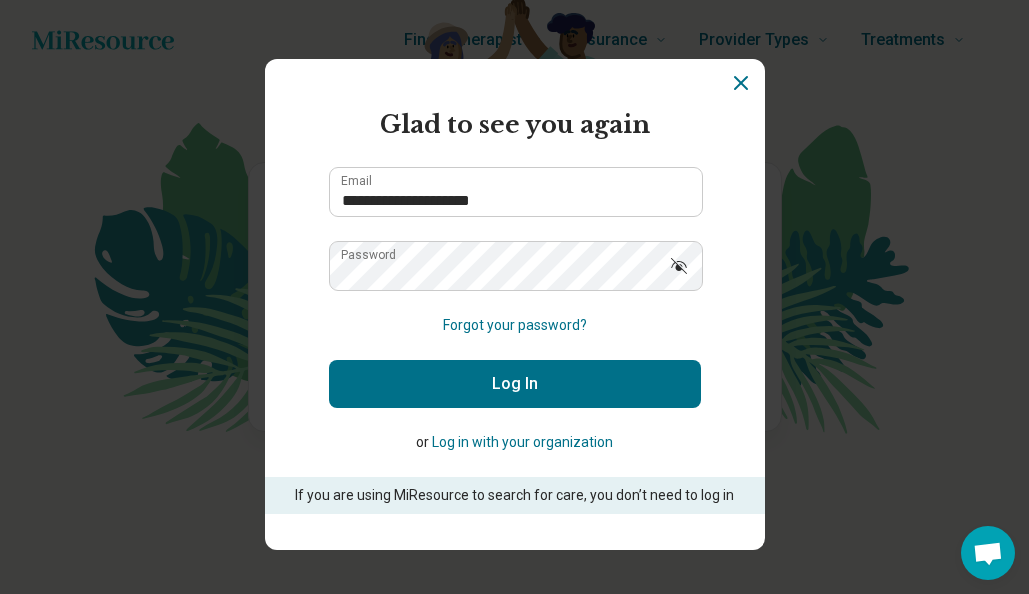 click on "Log In" at bounding box center (515, 384) 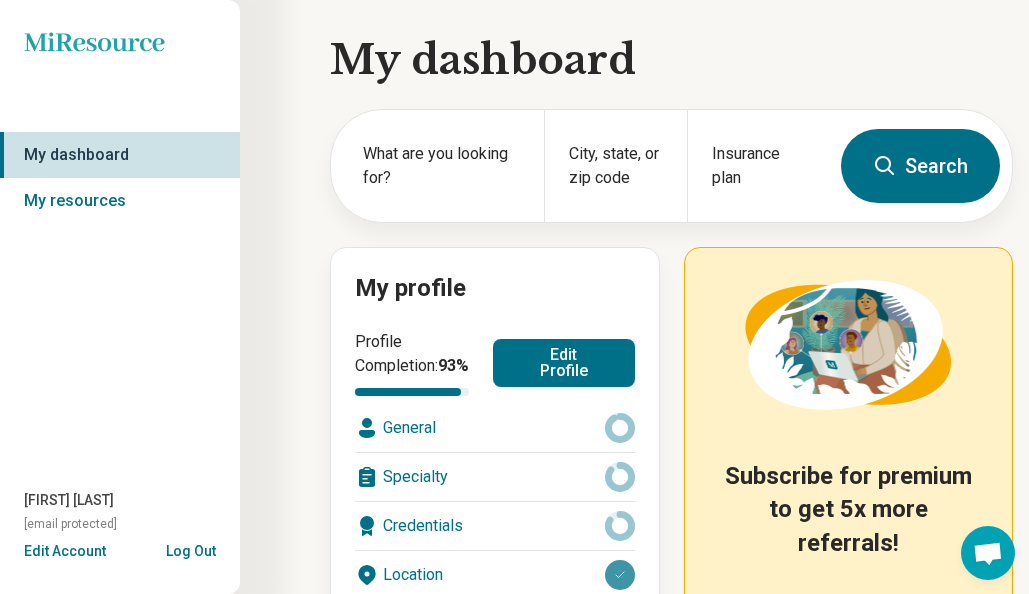 click on "Edit Profile" at bounding box center (564, 363) 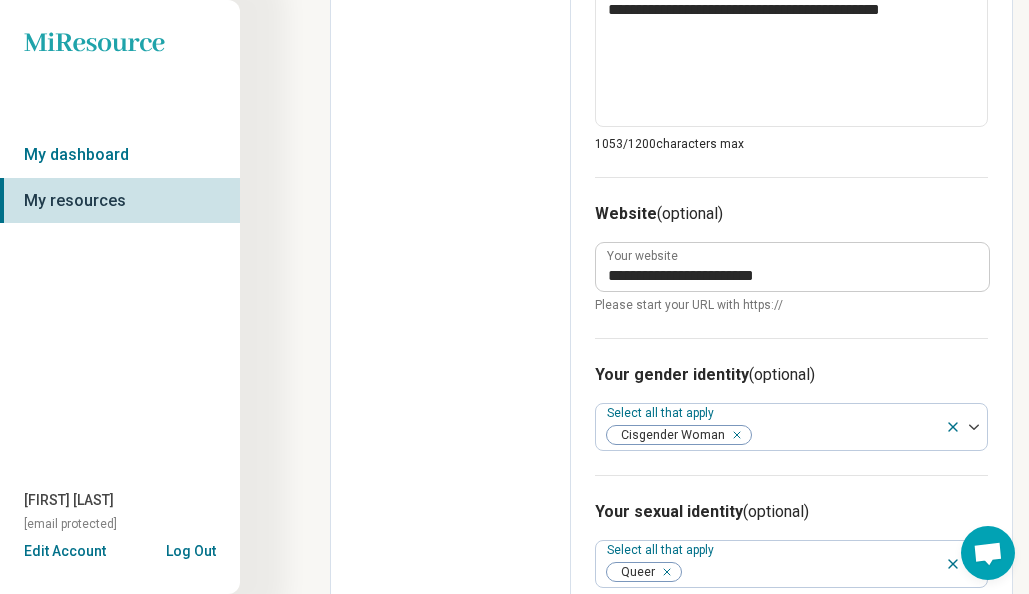 scroll, scrollTop: 1475, scrollLeft: 0, axis: vertical 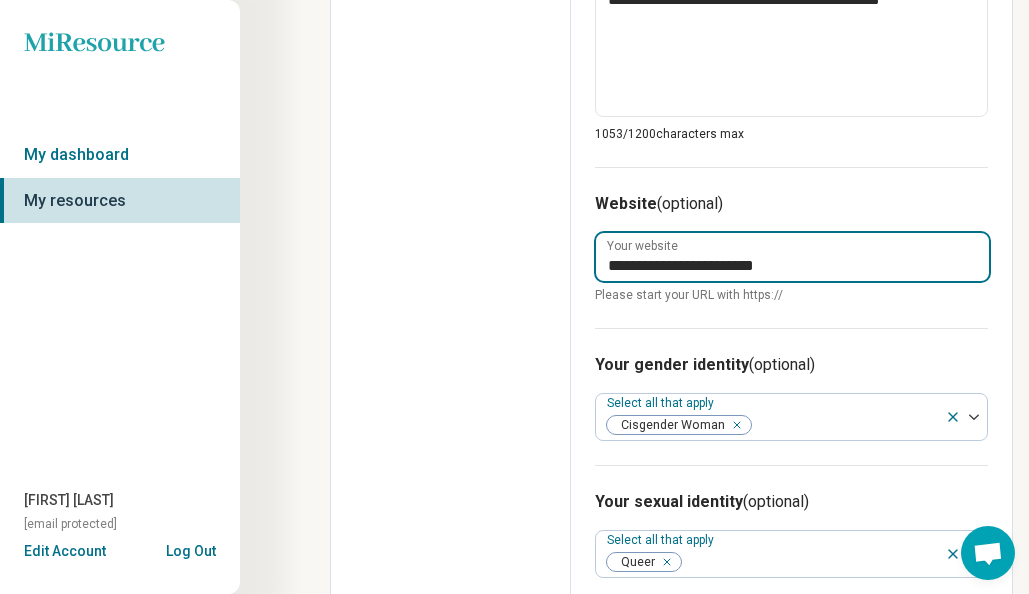 click on "**********" at bounding box center [792, 257] 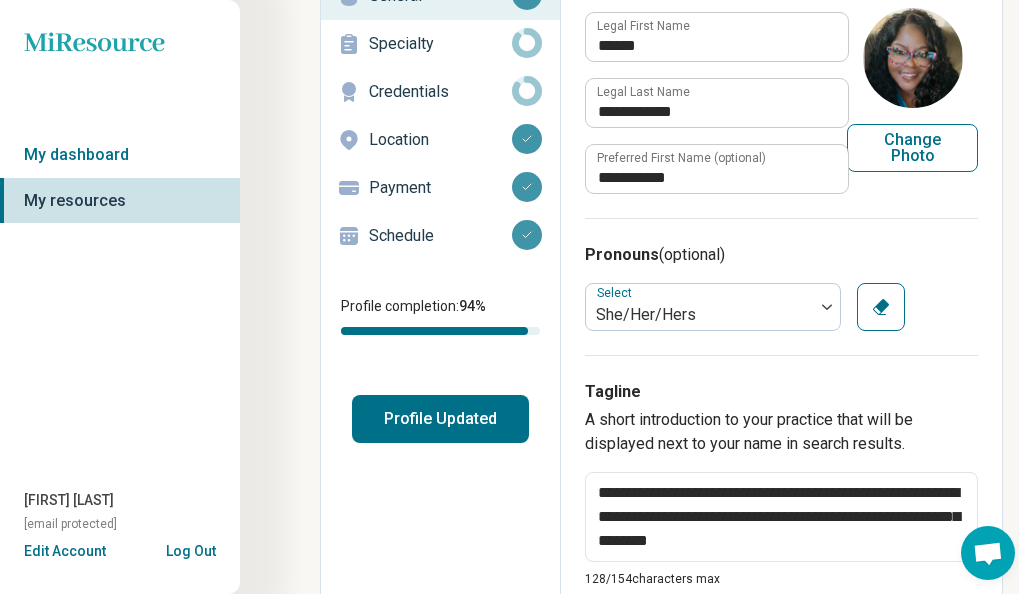 scroll, scrollTop: 134, scrollLeft: 10, axis: both 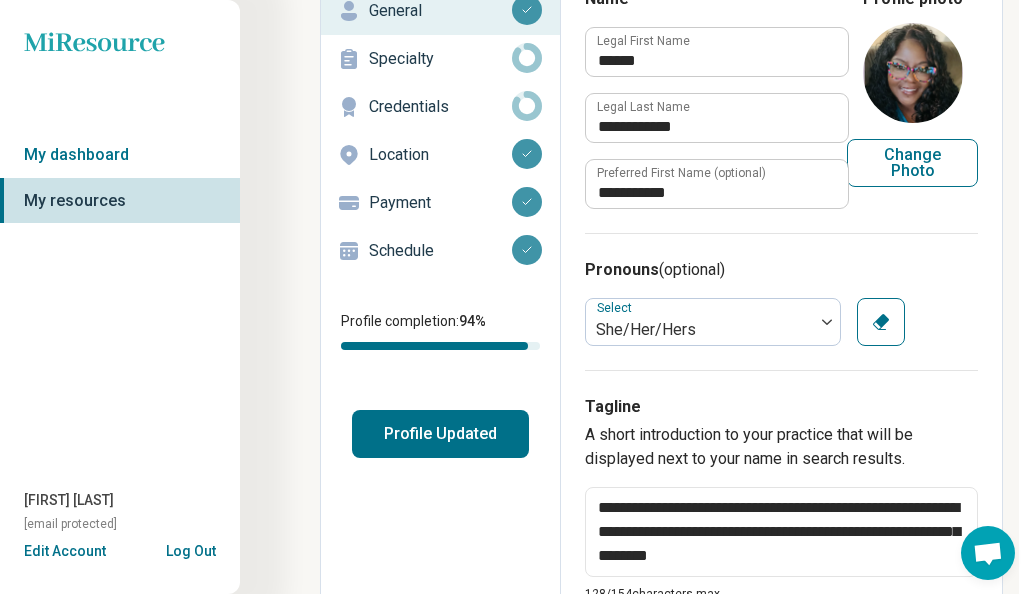 type on "**********" 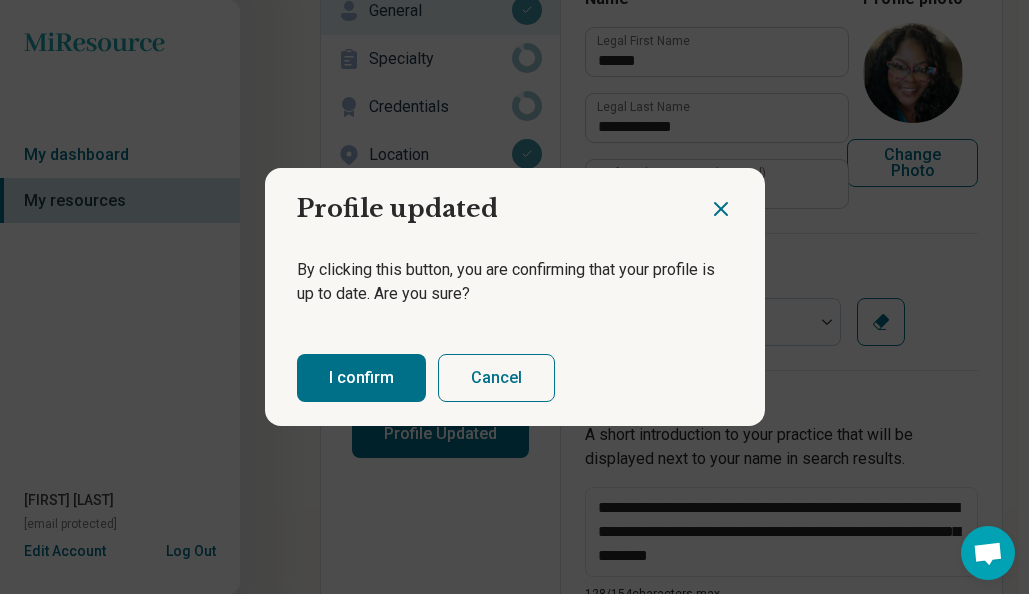 click on "I confirm" at bounding box center [361, 378] 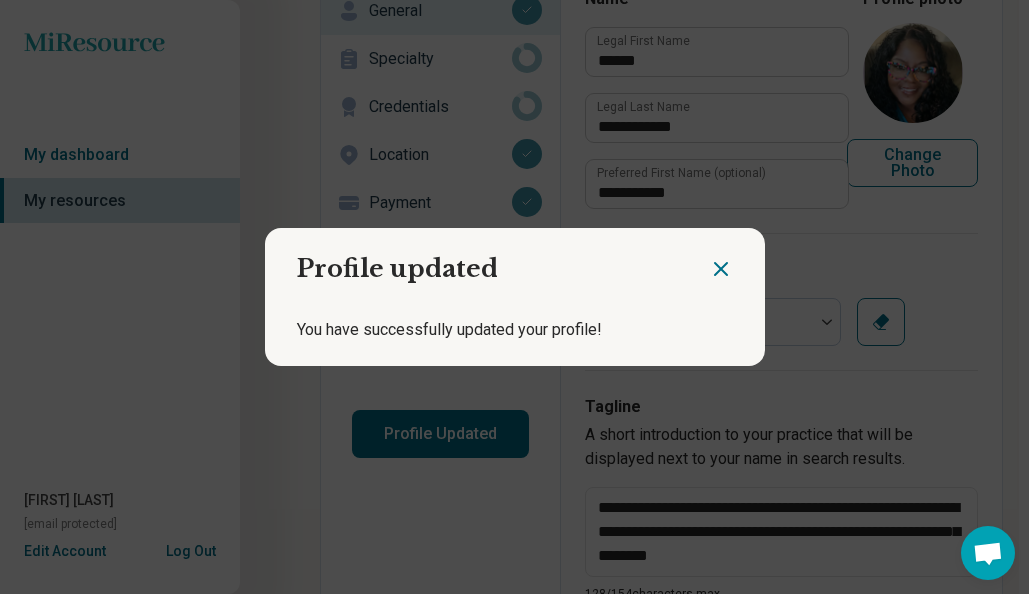 click 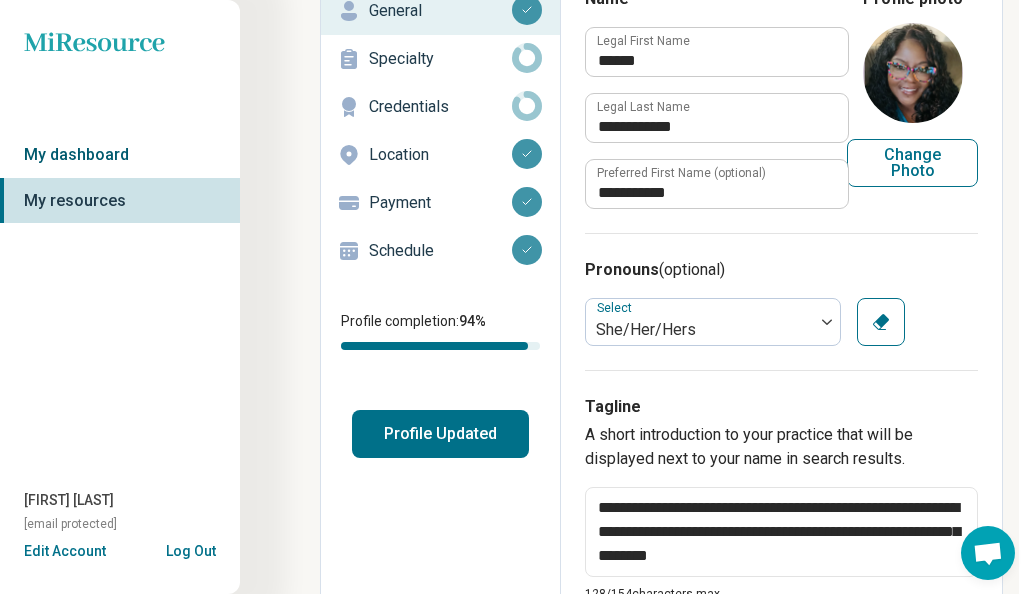 click on "My dashboard" at bounding box center [120, 155] 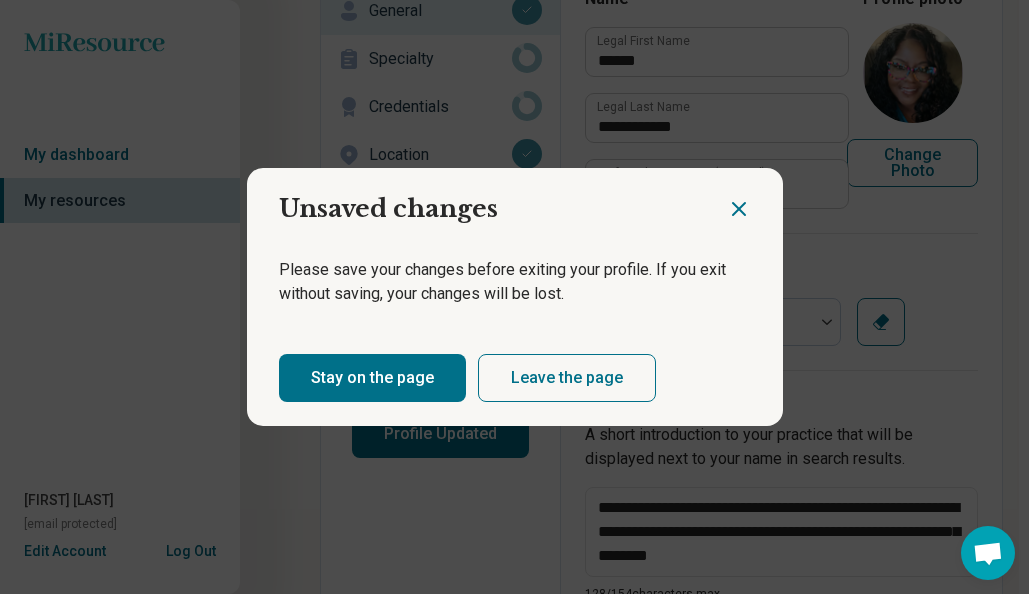 click 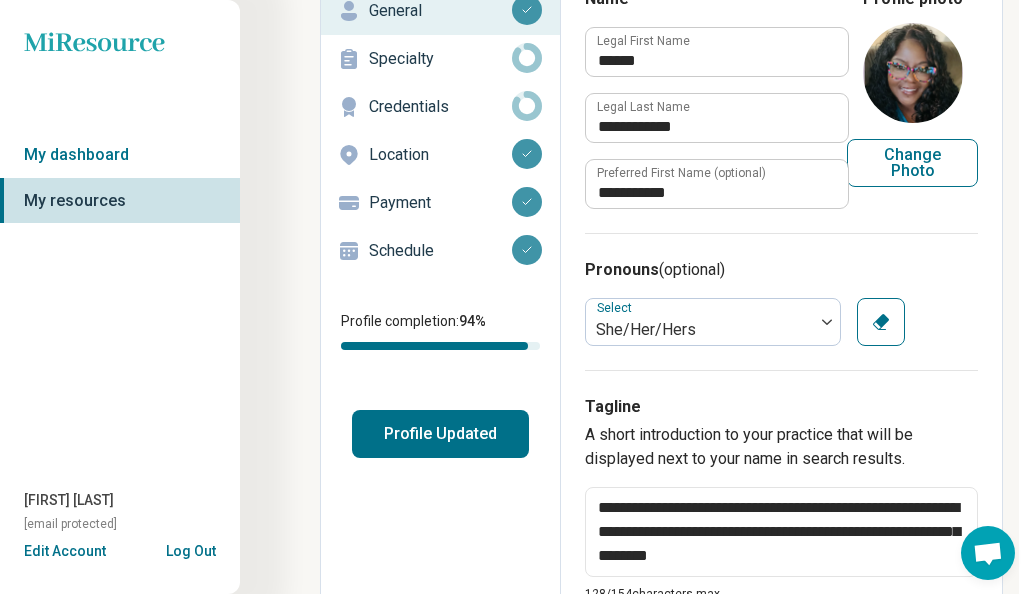 click on "Profile Updated" at bounding box center [440, 434] 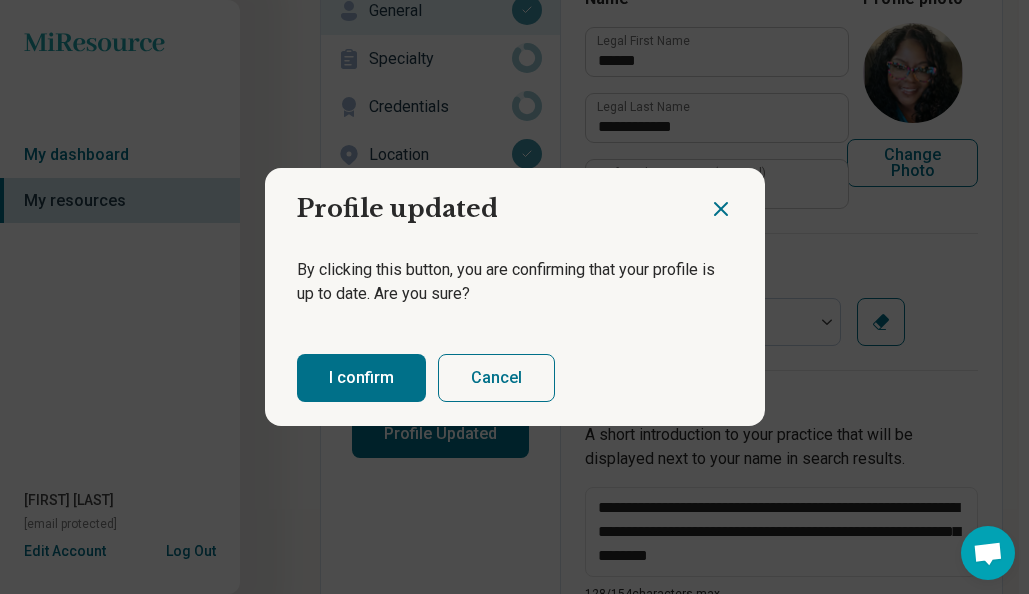 click on "I confirm" at bounding box center (361, 378) 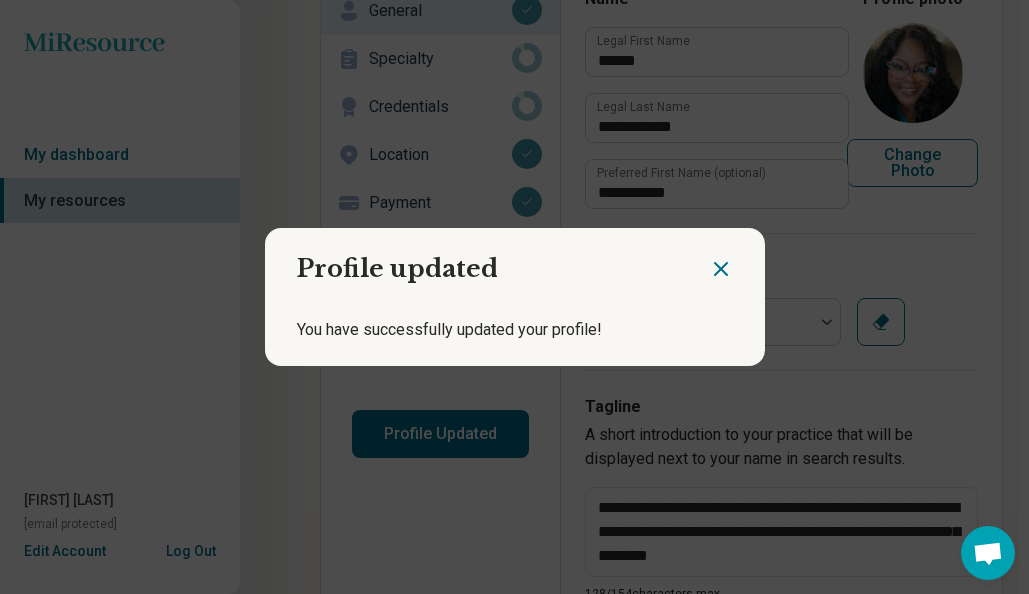 click 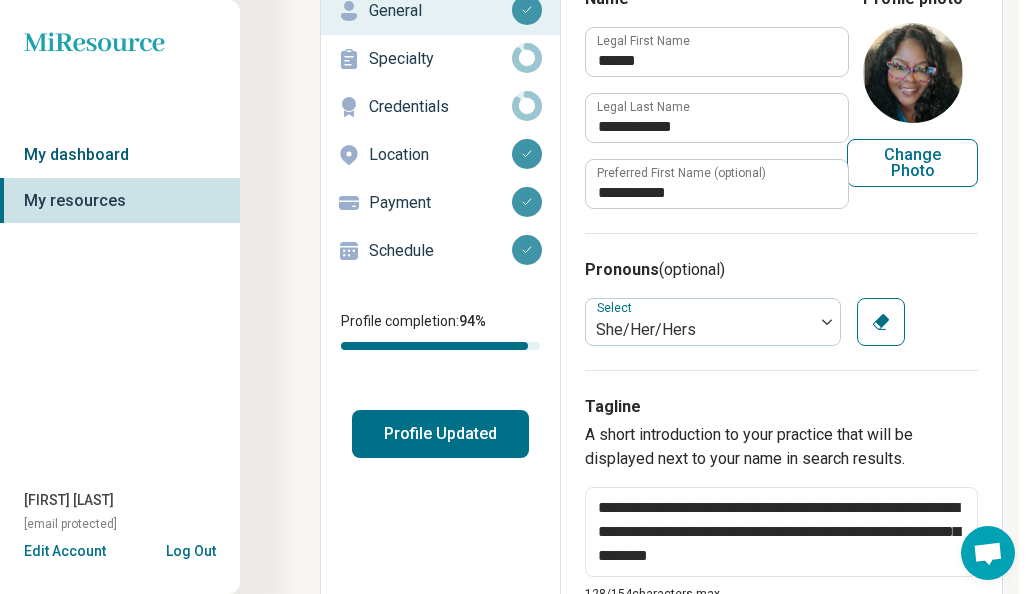click on "My dashboard" at bounding box center (120, 155) 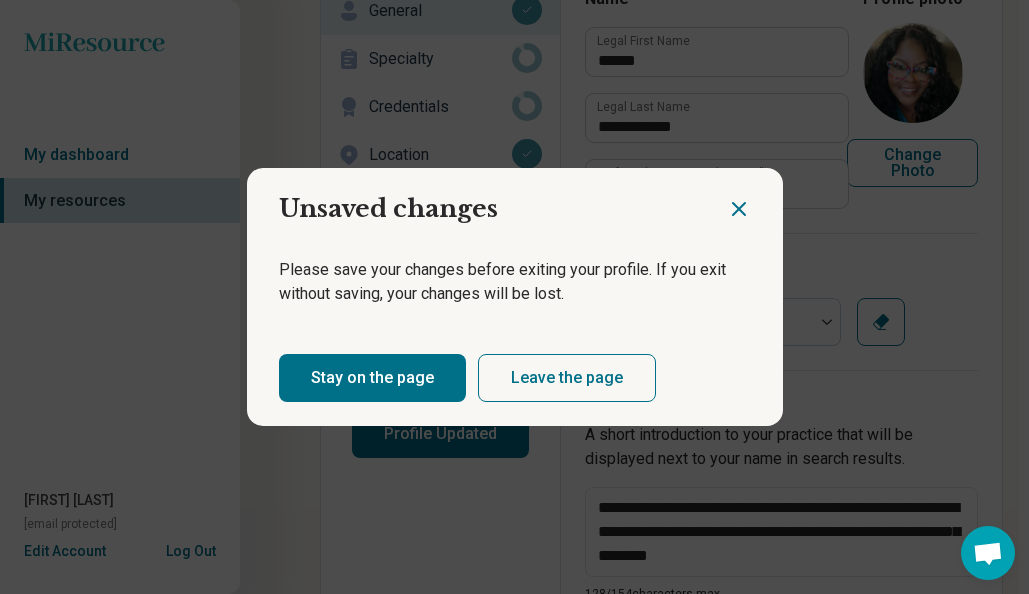 click on "Leave the page" at bounding box center [567, 378] 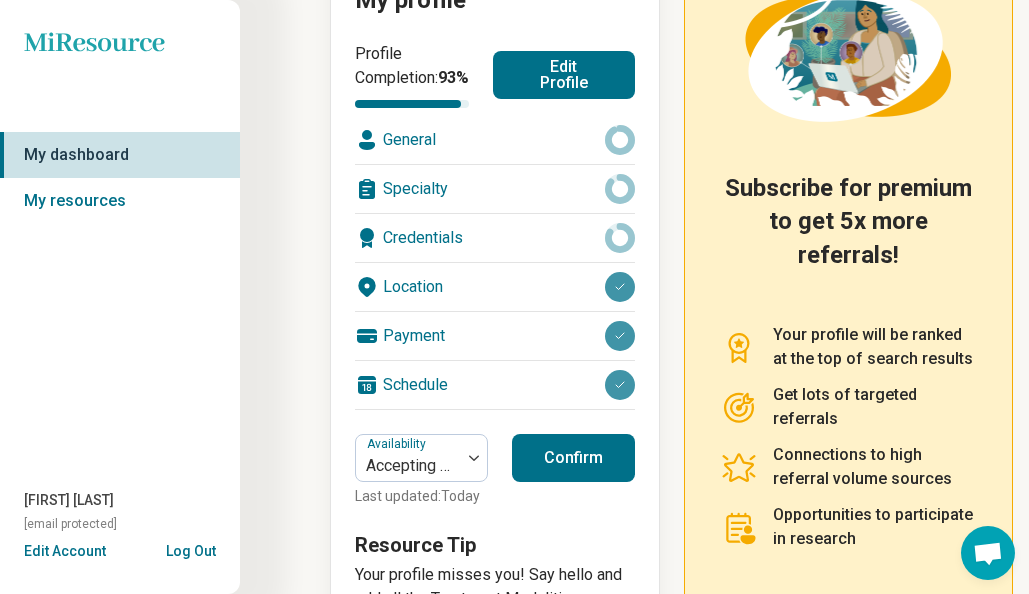scroll, scrollTop: 302, scrollLeft: 0, axis: vertical 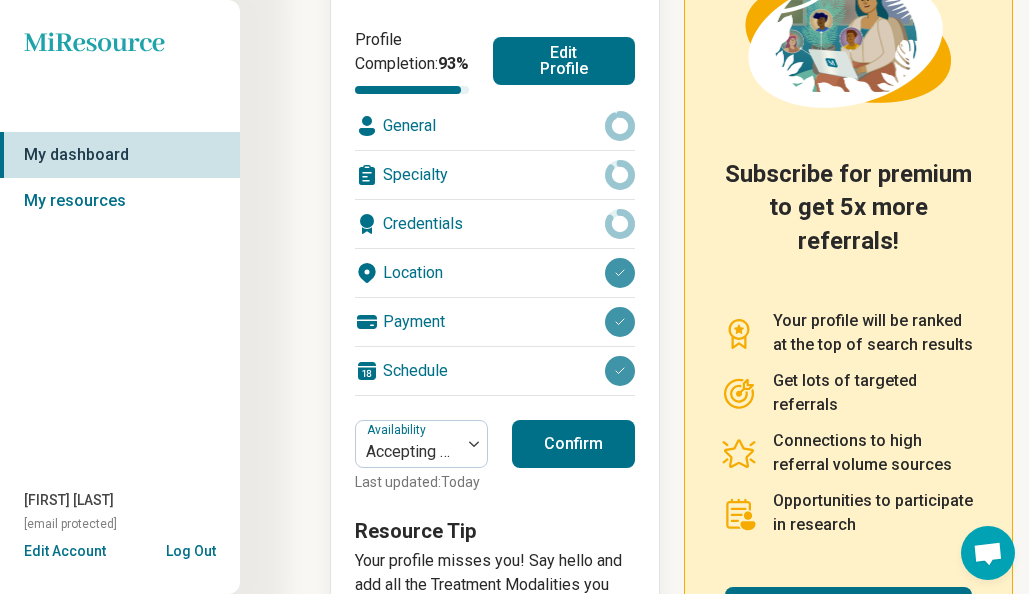 click on "Edit Account" at bounding box center (65, 551) 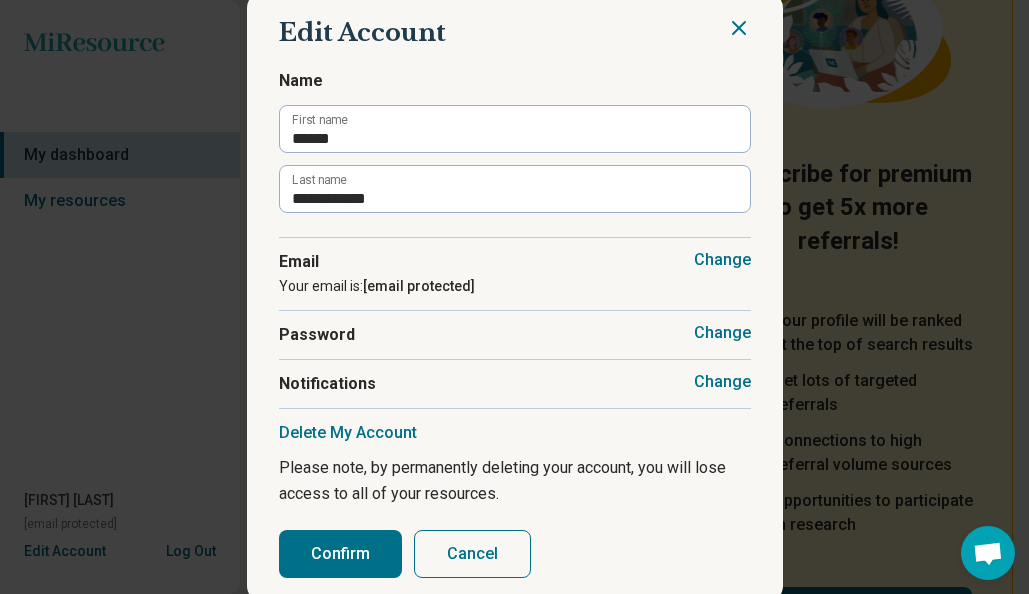 click on "Change" at bounding box center [722, 260] 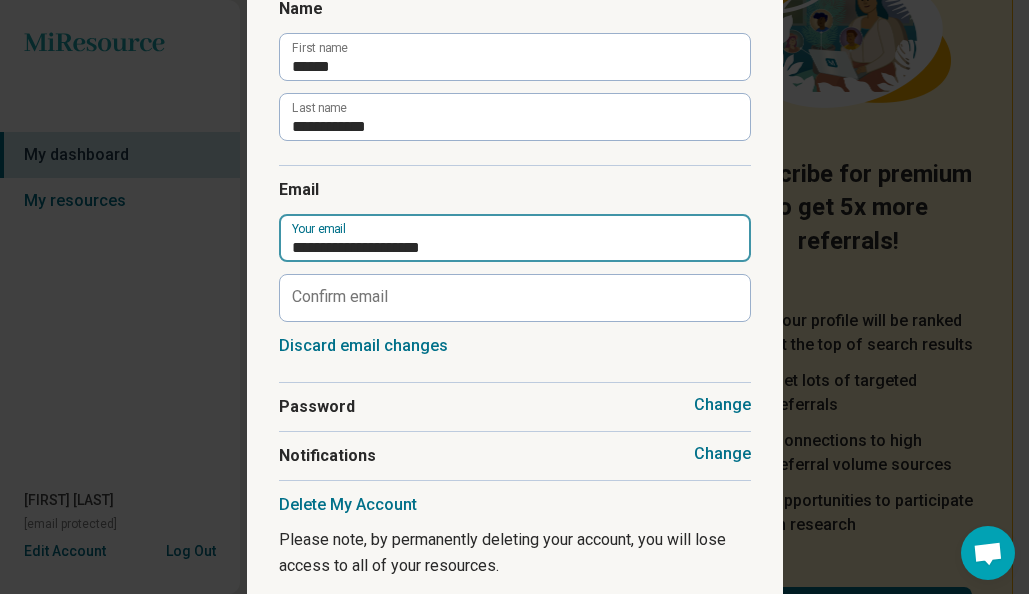click on "**********" at bounding box center (515, 238) 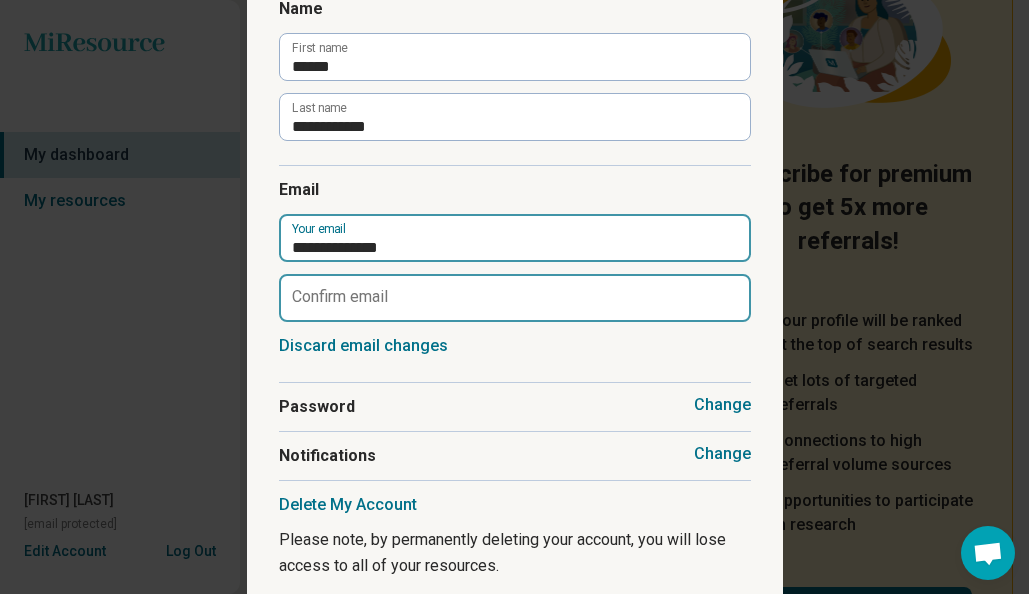 type on "**********" 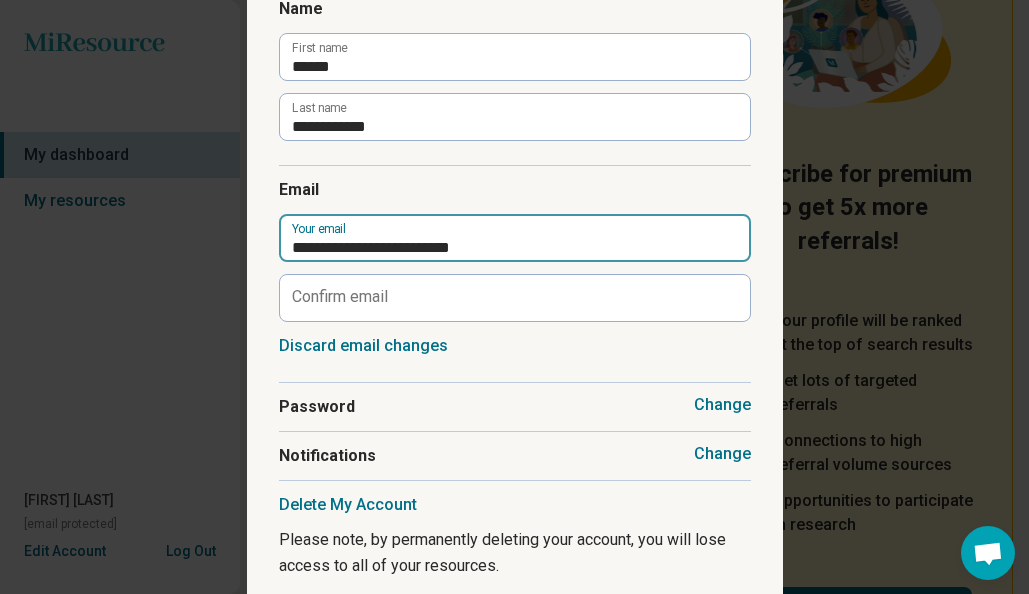 drag, startPoint x: 503, startPoint y: 240, endPoint x: 254, endPoint y: 242, distance: 249.00803 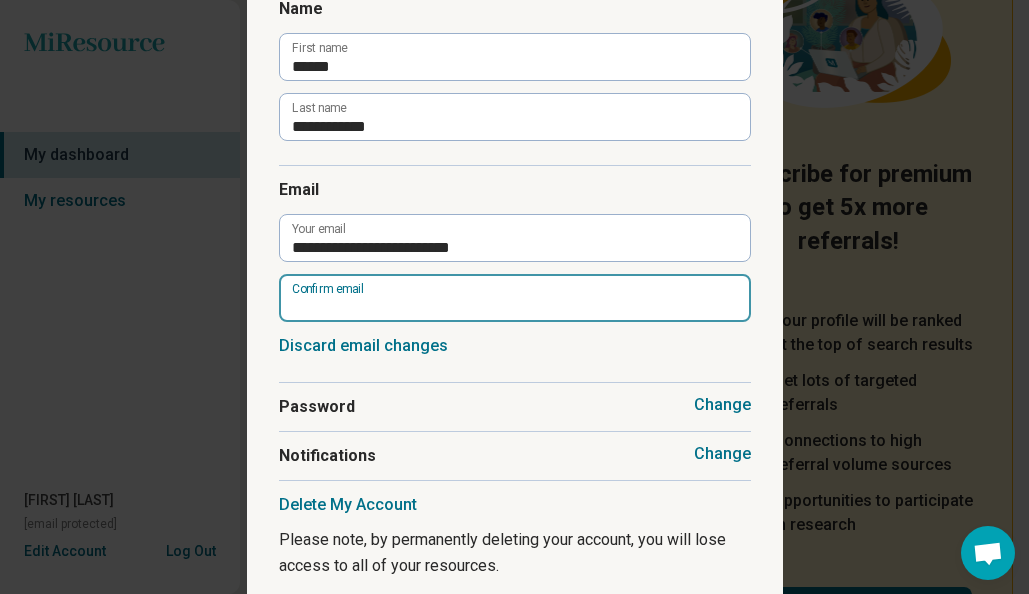 click on "Confirm email" at bounding box center (515, 298) 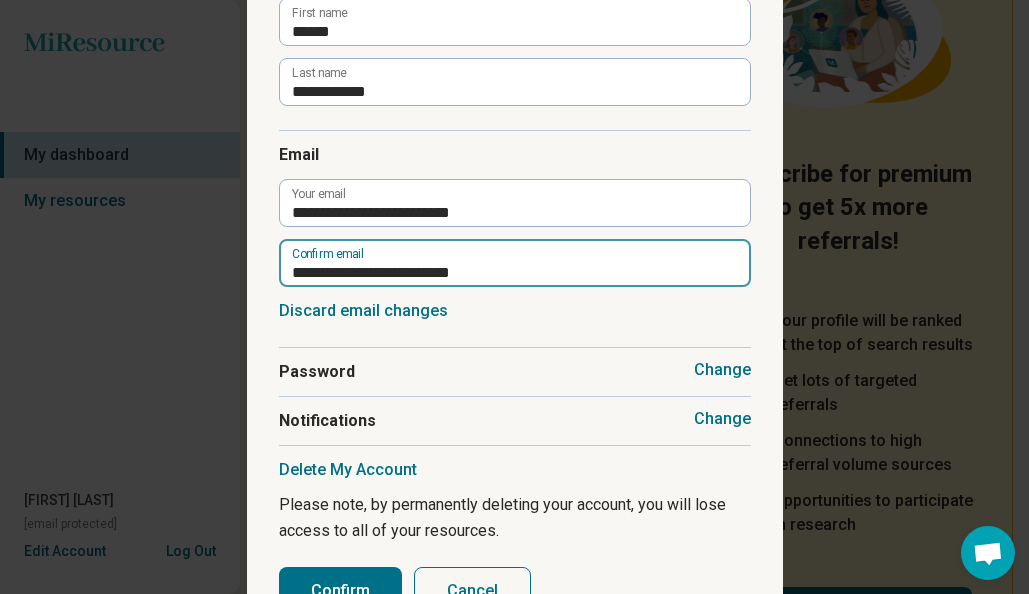 scroll, scrollTop: 48, scrollLeft: 0, axis: vertical 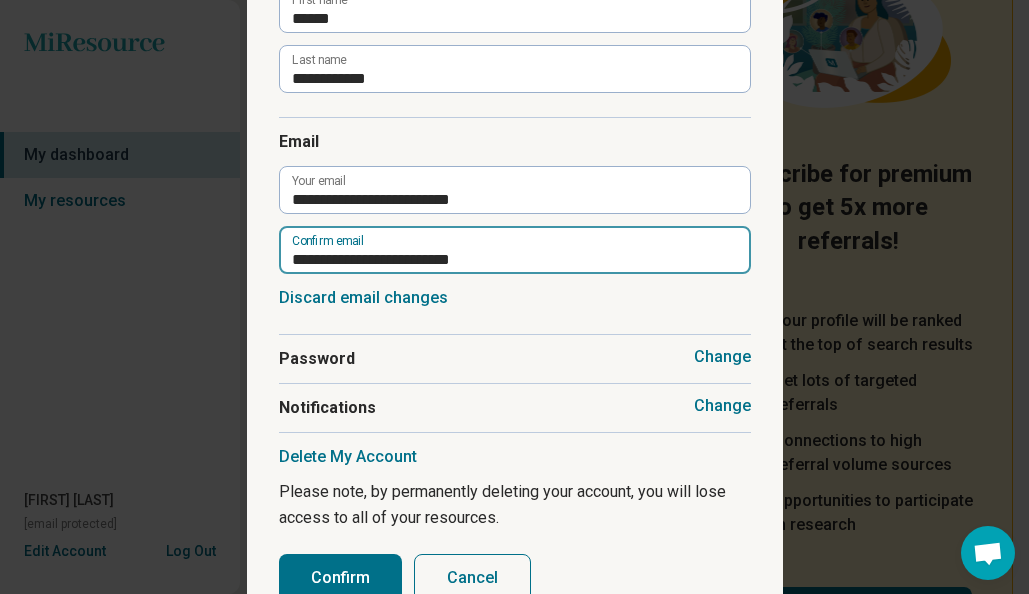 type on "**********" 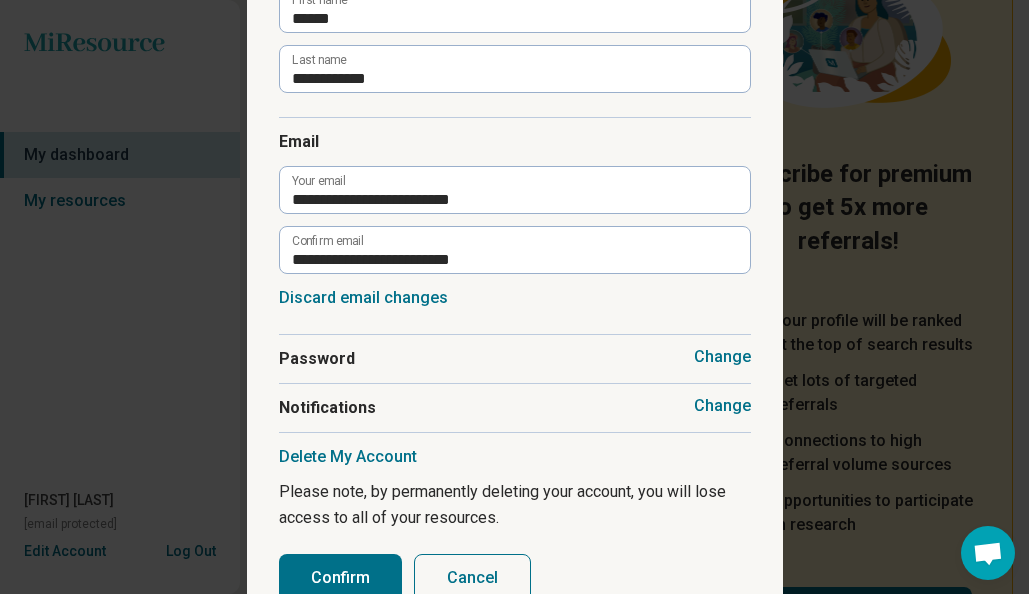 click on "Confirm" at bounding box center (340, 578) 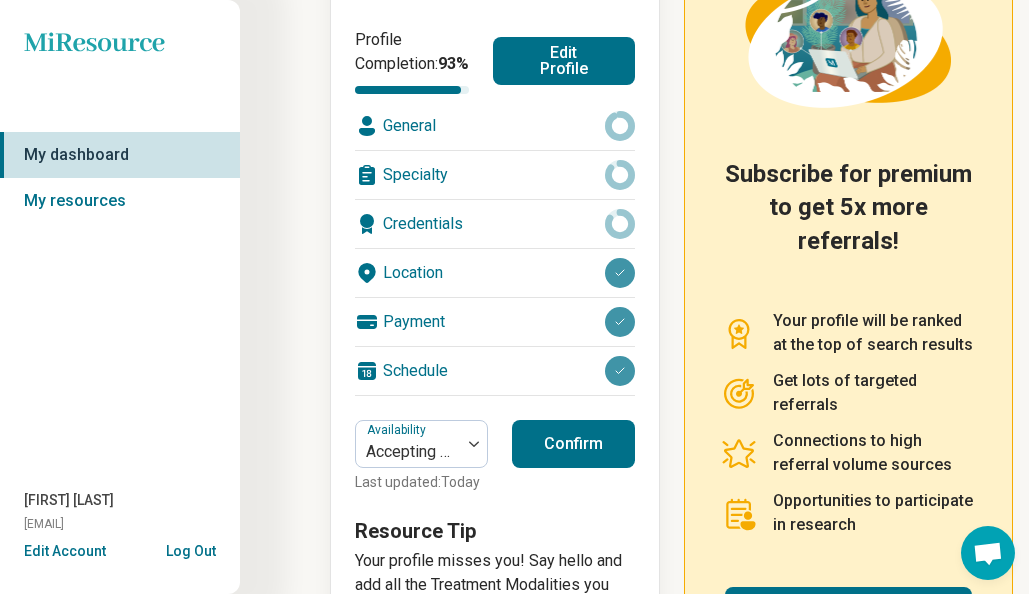 click 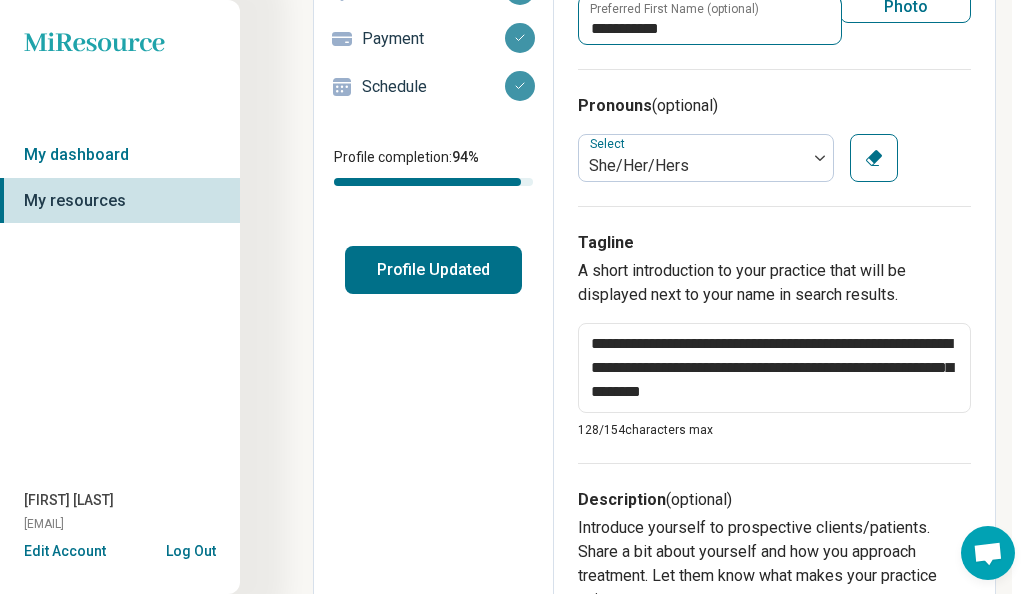 scroll, scrollTop: 0, scrollLeft: 17, axis: horizontal 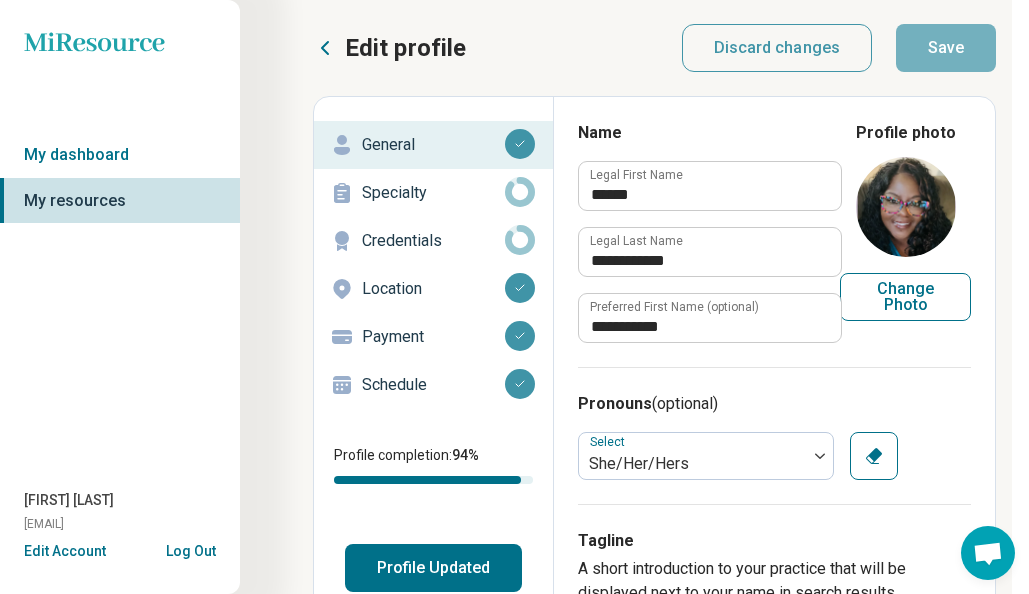 click on "Specialty" at bounding box center (433, 193) 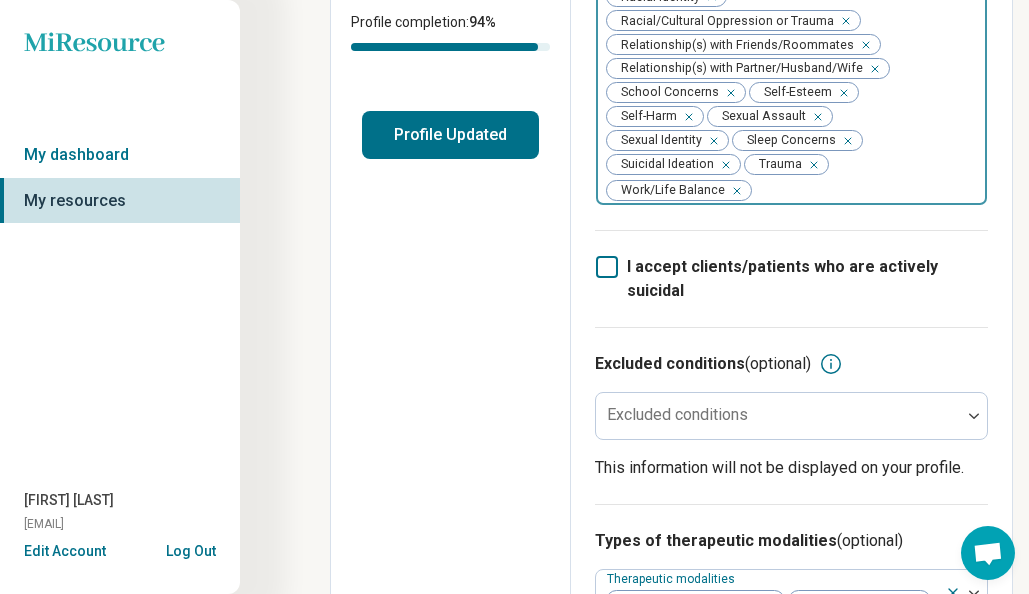 scroll, scrollTop: 476, scrollLeft: 0, axis: vertical 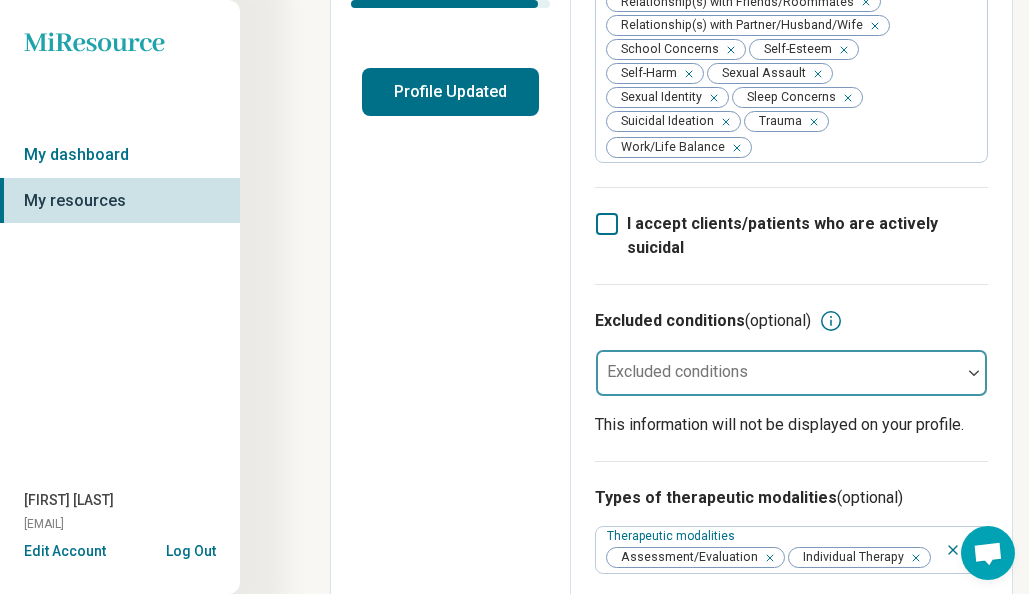 click at bounding box center (974, 373) 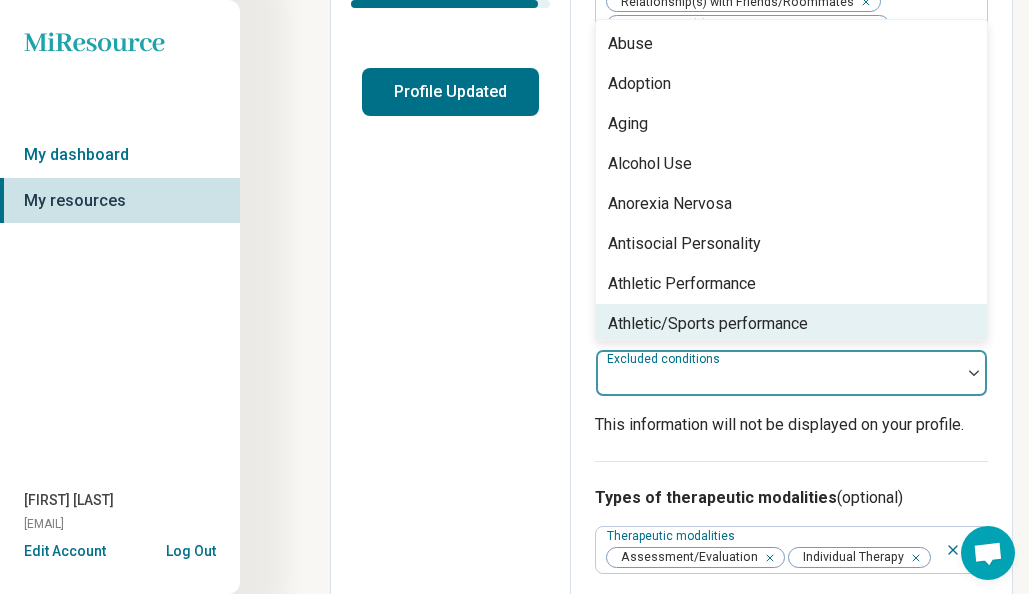 click on "This information will not be displayed on your profile." at bounding box center (791, 425) 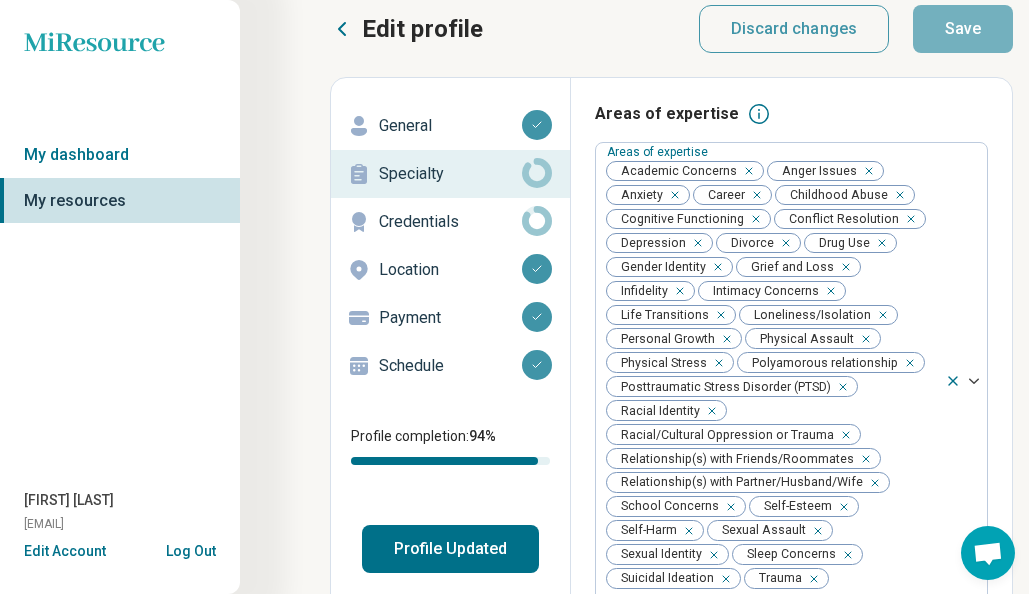 scroll, scrollTop: 3, scrollLeft: 0, axis: vertical 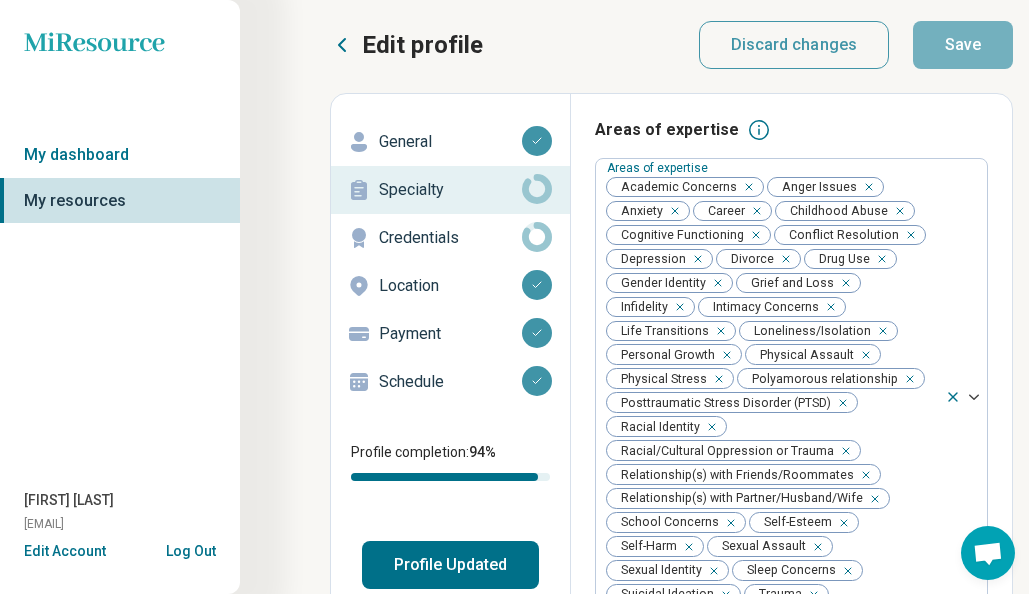 click on "Credentials" at bounding box center [450, 238] 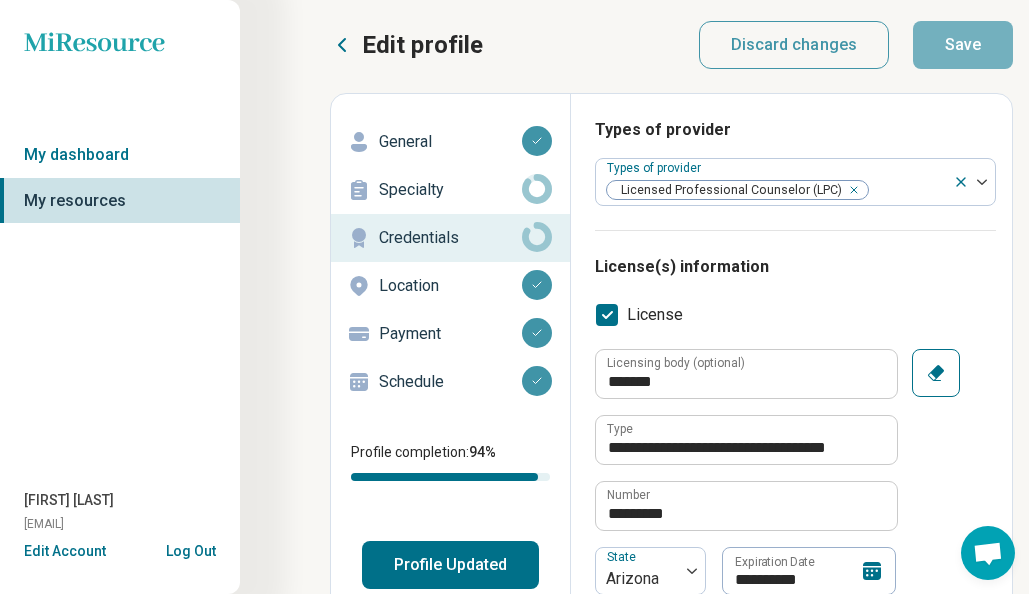 click 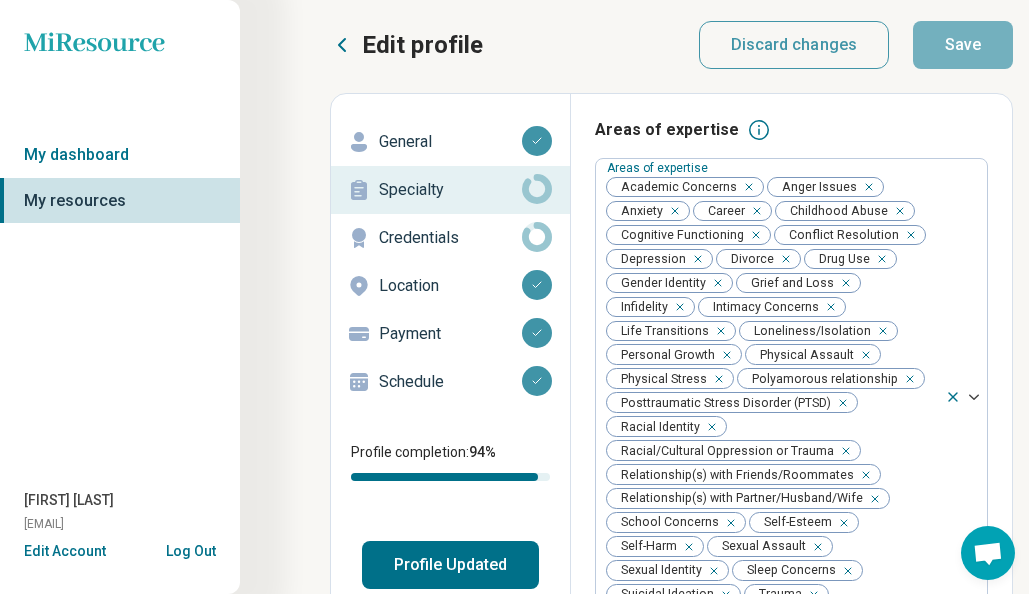 click on "Profile Updated" at bounding box center [450, 565] 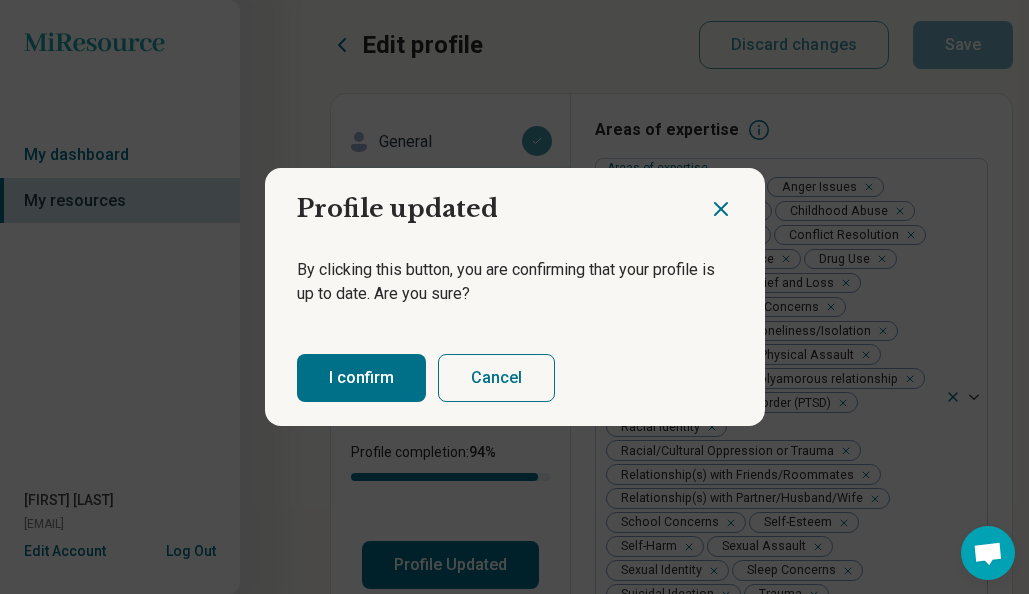 click on "I confirm" at bounding box center (361, 378) 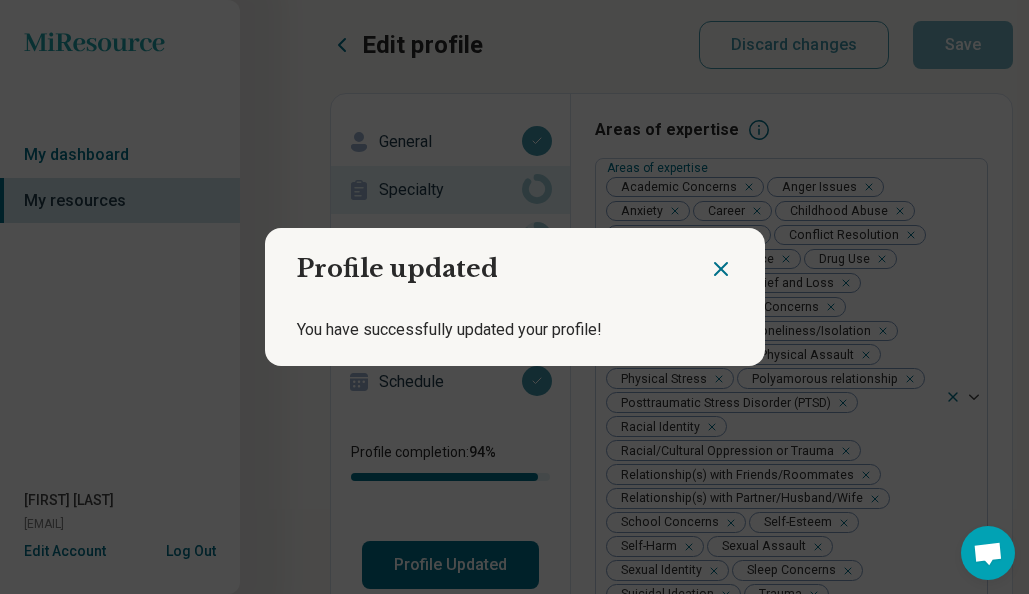 click 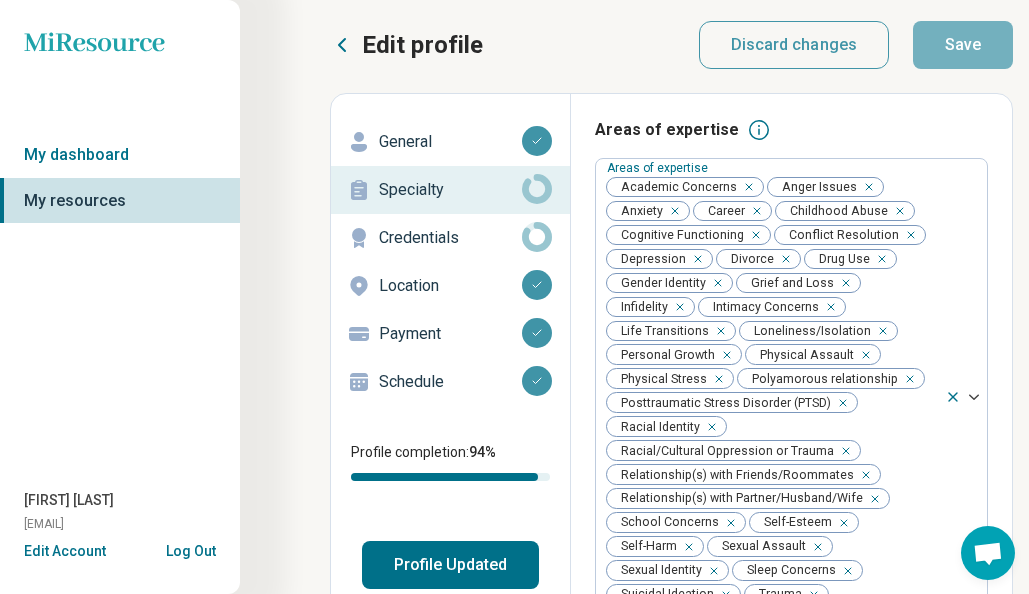 click on "Credentials" at bounding box center [450, 238] 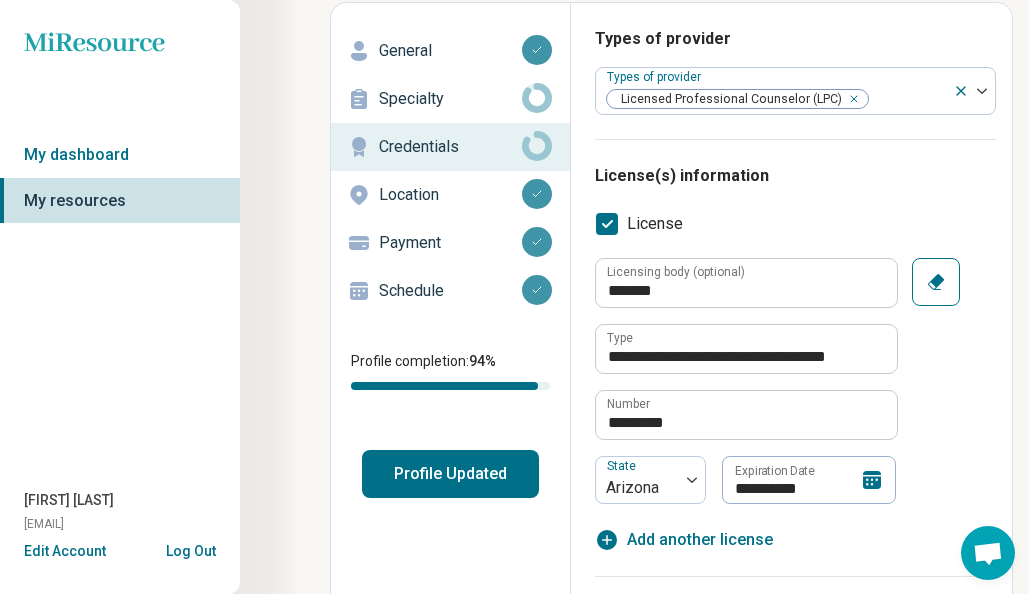 scroll, scrollTop: 92, scrollLeft: 0, axis: vertical 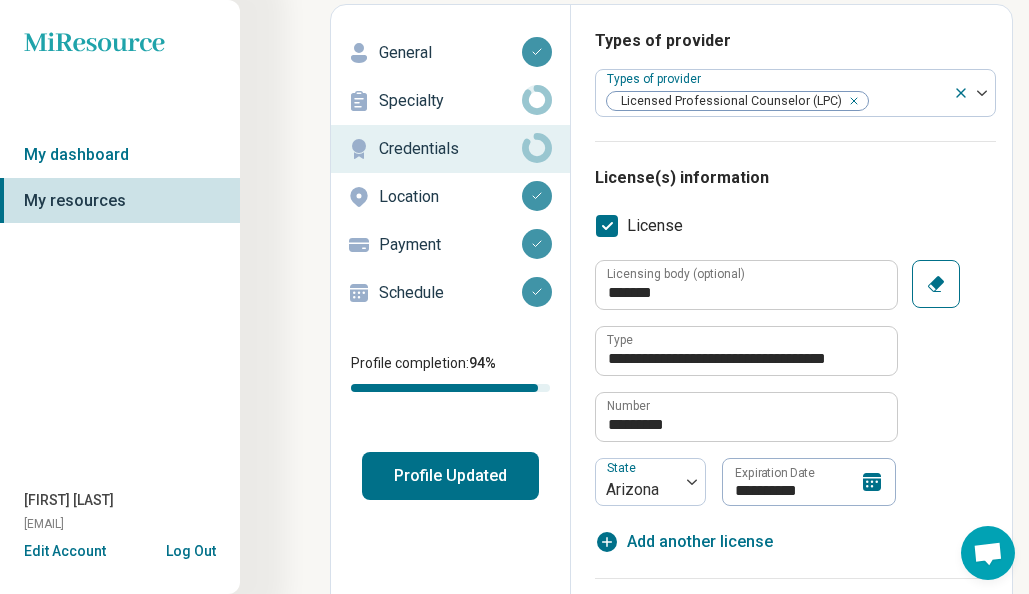 click on "Profile Updated" at bounding box center (450, 476) 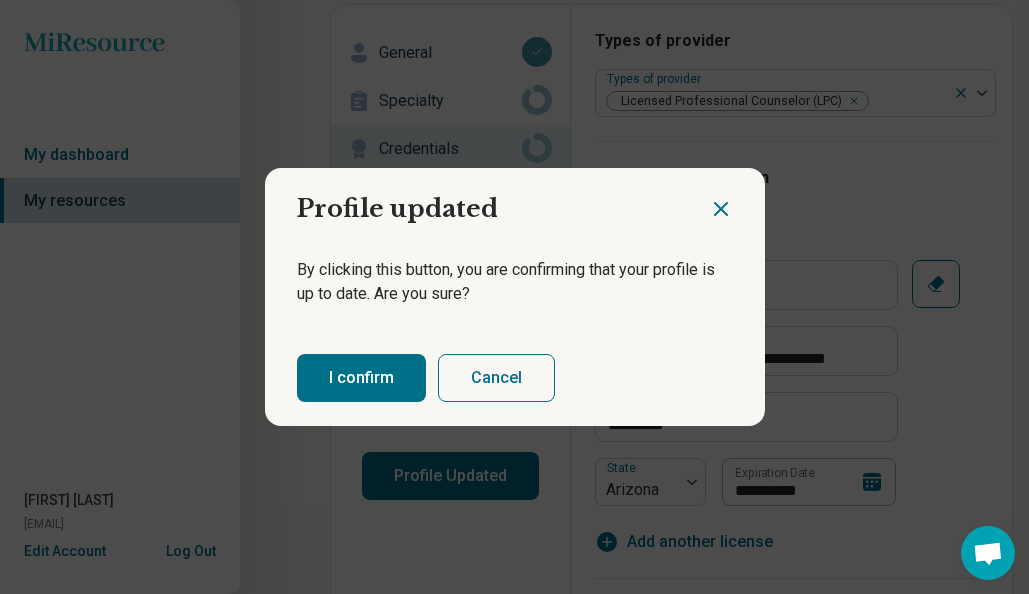 click on "I confirm" at bounding box center (361, 378) 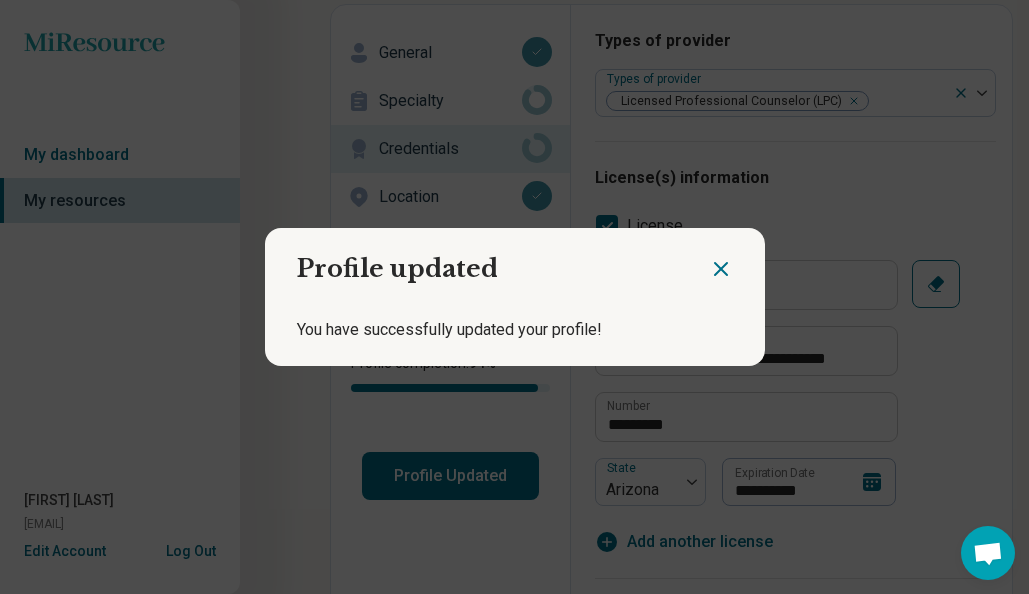 click 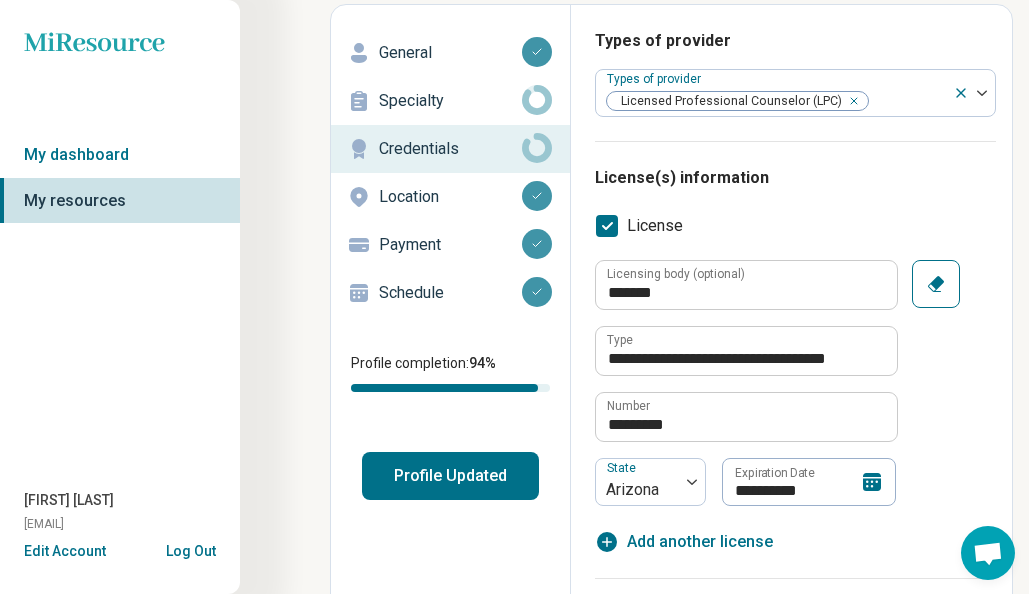 click on "Payment" at bounding box center [450, 245] 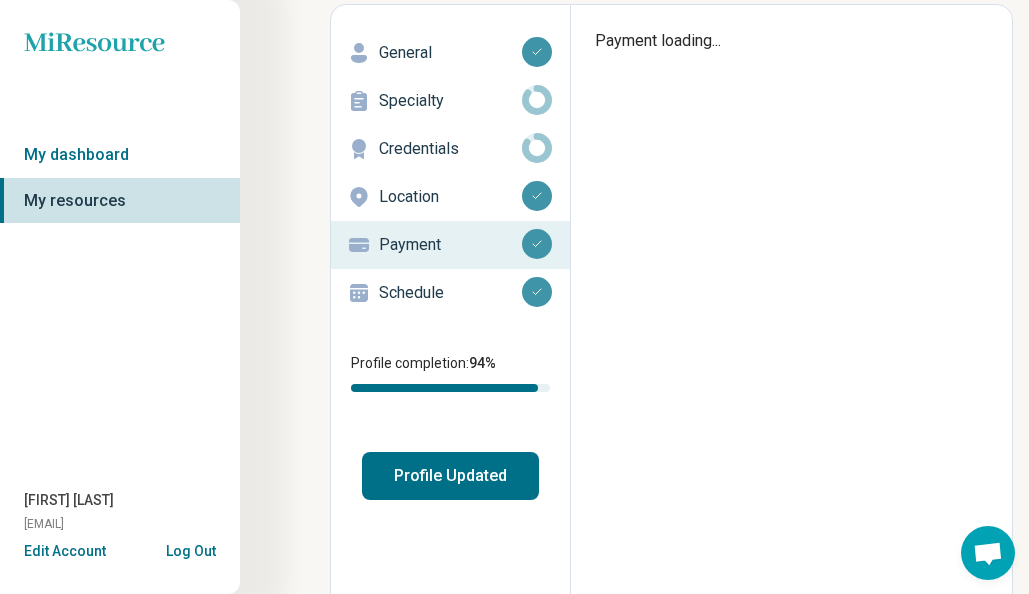 scroll, scrollTop: 0, scrollLeft: 0, axis: both 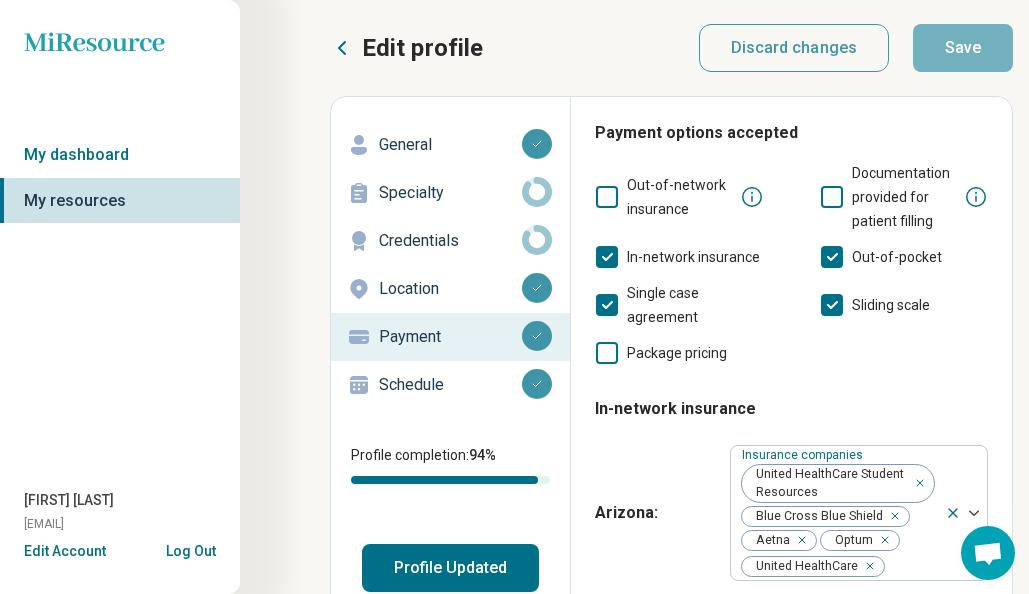 click 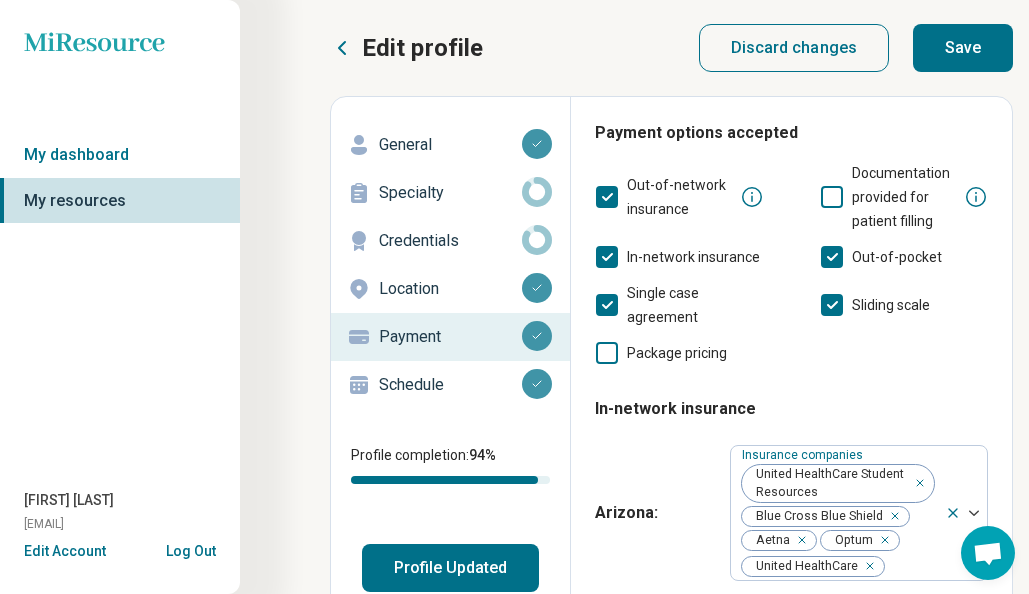 scroll, scrollTop: 10, scrollLeft: 0, axis: vertical 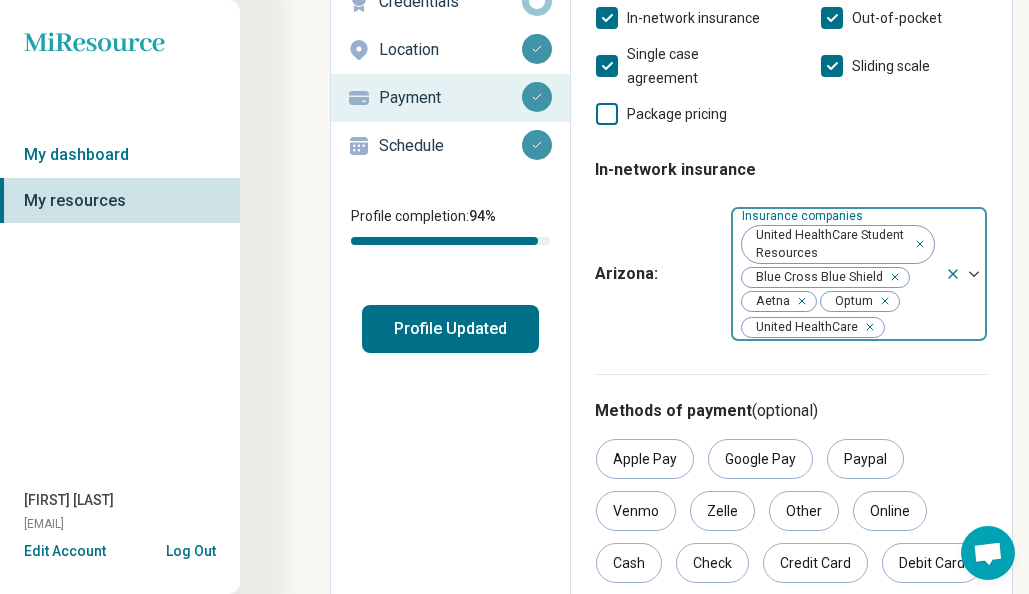 click on "United HealthCare Student Resources Blue Cross Blue Shield Aetna Optum United HealthCare" at bounding box center [838, 274] 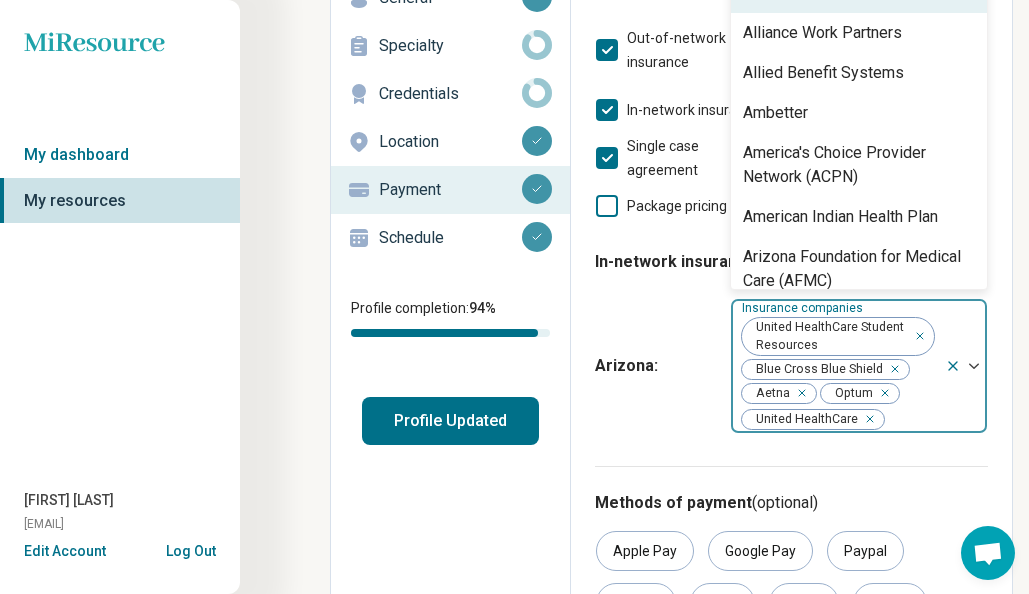 scroll, scrollTop: 107, scrollLeft: 0, axis: vertical 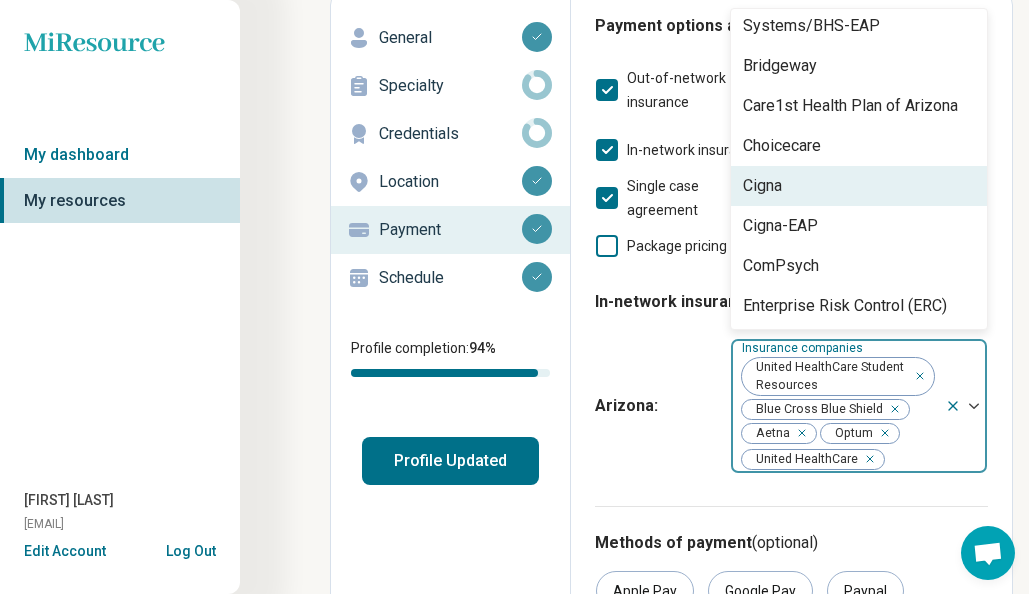 click on "Cigna" at bounding box center (859, 186) 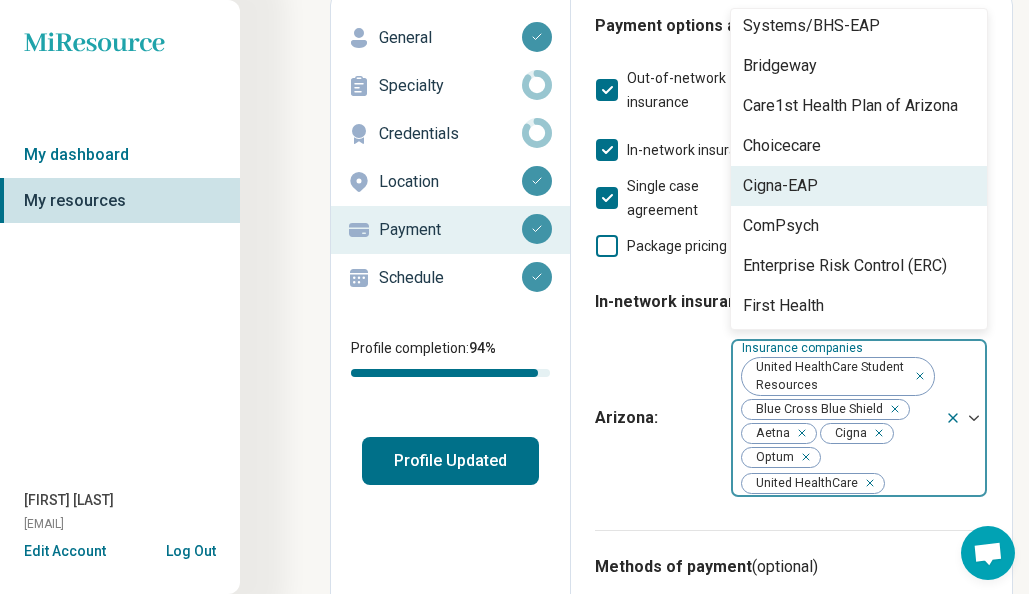 click on "Cigna-EAP" at bounding box center [859, 186] 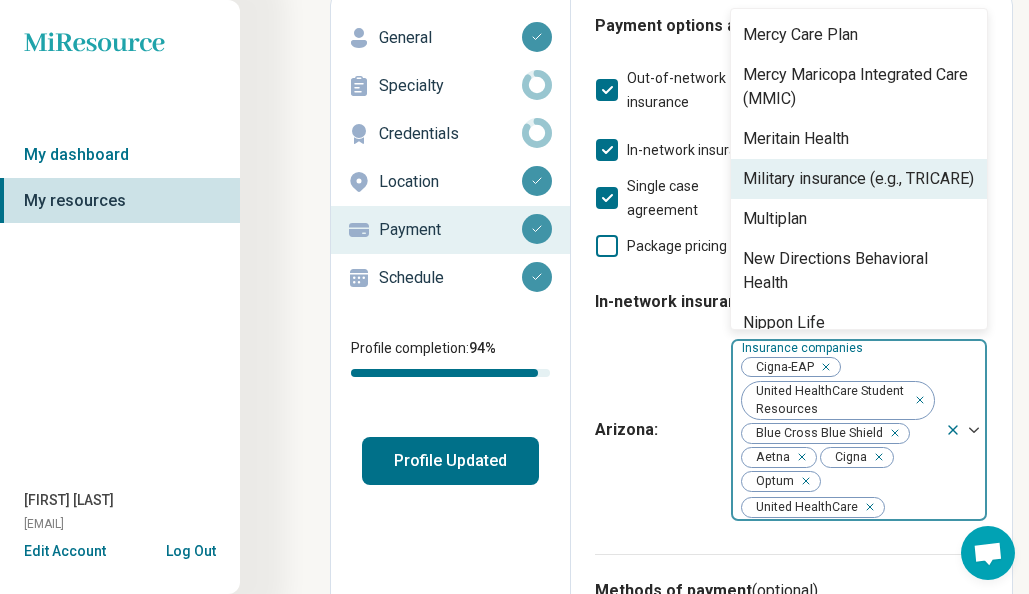 scroll, scrollTop: 1281, scrollLeft: 0, axis: vertical 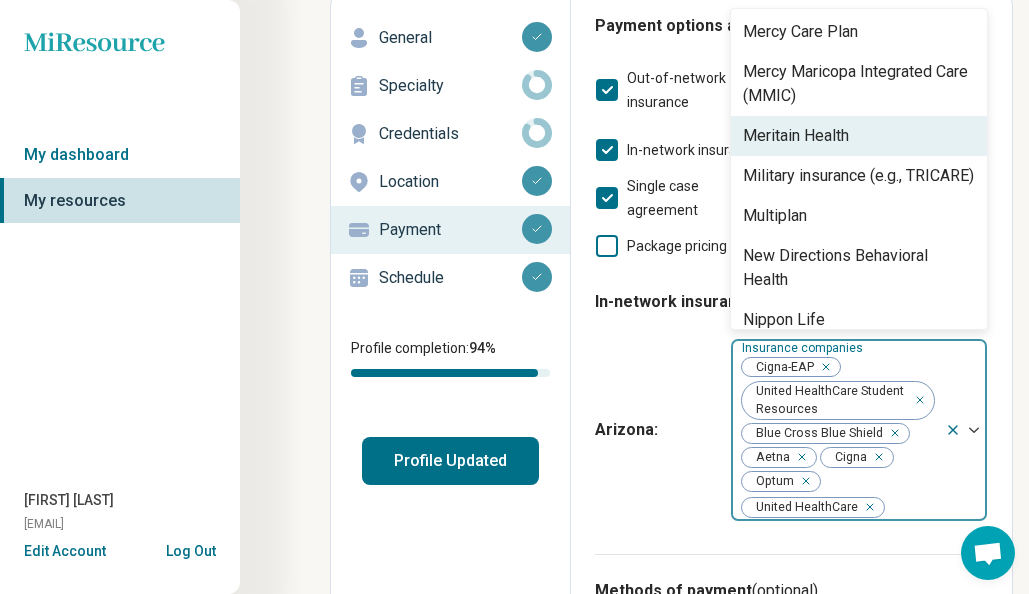 click on "Meritain Health" at bounding box center (859, 136) 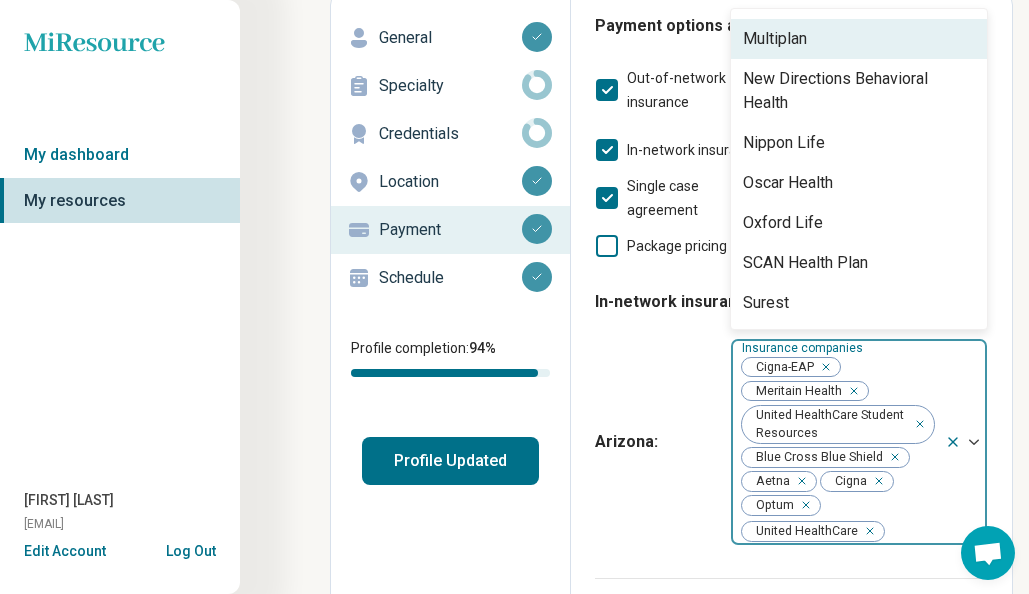 scroll, scrollTop: 1435, scrollLeft: 0, axis: vertical 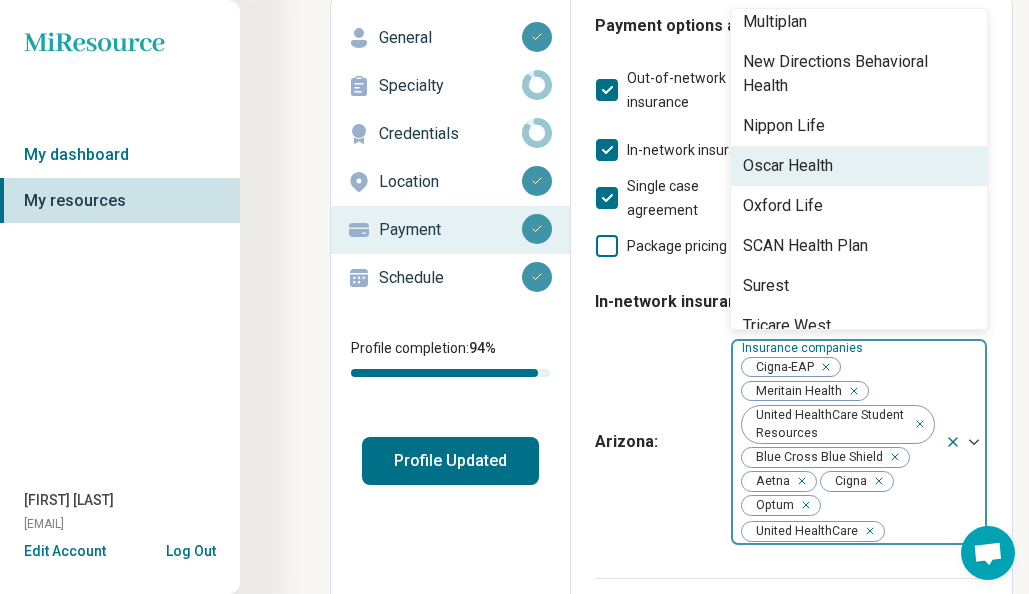 click on "Oscar Health" at bounding box center [859, 166] 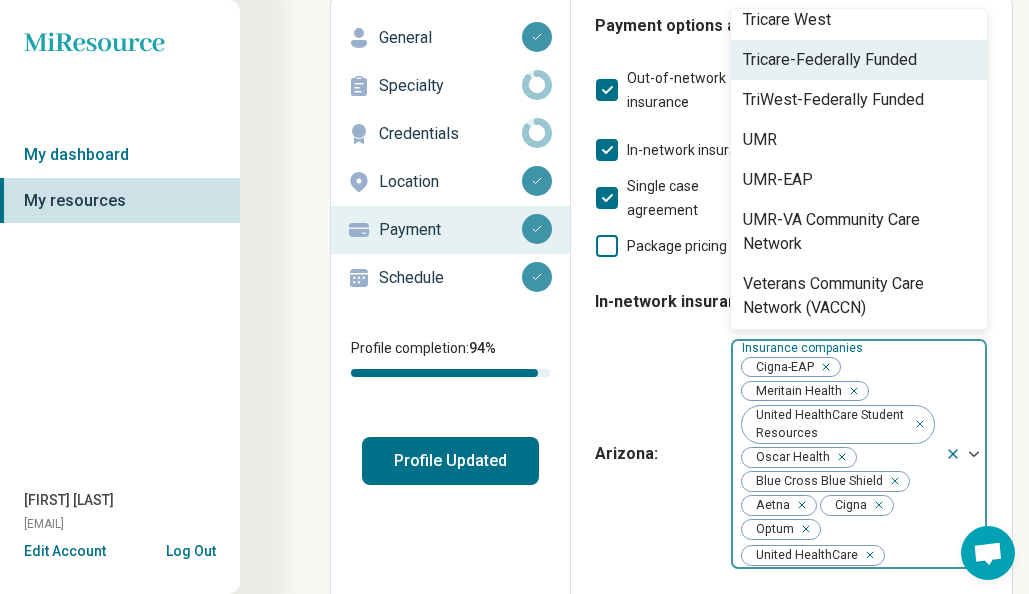 scroll, scrollTop: 1702, scrollLeft: 0, axis: vertical 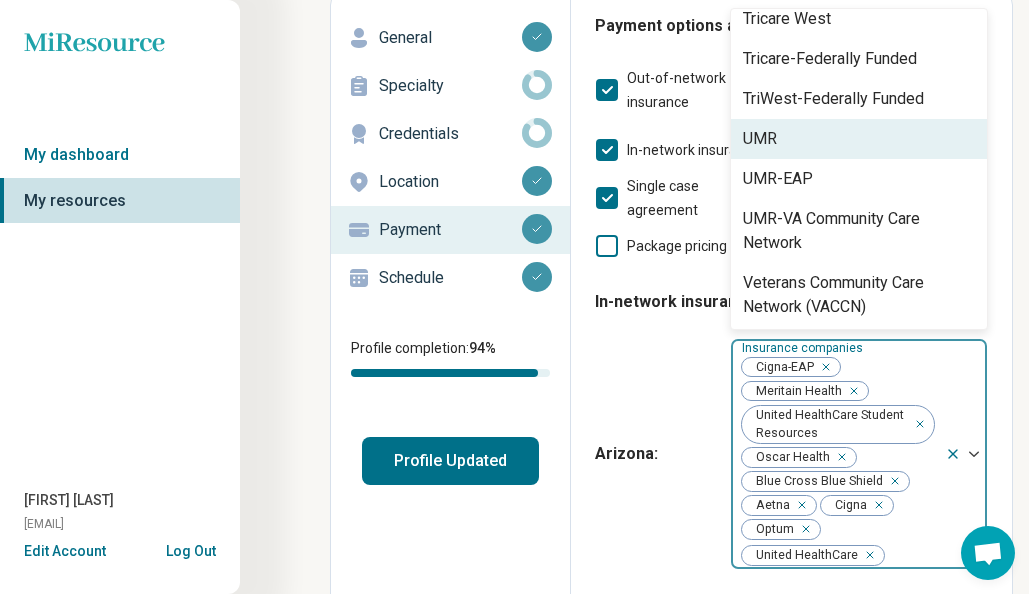 click on "UMR" at bounding box center (859, 139) 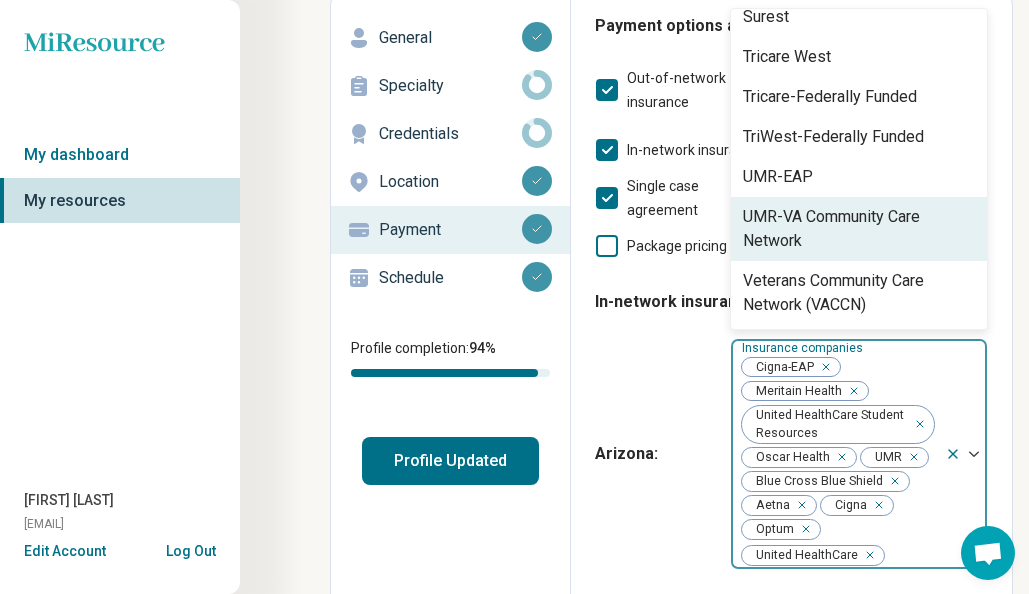 scroll, scrollTop: 1688, scrollLeft: 0, axis: vertical 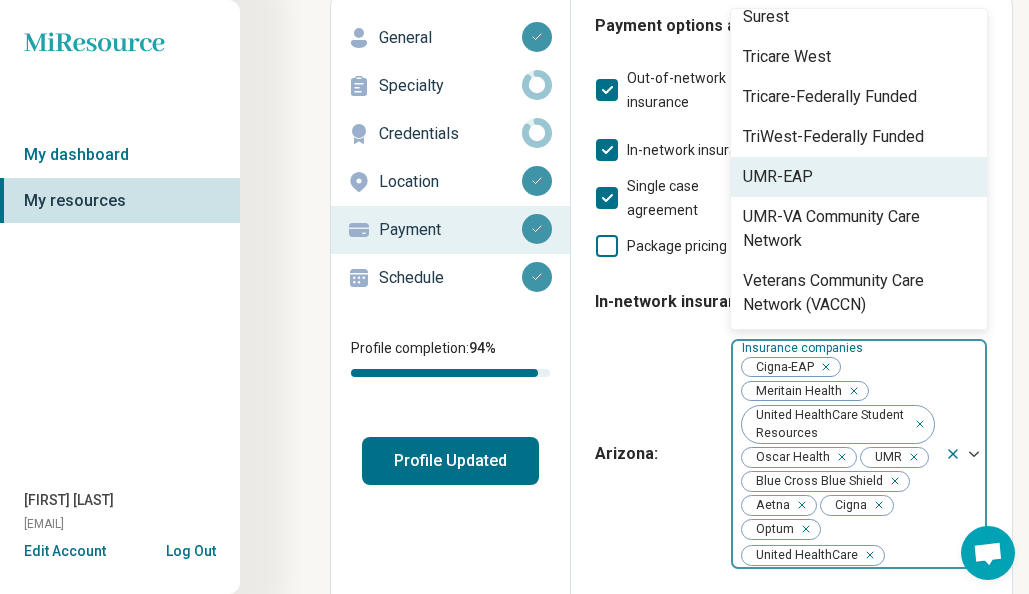 click on "UMR-EAP" at bounding box center [859, 177] 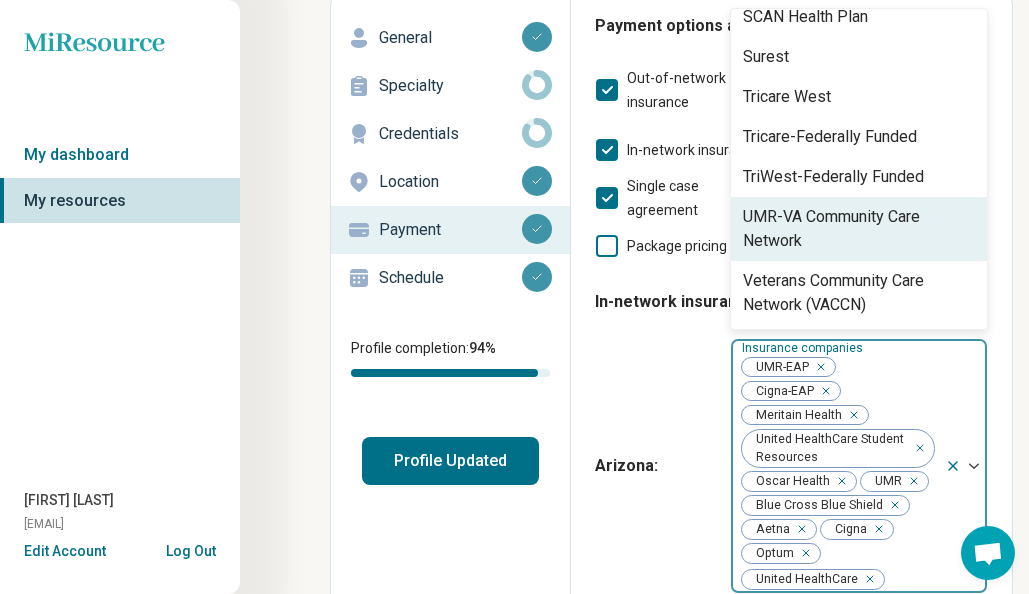 click on "UMR-VA Community Care Network" at bounding box center [859, 229] 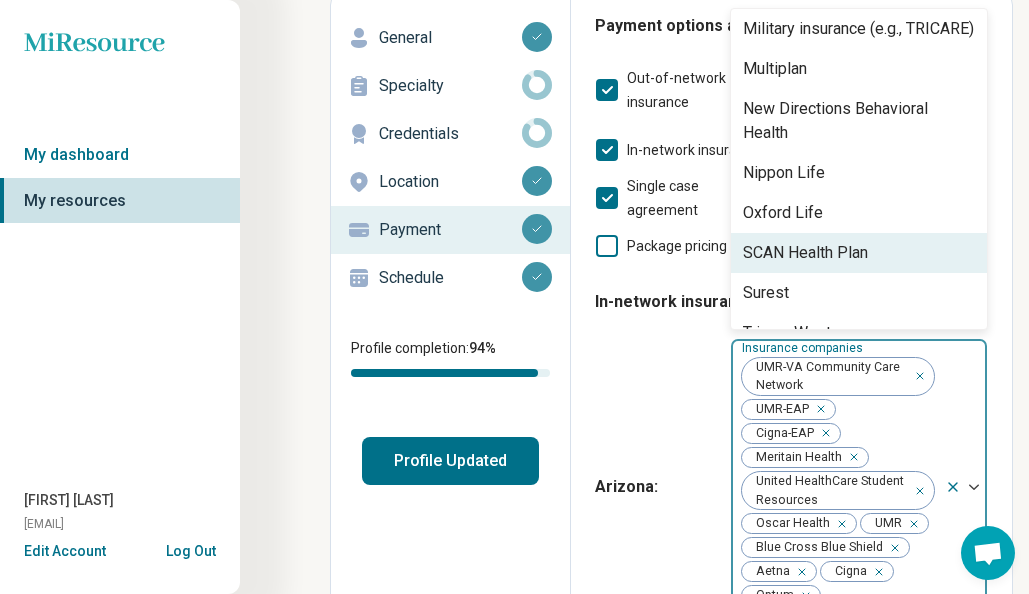scroll, scrollTop: 1384, scrollLeft: 0, axis: vertical 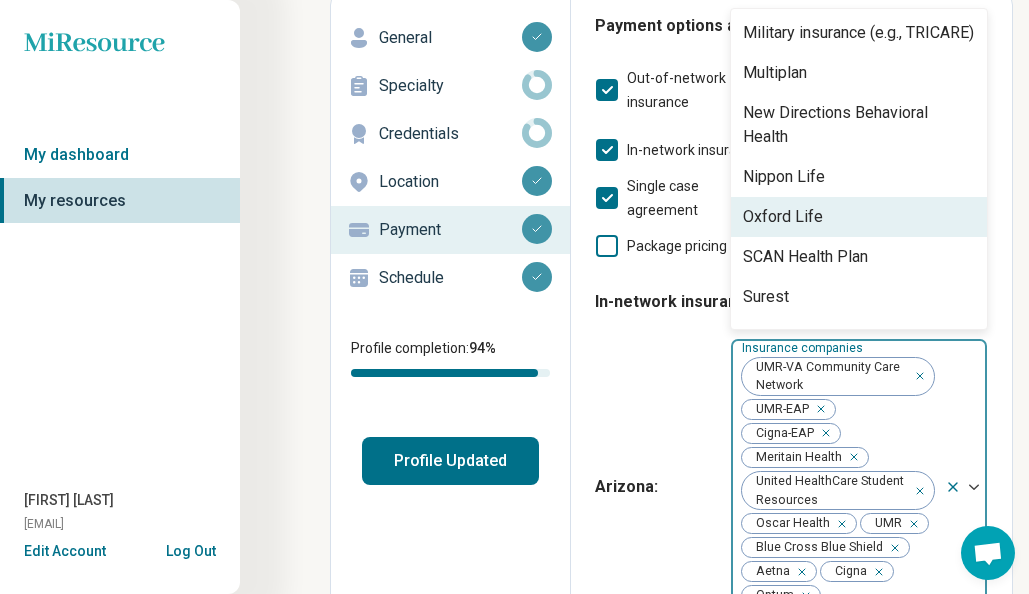 click on "Oxford Life" at bounding box center [859, 217] 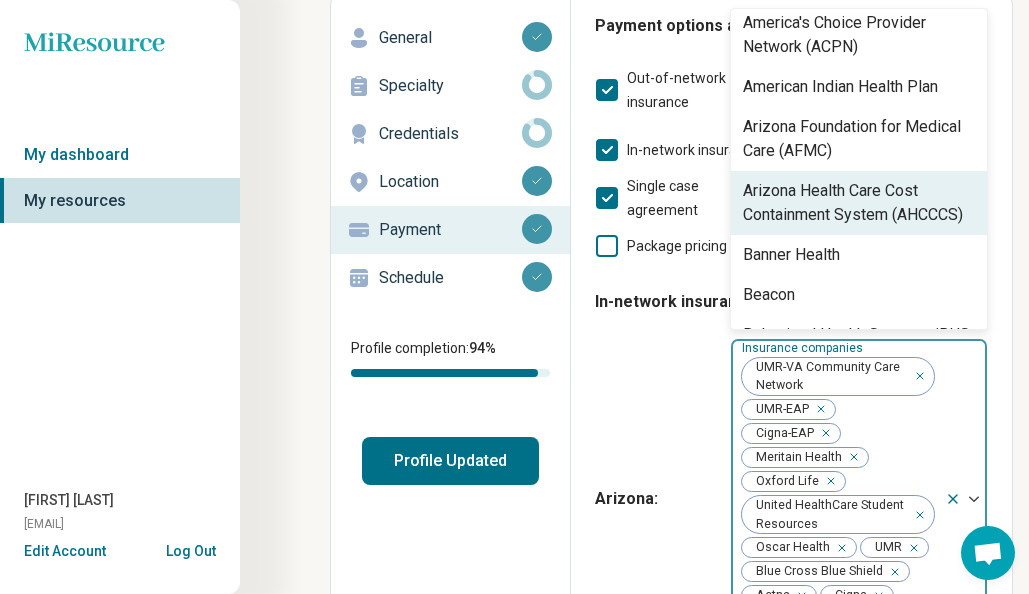 scroll, scrollTop: 172, scrollLeft: 0, axis: vertical 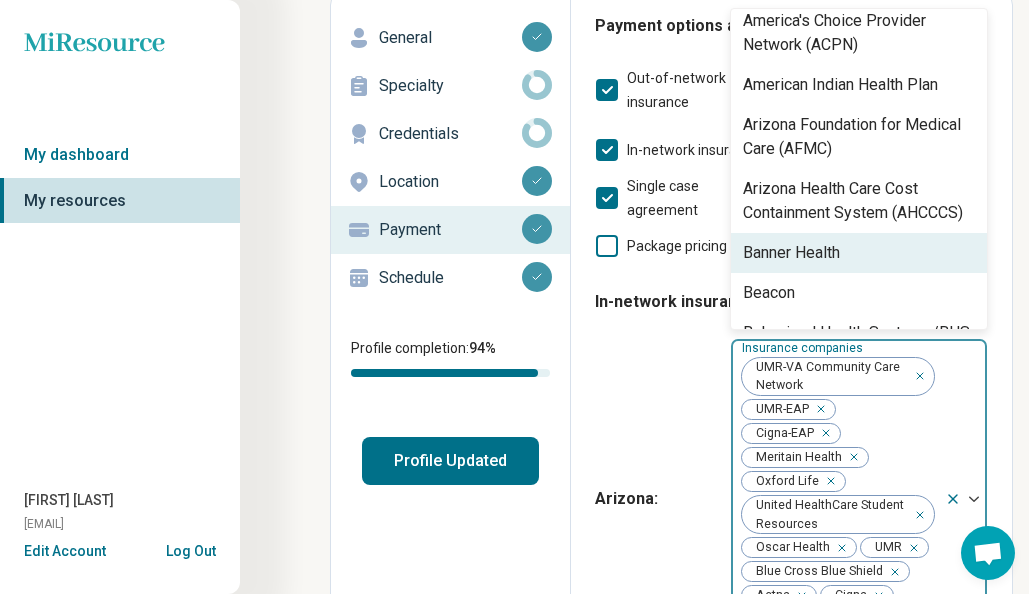 click on "Banner Health" at bounding box center (859, 253) 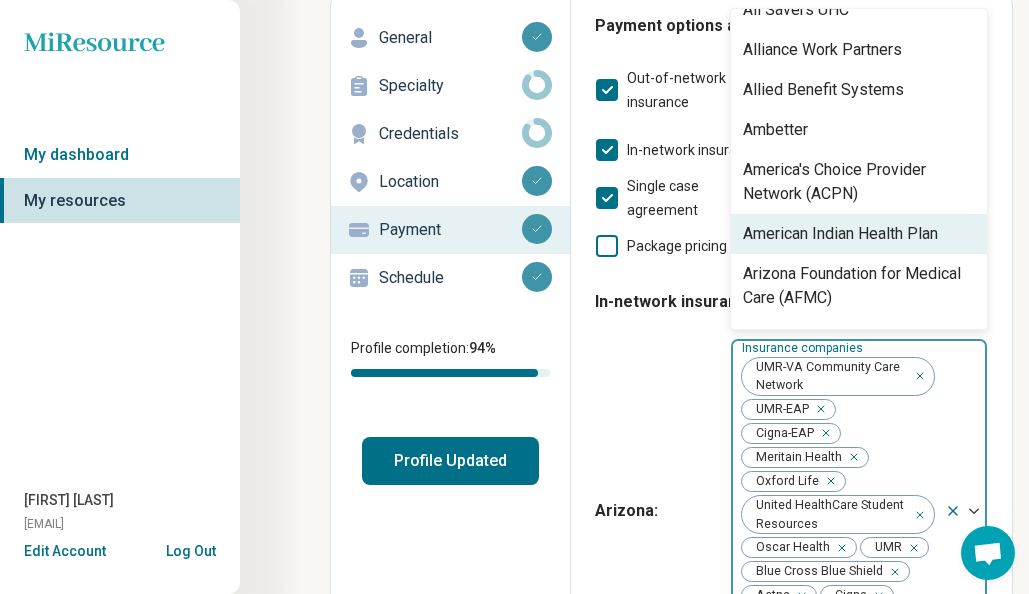 scroll, scrollTop: 0, scrollLeft: 0, axis: both 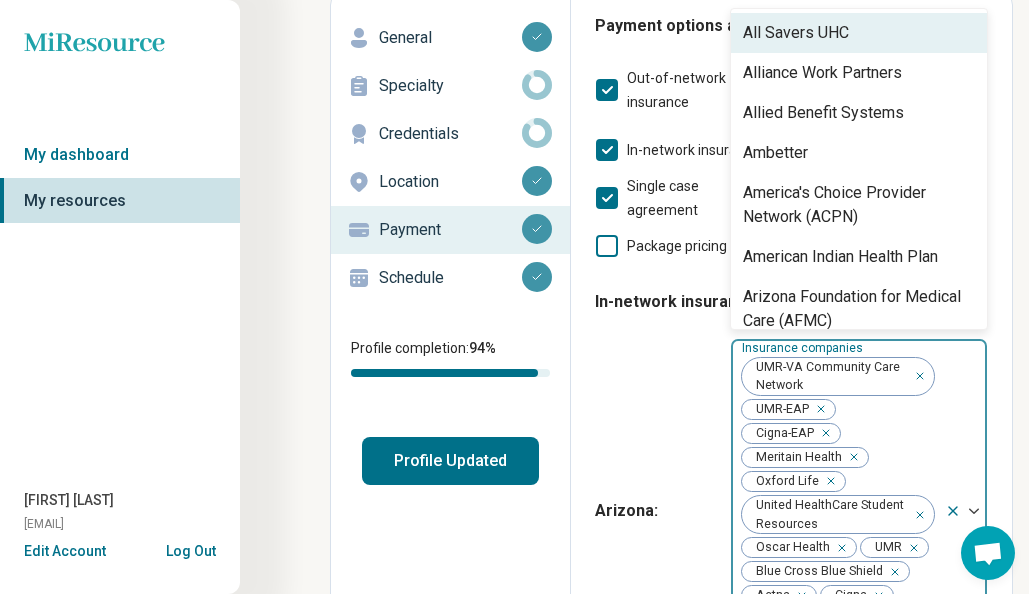 click on "All Savers UHC" at bounding box center [859, 33] 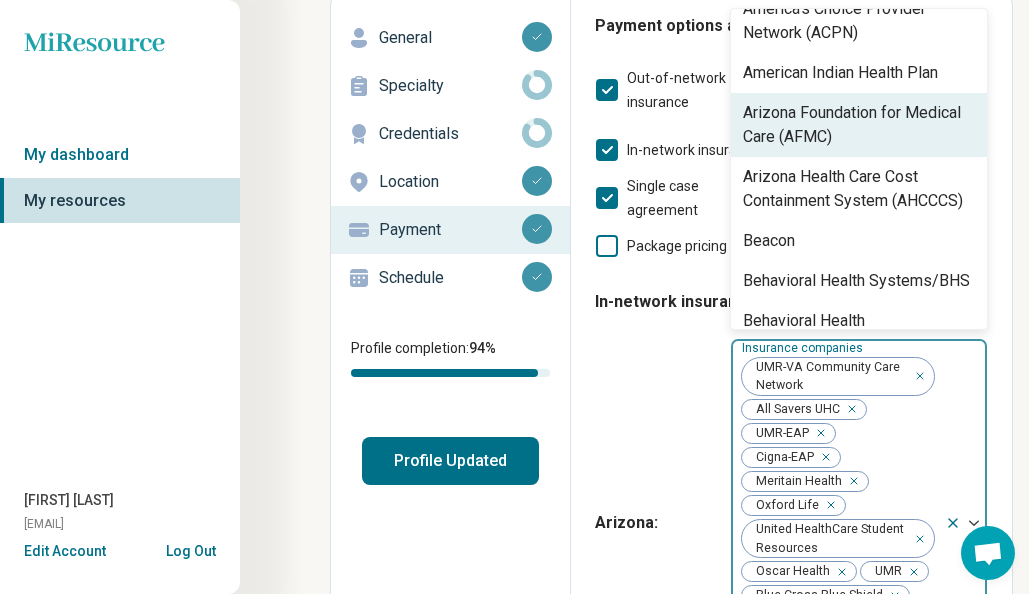 scroll, scrollTop: 147, scrollLeft: 0, axis: vertical 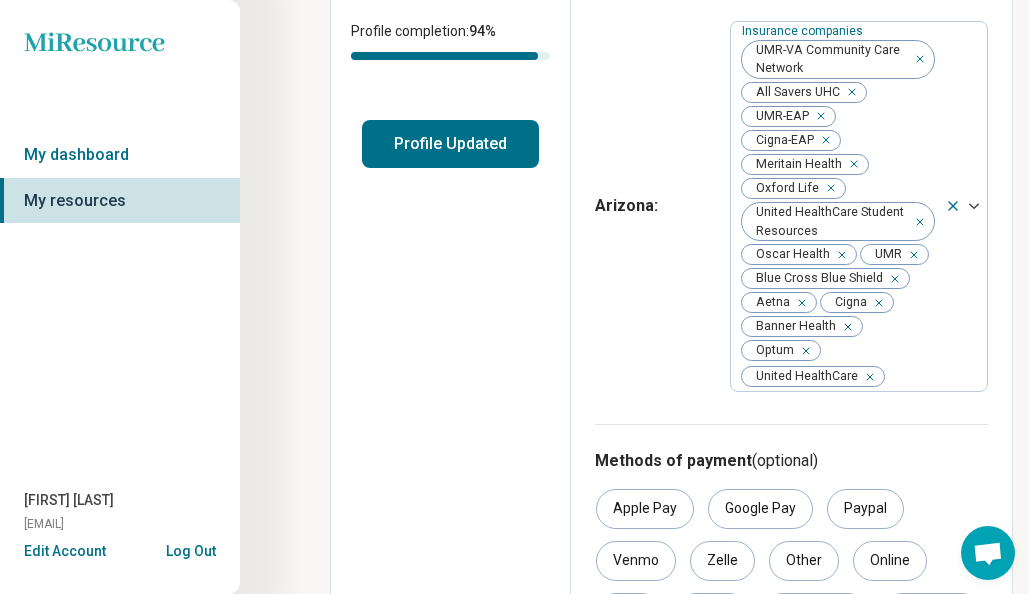 click on "[STATE] : Insurance companies [Insurance Company]-[Insurance Plan] [Insurance Company] [Insurance Company]-[Insurance Plan] [Insurance Company] [Insurance Company] [Insurance Company] [Insurance Company] [Insurance Company] [Insurance Company] [Insurance Company] [Insurance Company] [Insurance Company]" at bounding box center (791, 206) 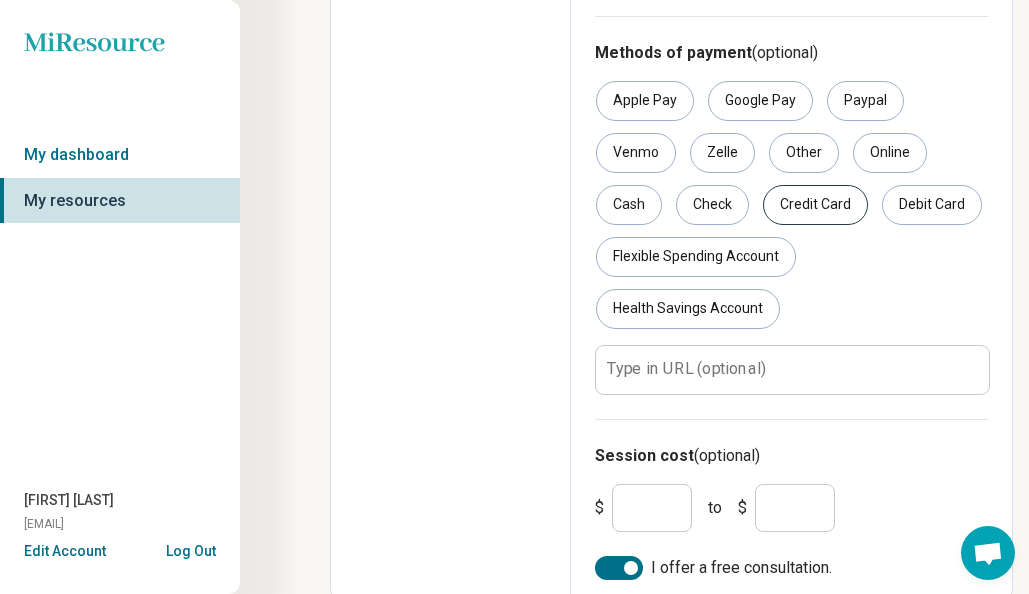 scroll, scrollTop: 848, scrollLeft: 0, axis: vertical 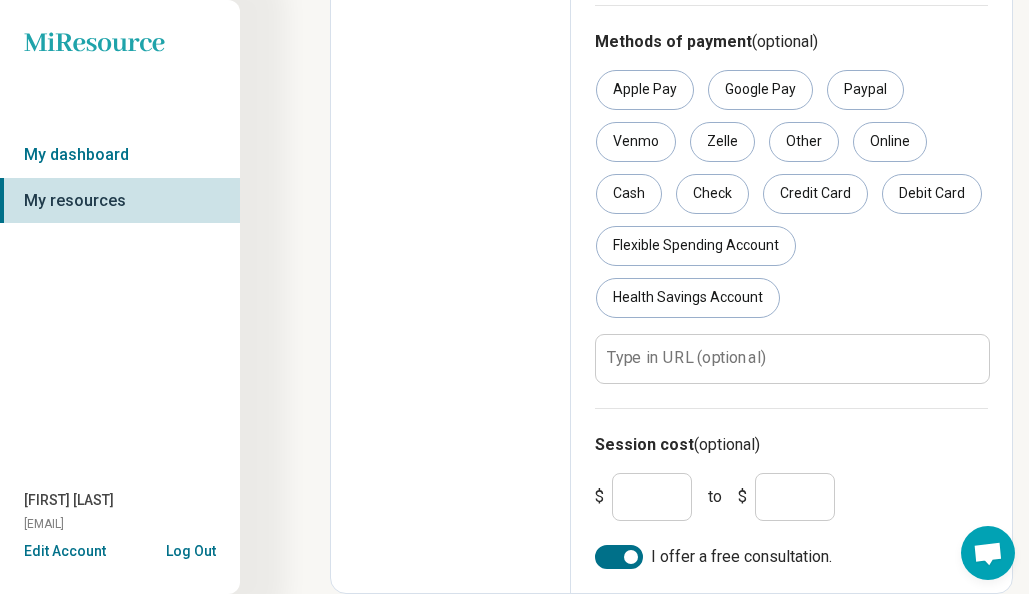 click on "***" at bounding box center [652, 497] 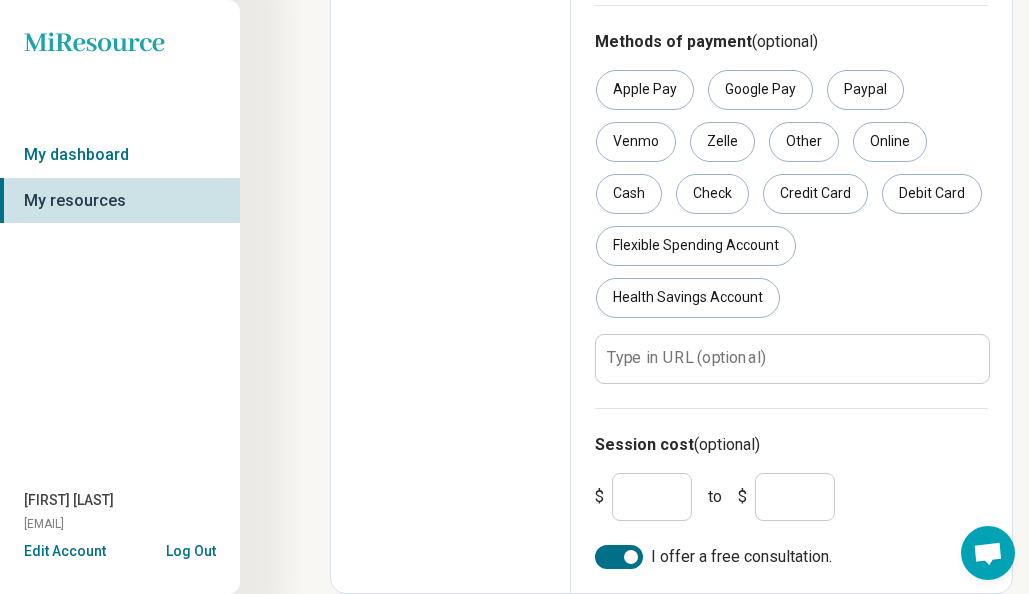 type on "***" 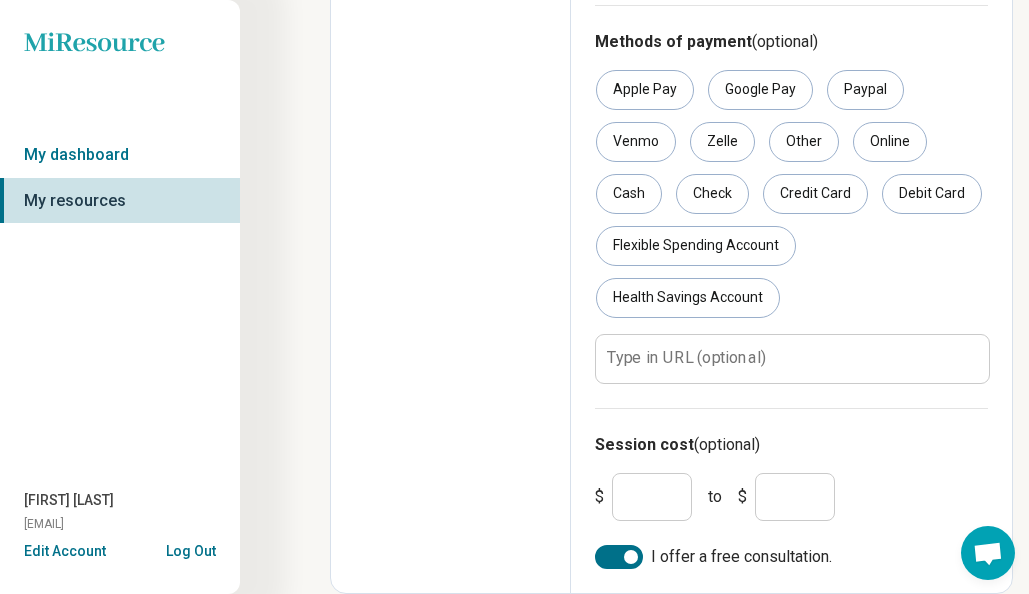 type on "***" 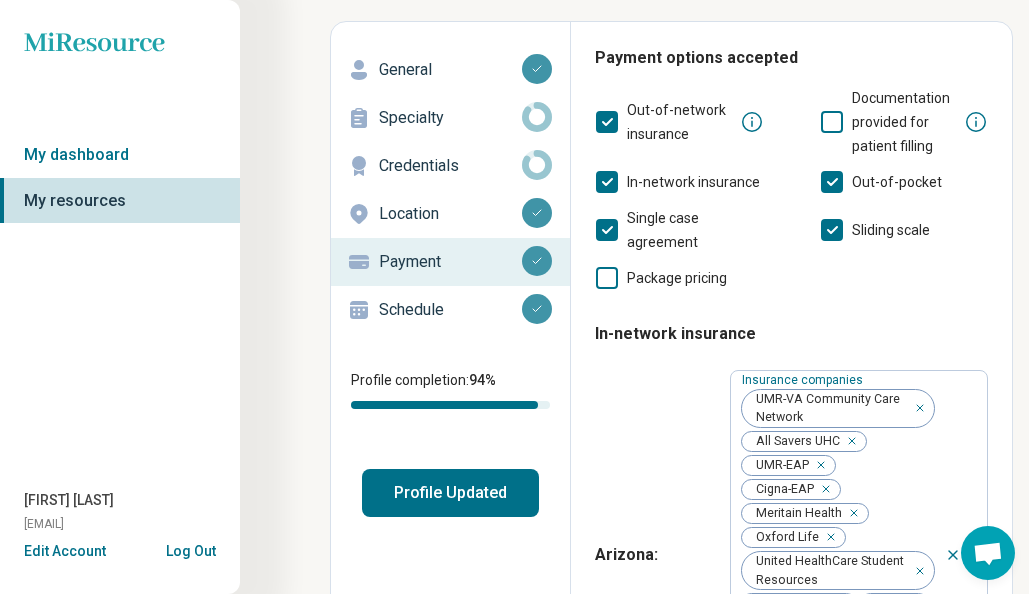 scroll, scrollTop: 0, scrollLeft: 0, axis: both 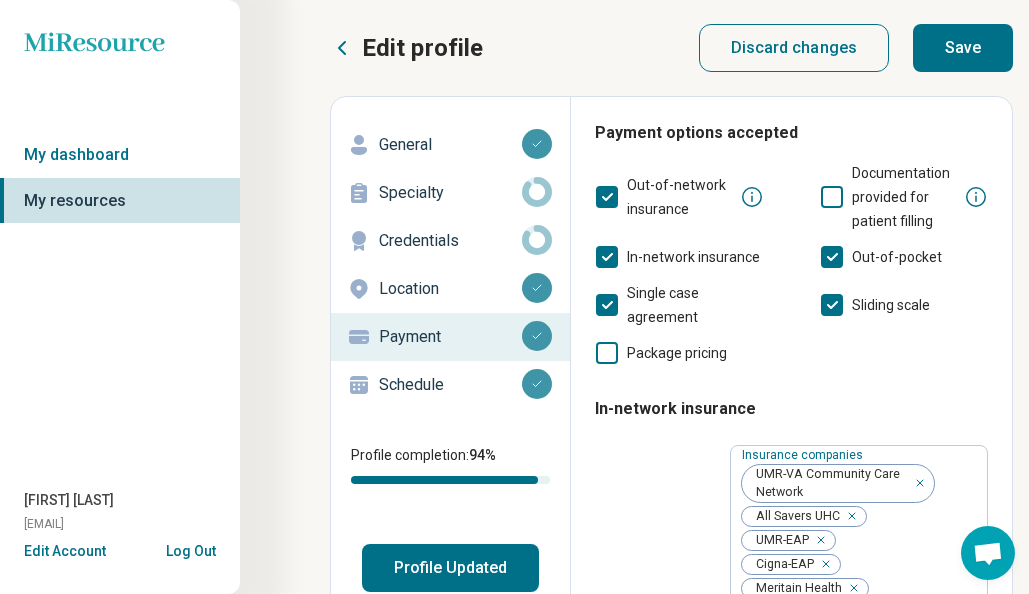 click on "Save" at bounding box center (963, 48) 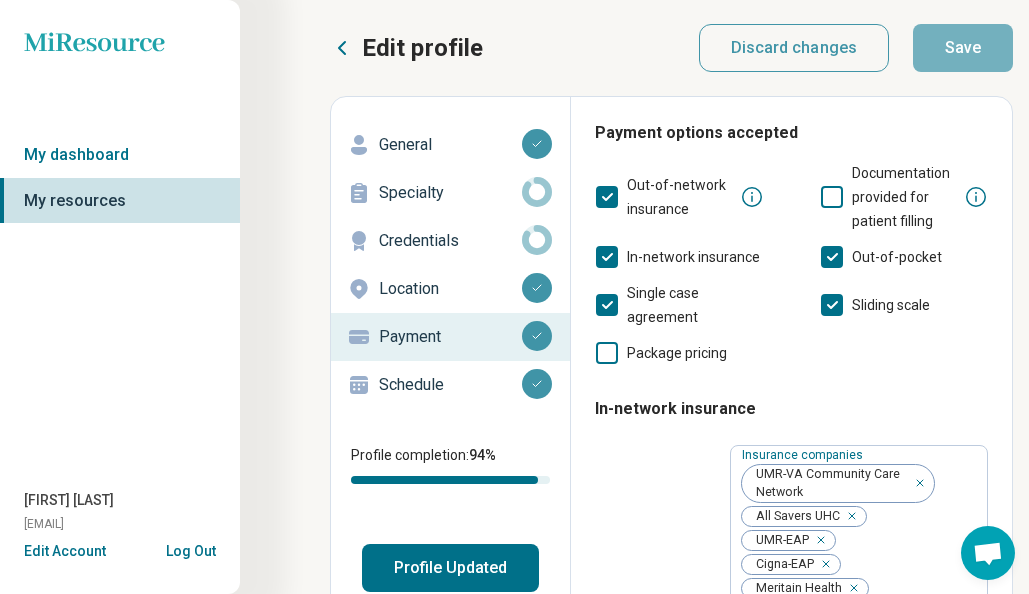 click on "Specialty" at bounding box center [450, 193] 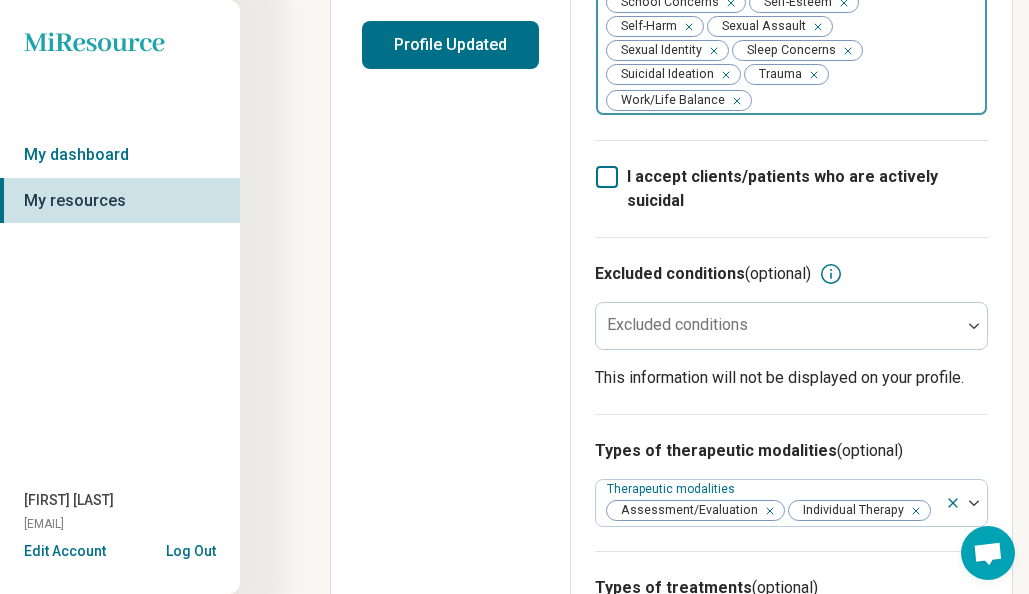 scroll, scrollTop: 545, scrollLeft: 0, axis: vertical 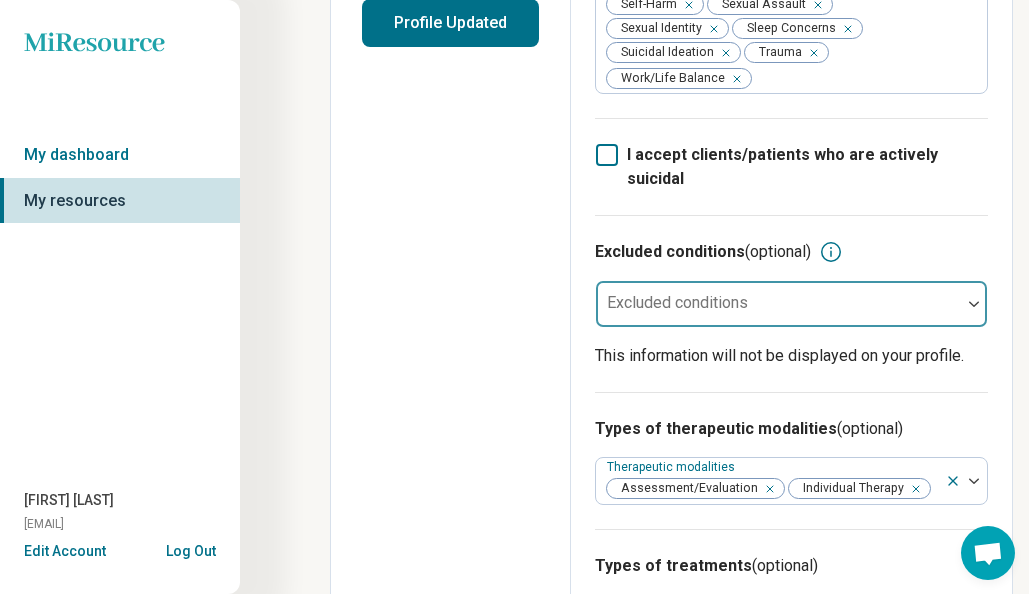 click at bounding box center (974, 304) 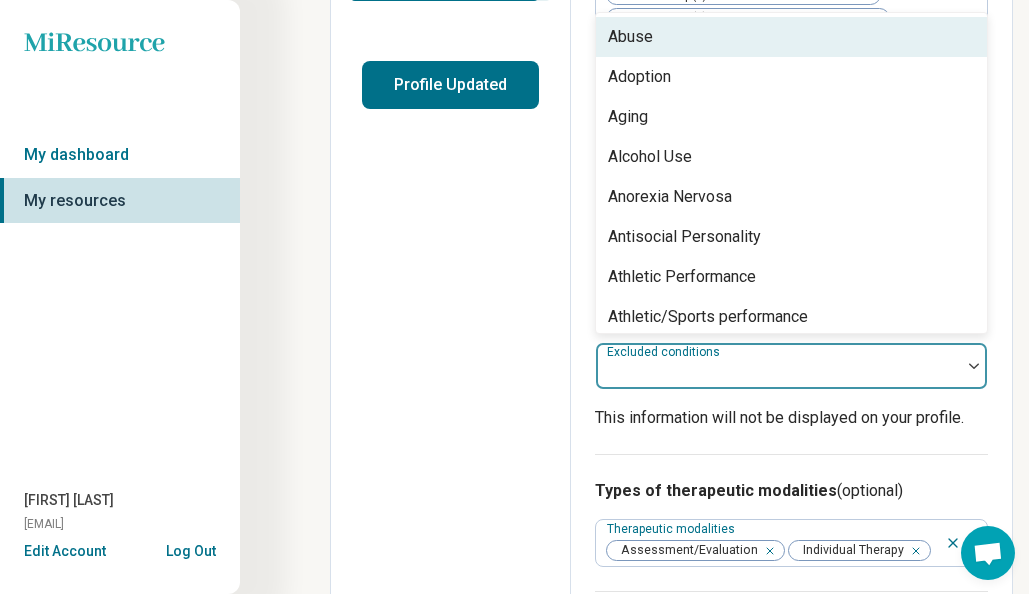 scroll, scrollTop: 482, scrollLeft: 0, axis: vertical 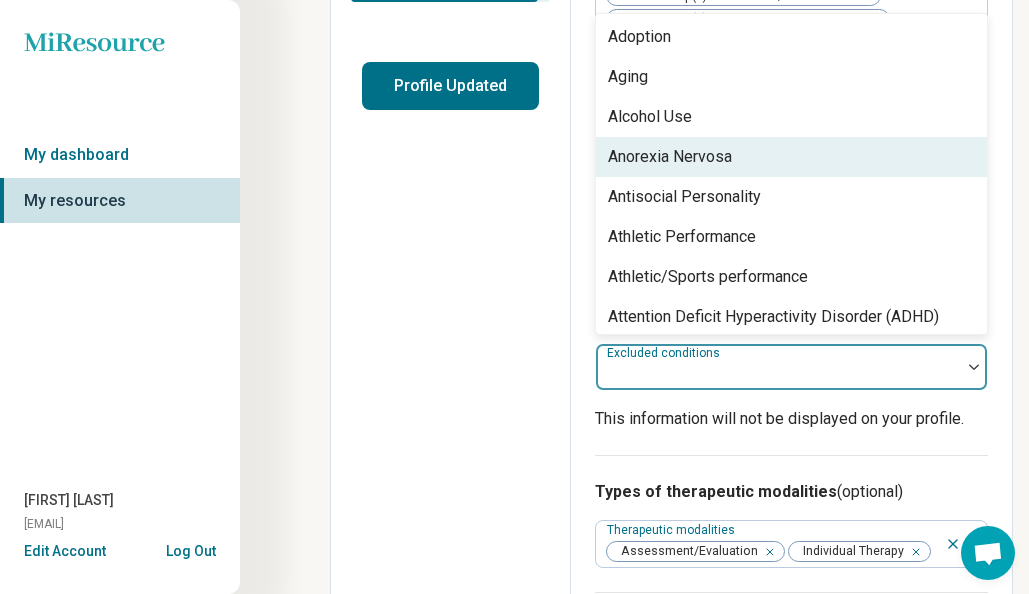 click on "Anorexia Nervosa" at bounding box center [791, 157] 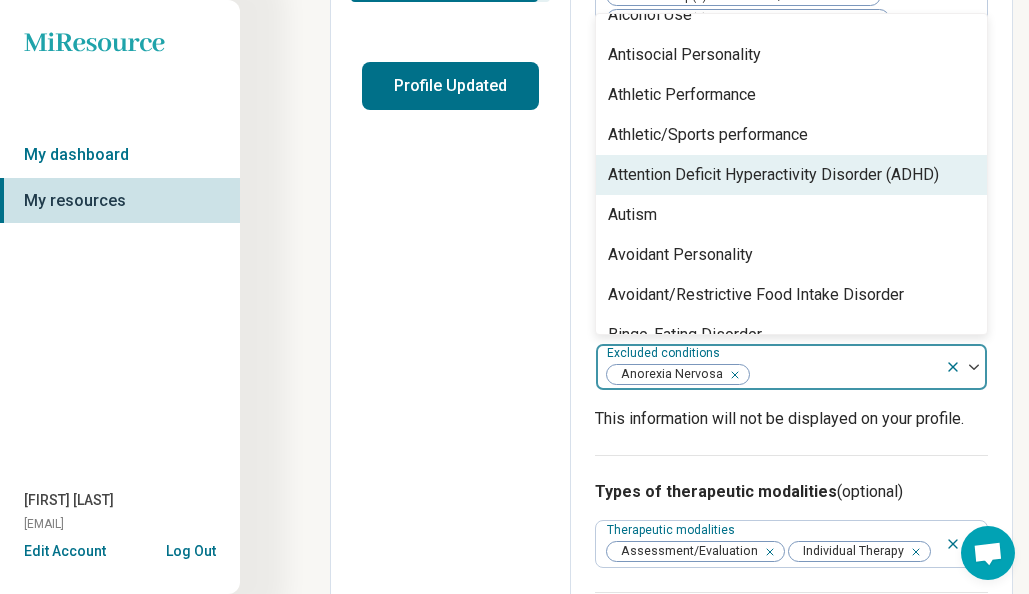 scroll, scrollTop: 151, scrollLeft: 0, axis: vertical 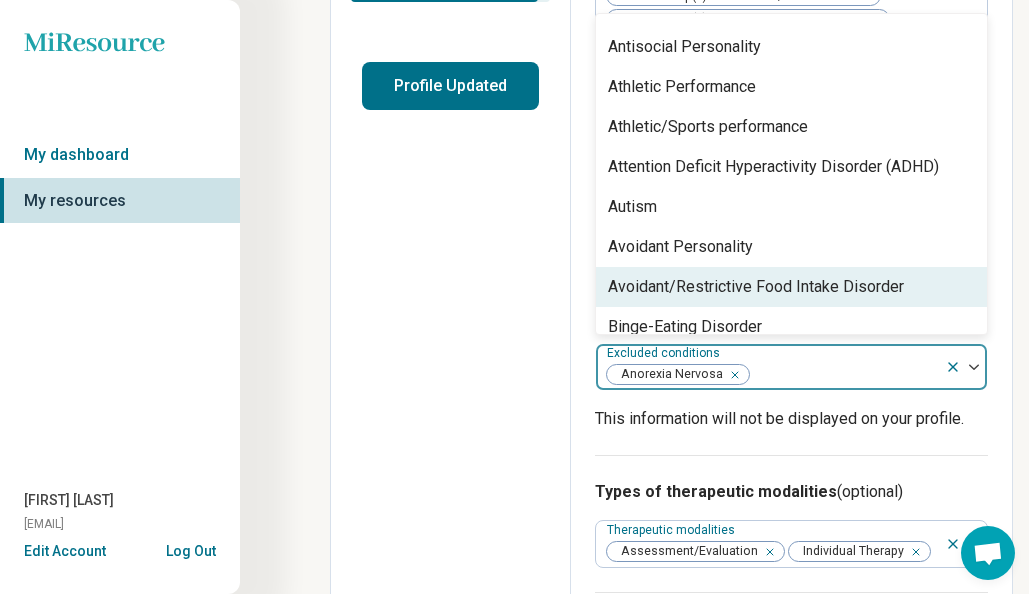click on "Avoidant/Restrictive Food Intake Disorder" at bounding box center [791, 287] 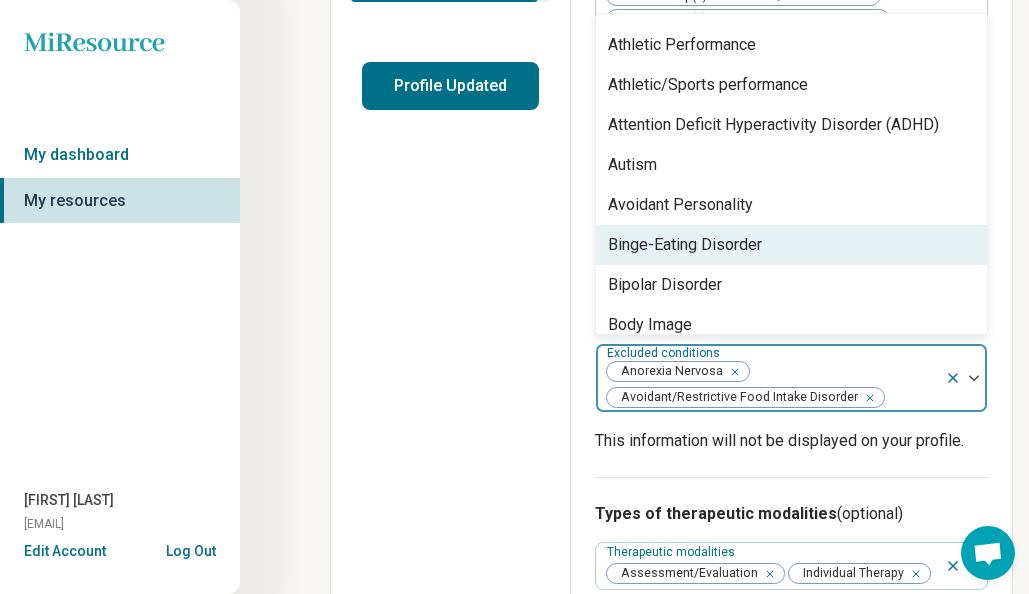 scroll, scrollTop: 202, scrollLeft: 0, axis: vertical 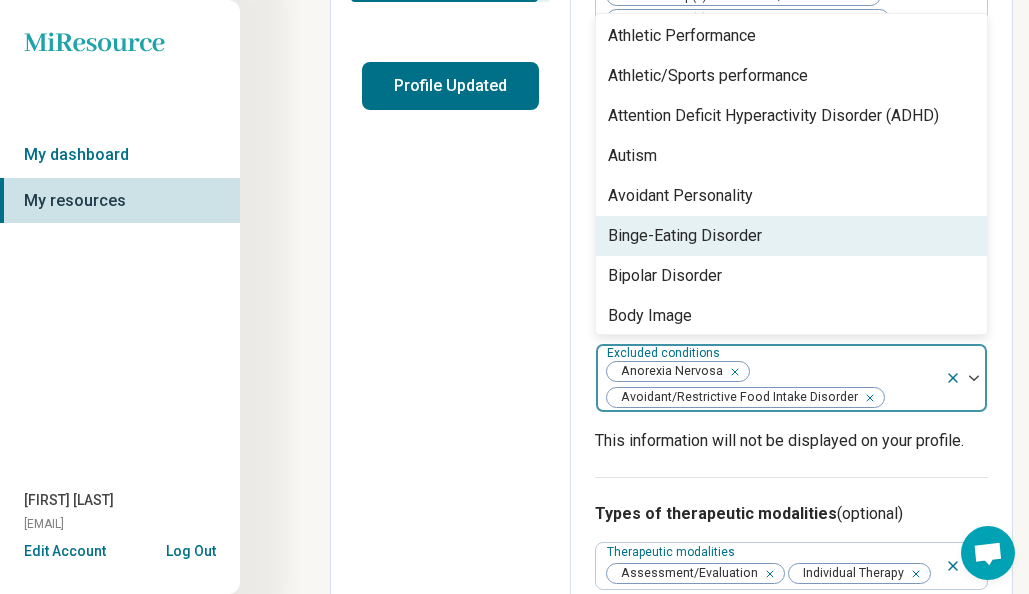 click on "Binge-Eating Disorder" at bounding box center [791, 236] 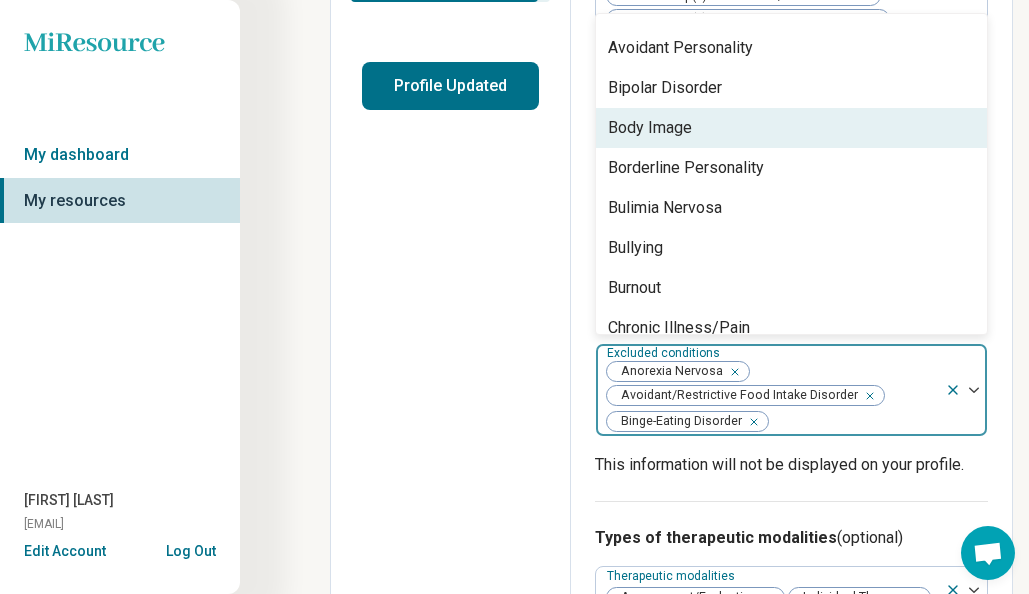scroll, scrollTop: 352, scrollLeft: 0, axis: vertical 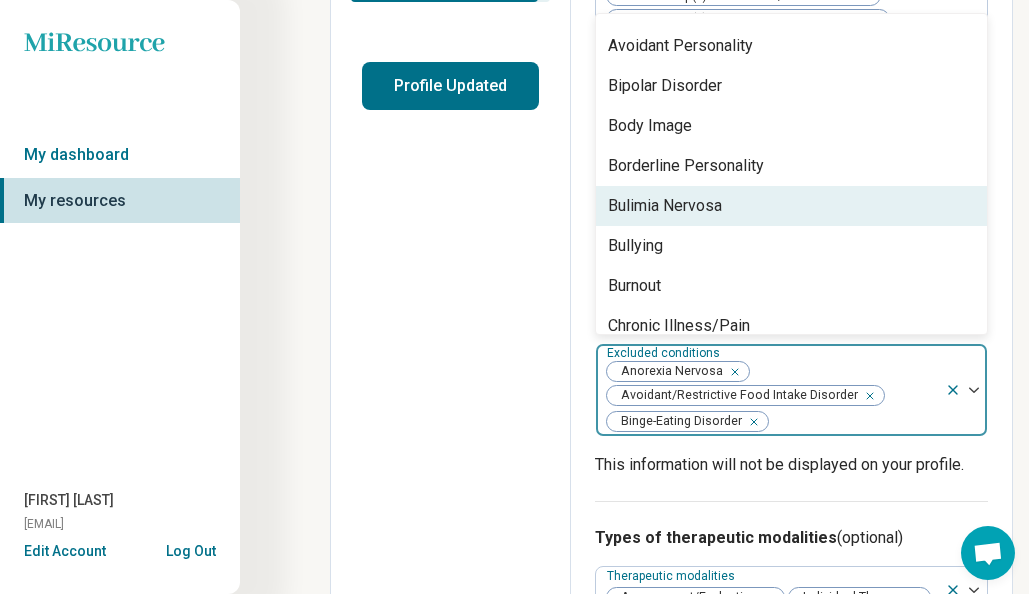 click on "Bulimia Nervosa" at bounding box center (791, 206) 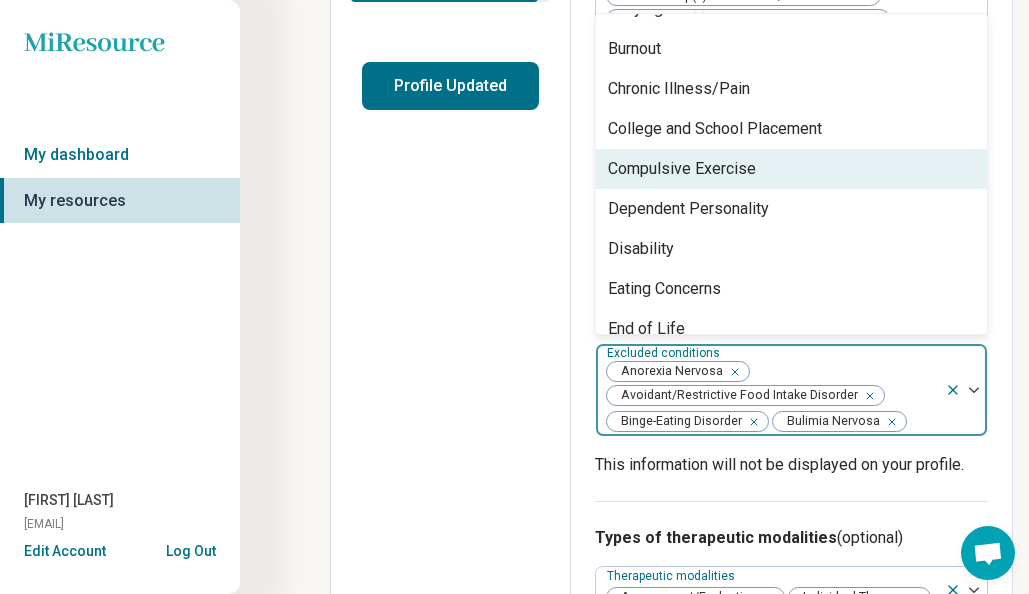 scroll, scrollTop: 556, scrollLeft: 0, axis: vertical 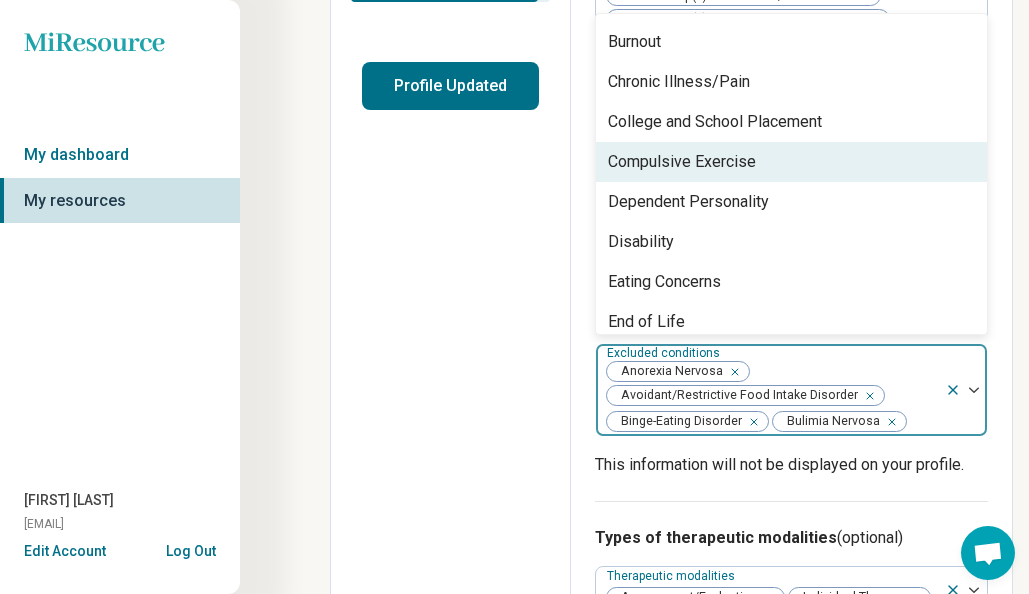 click on "Compulsive Exercise" at bounding box center [791, 162] 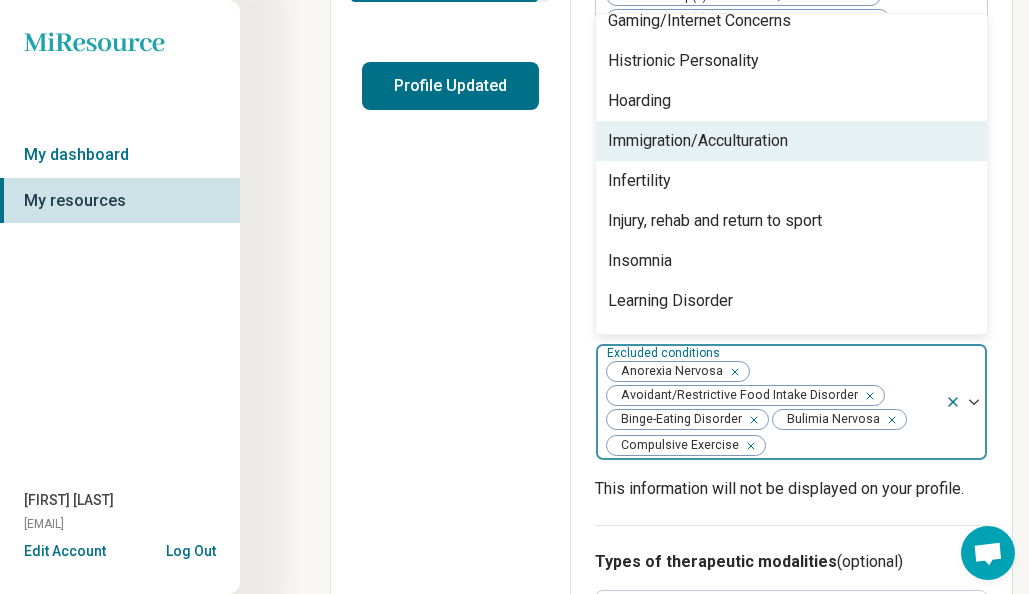 scroll, scrollTop: 1024, scrollLeft: 0, axis: vertical 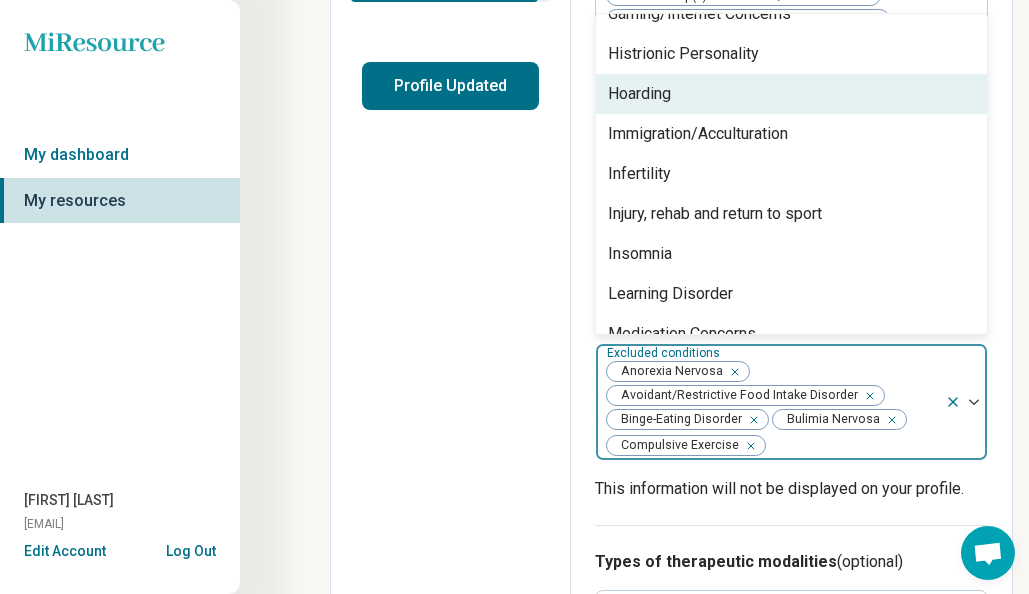 click on "Hoarding" at bounding box center (791, 94) 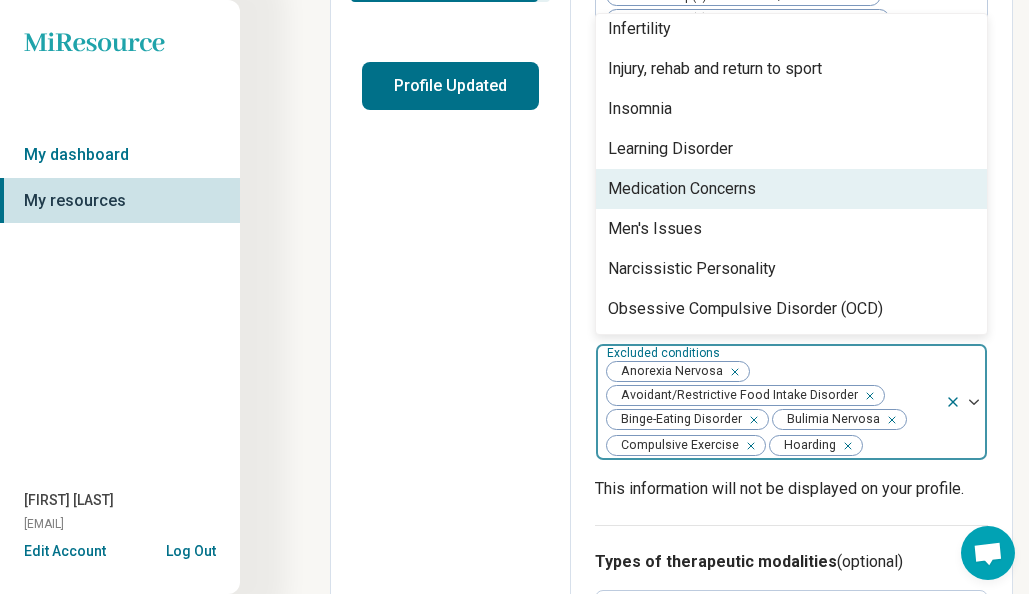 scroll, scrollTop: 1135, scrollLeft: 0, axis: vertical 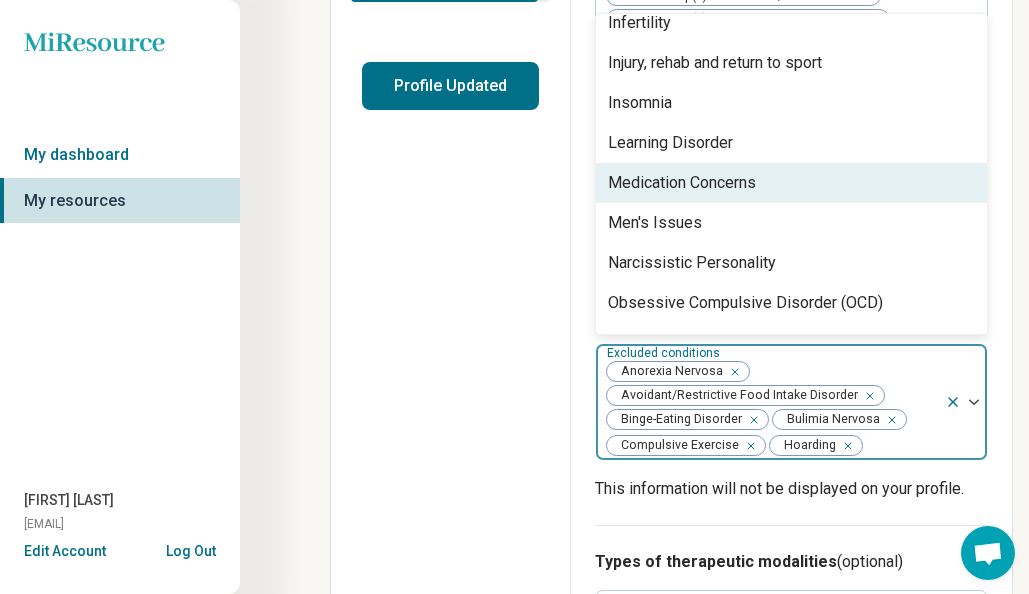 click on "Medication Concerns" at bounding box center (791, 183) 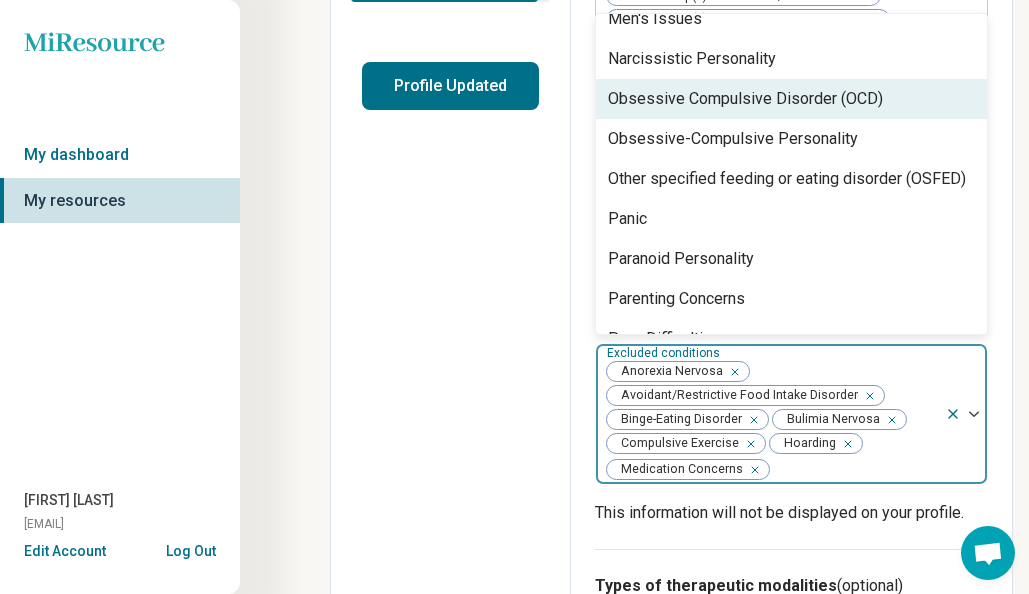 scroll, scrollTop: 1302, scrollLeft: 0, axis: vertical 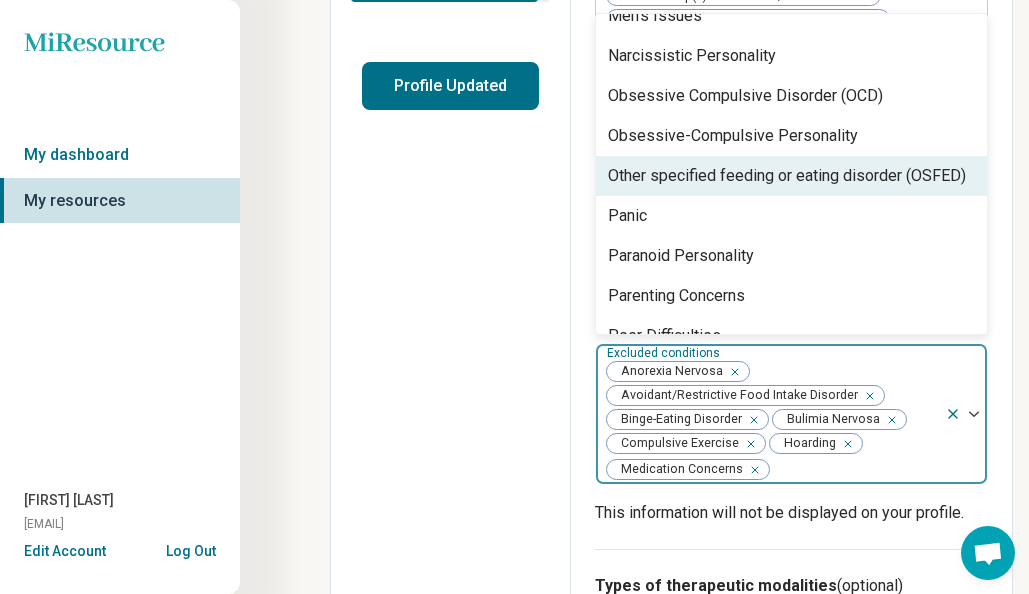 click on "Other specified feeding or eating disorder (OSFED)" at bounding box center [787, 176] 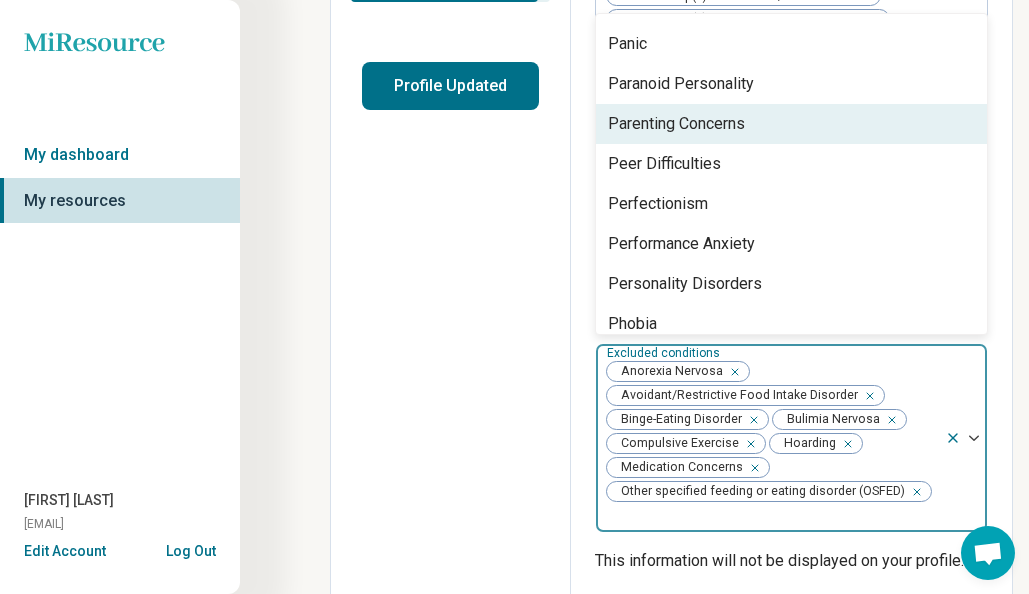 scroll, scrollTop: 1438, scrollLeft: 0, axis: vertical 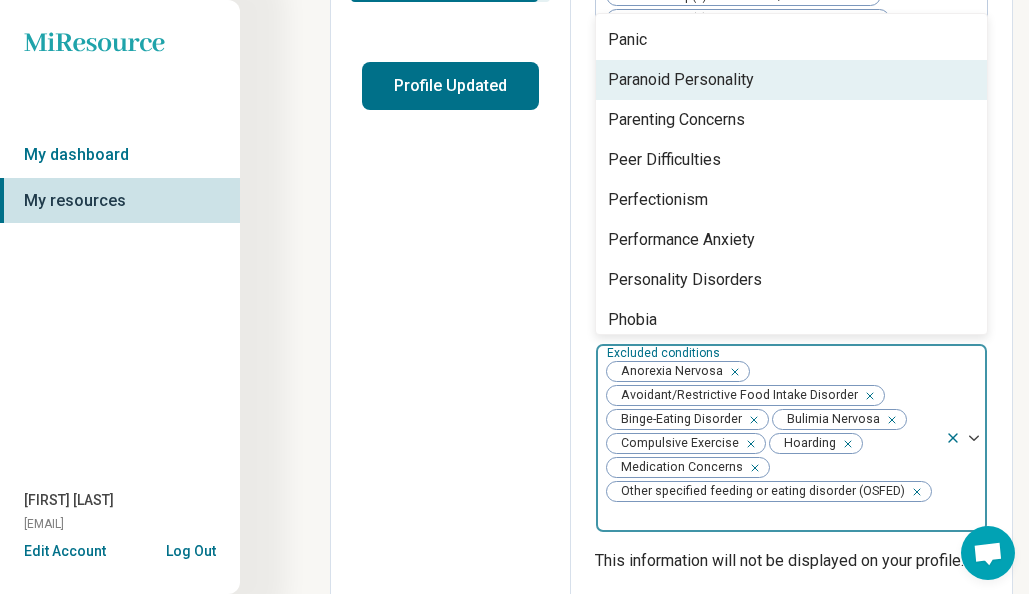 click on "Paranoid Personality" at bounding box center (791, 80) 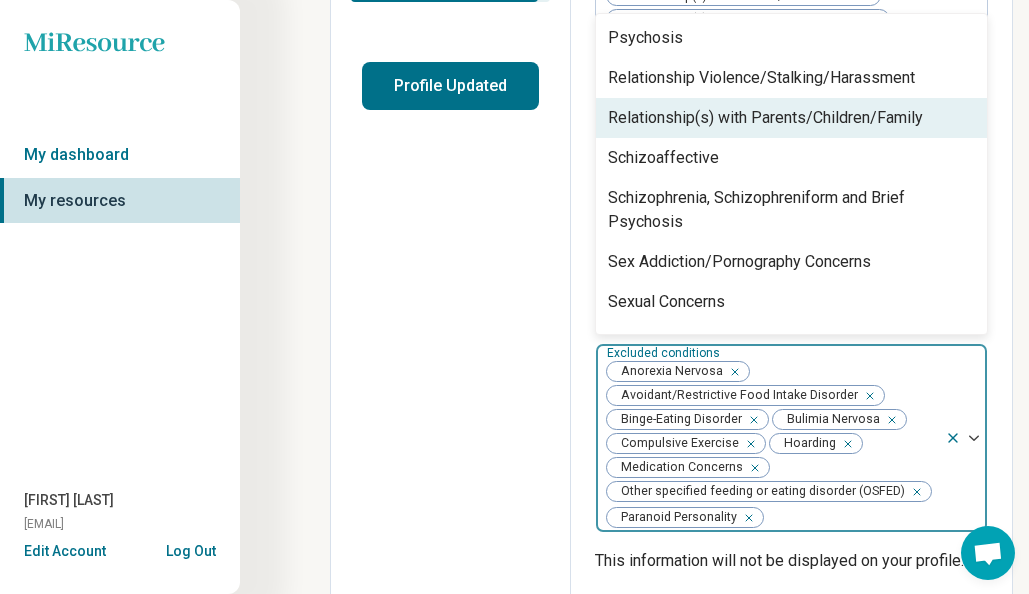 scroll, scrollTop: 1806, scrollLeft: 0, axis: vertical 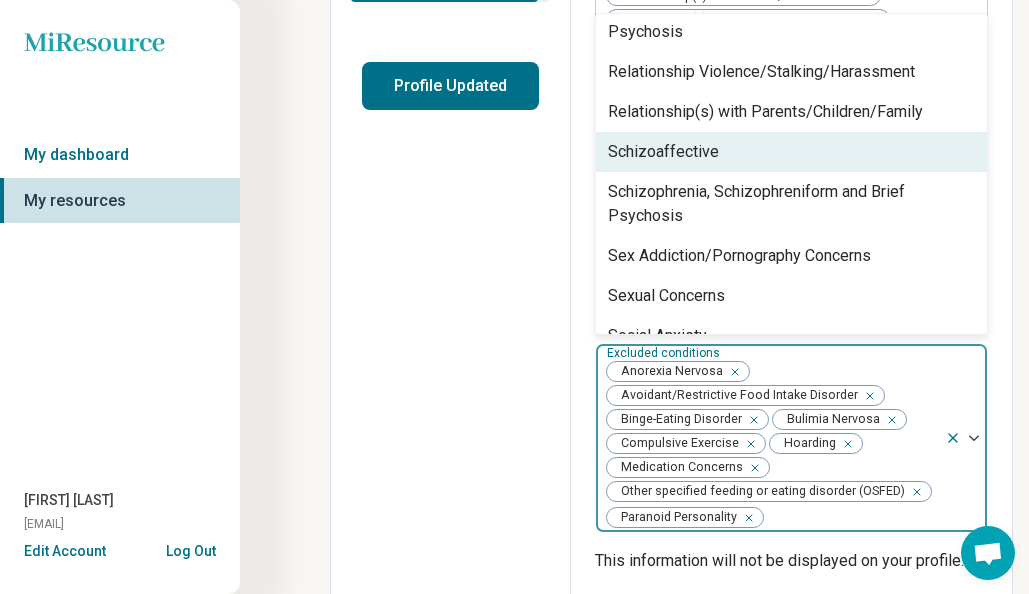 click on "Schizoaffective" at bounding box center [791, 152] 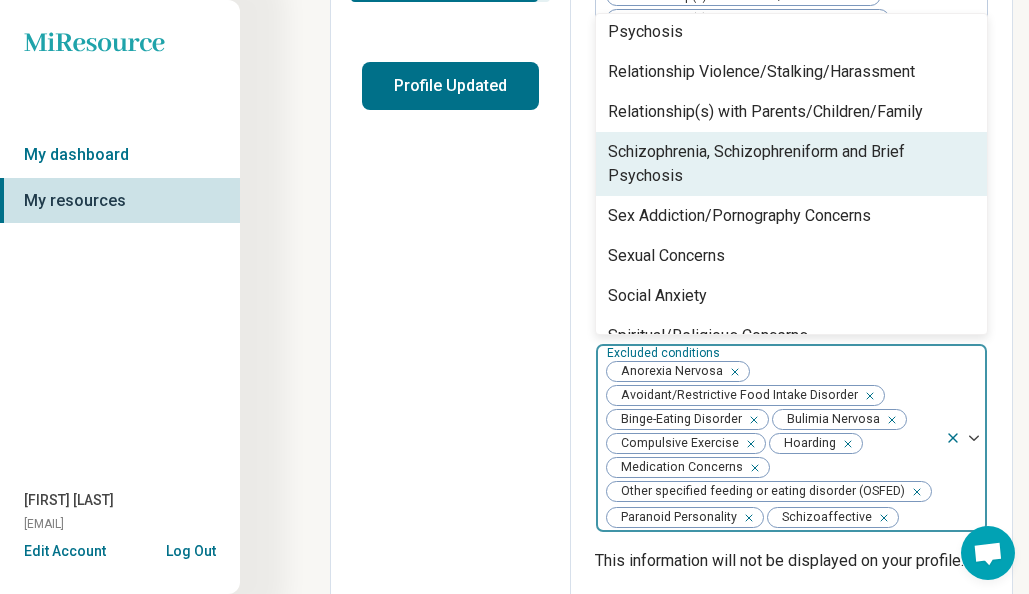 click on "Schizophrenia, Schizophreniform and Brief Psychosis" at bounding box center [791, 164] 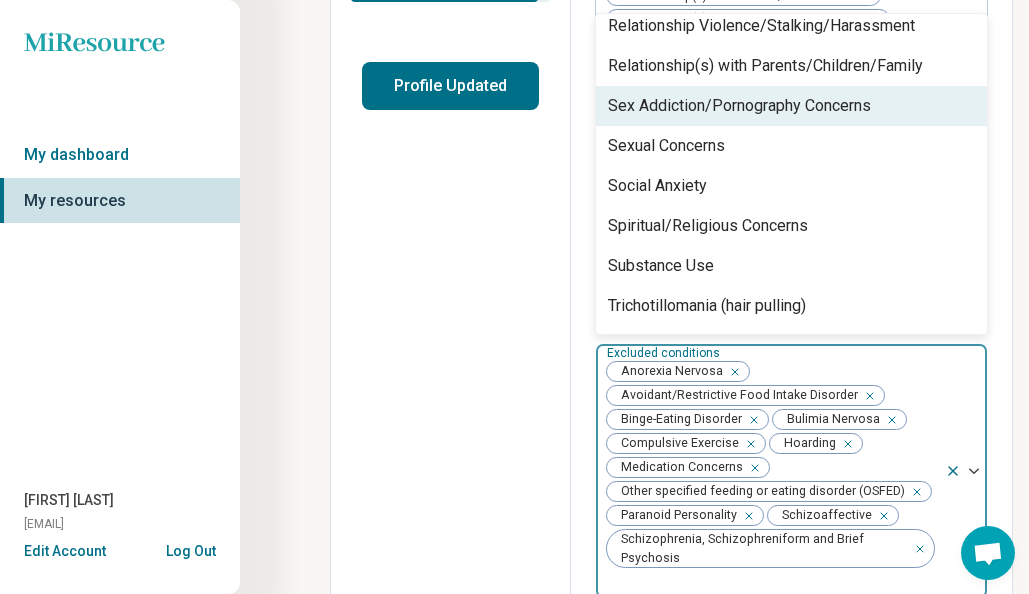scroll, scrollTop: 1867, scrollLeft: 0, axis: vertical 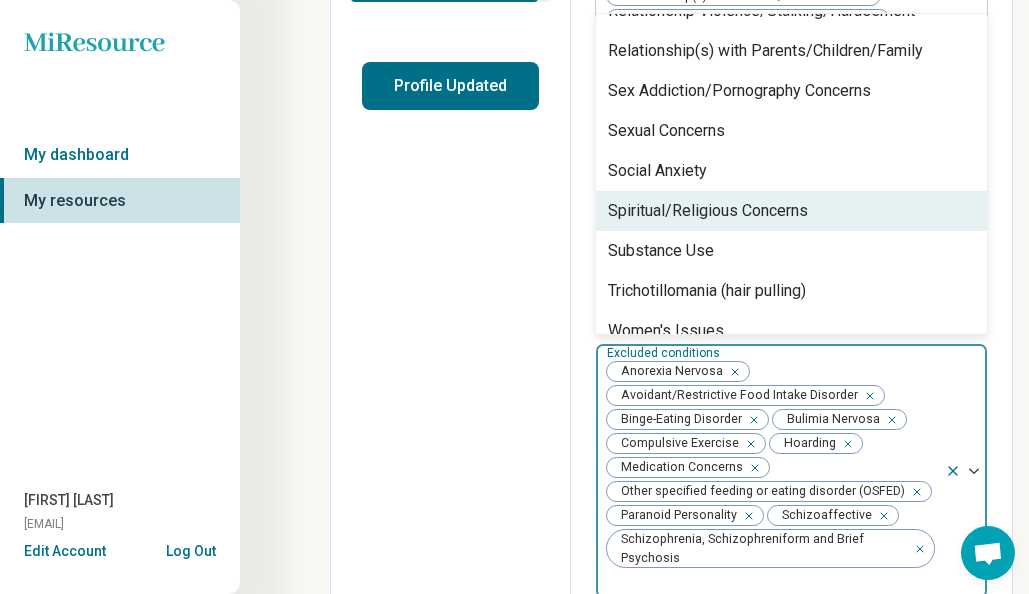click on "Areas of expertise Areas of expertise Academic Concerns Anger Issues Anxiety Career Childhood Abuse Cognitive Functioning Conflict Resolution Depression Divorce Drug Use Gender Identity Grief and Loss Infidelity Intimacy Concerns Life Transitions Loneliness/Isolation Personal Growth Physical Assault Physical Stress Polyamorous relationship Posttraumatic Stress Disorder (PTSD) Racial Identity Racial/Cultural Oppression or Trauma Relationship(s) with Friends/Roommates Relationship(s) with Partner/Husband/Wife School Concerns Self-Esteem Self-Harm Sexual Assault Sexual Identity Sleep Concerns Suicidal Ideation Trauma Work/Life Balance I accept clients/patients who are actively suicidal Excluded conditions  (optional) option [Condition], selected. Spiritual/Religious Concerns, 52 of 55. 55 results available. Use Up and Down to choose options, press Enter to select the currently focused option, press Escape to exit the menu, press Tab to select the option and exit the menu." at bounding box center [791, 968] 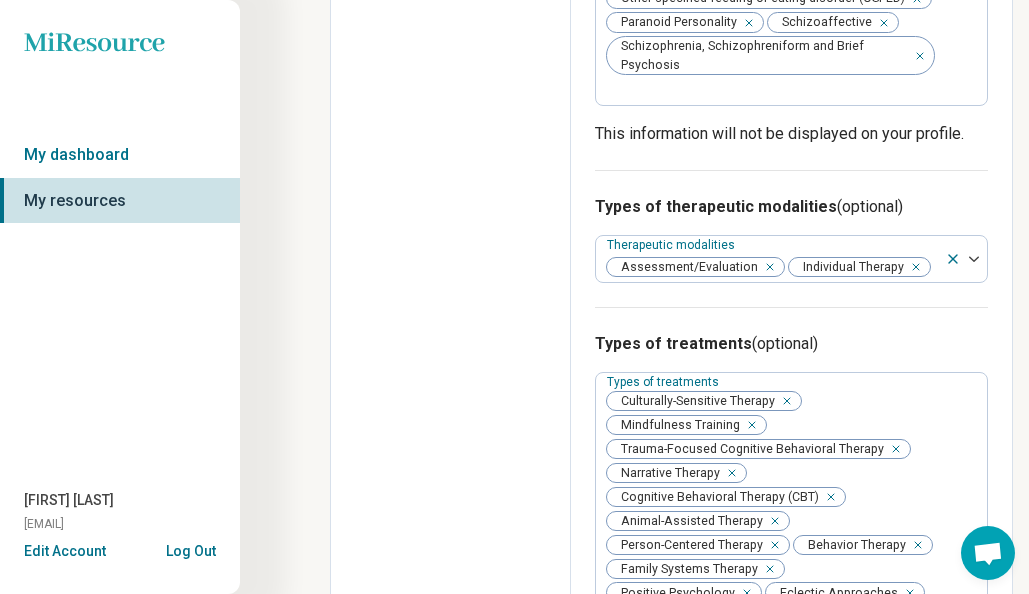 scroll, scrollTop: 989, scrollLeft: 0, axis: vertical 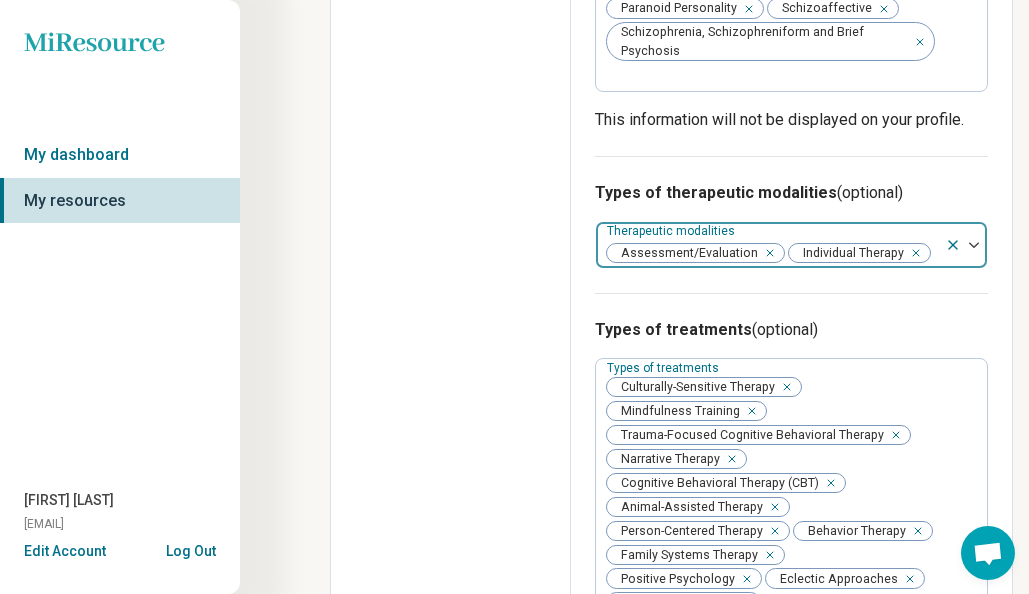 click on "Assessment/Evaluation Individual Therapy" at bounding box center (770, 245) 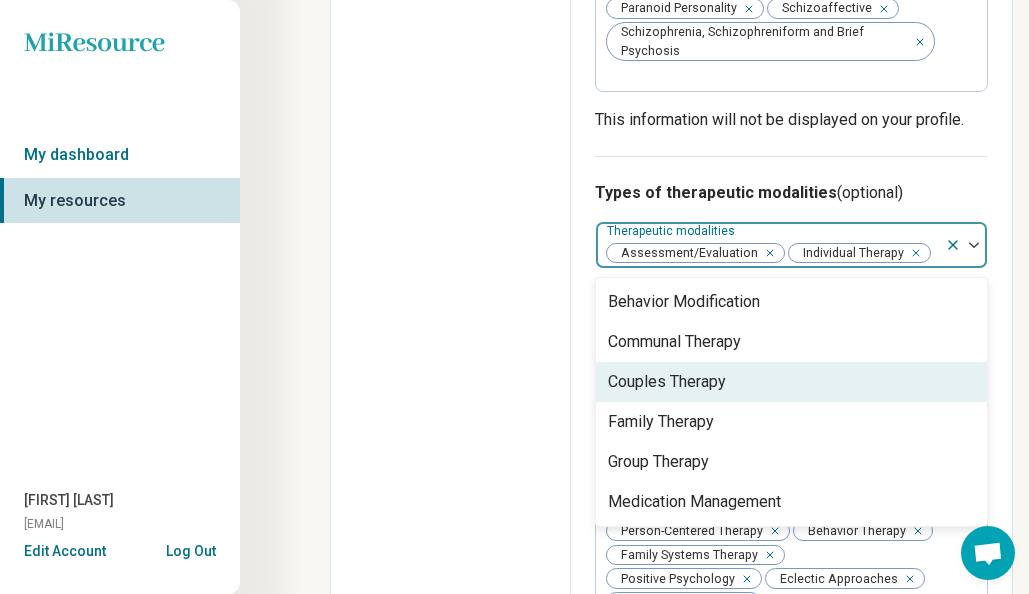 click on "Couples Therapy" at bounding box center [791, 382] 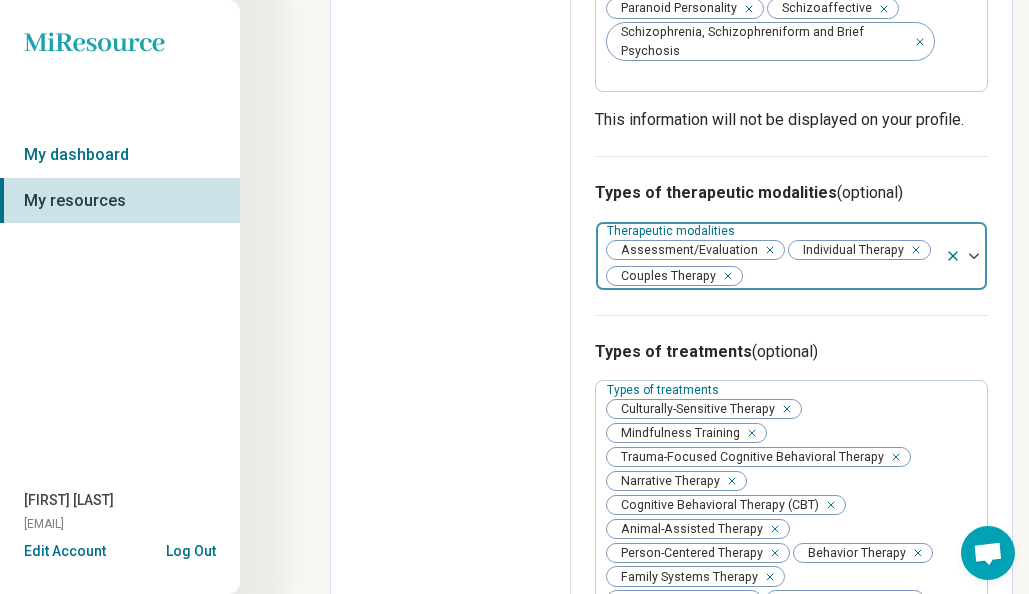 click at bounding box center (840, 276) 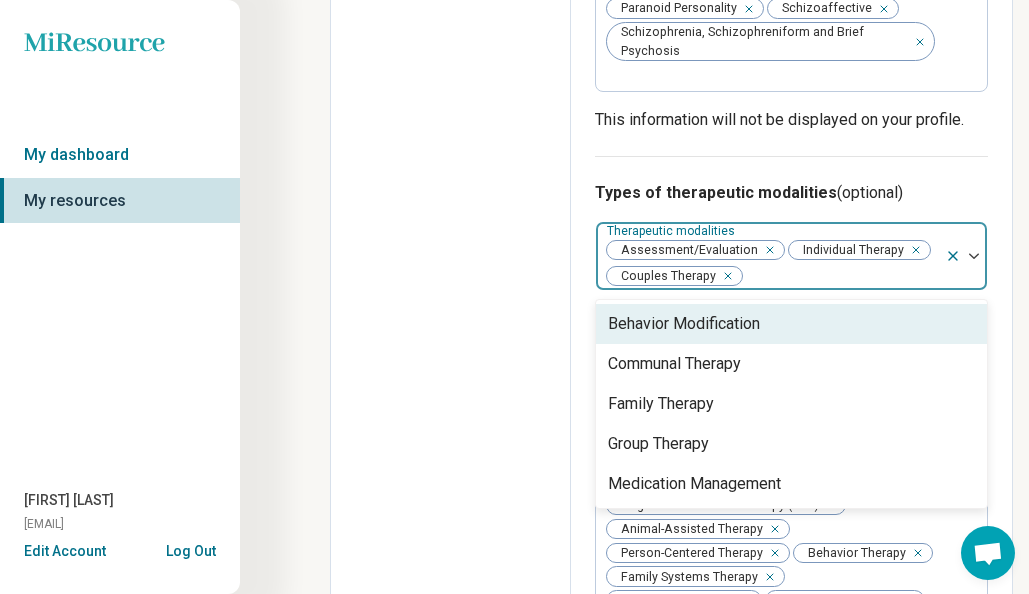 click on "Edit profile General Specialty Credentials Location Payment Schedule Profile completion:  94 % Profile Updated" at bounding box center (451, 472) 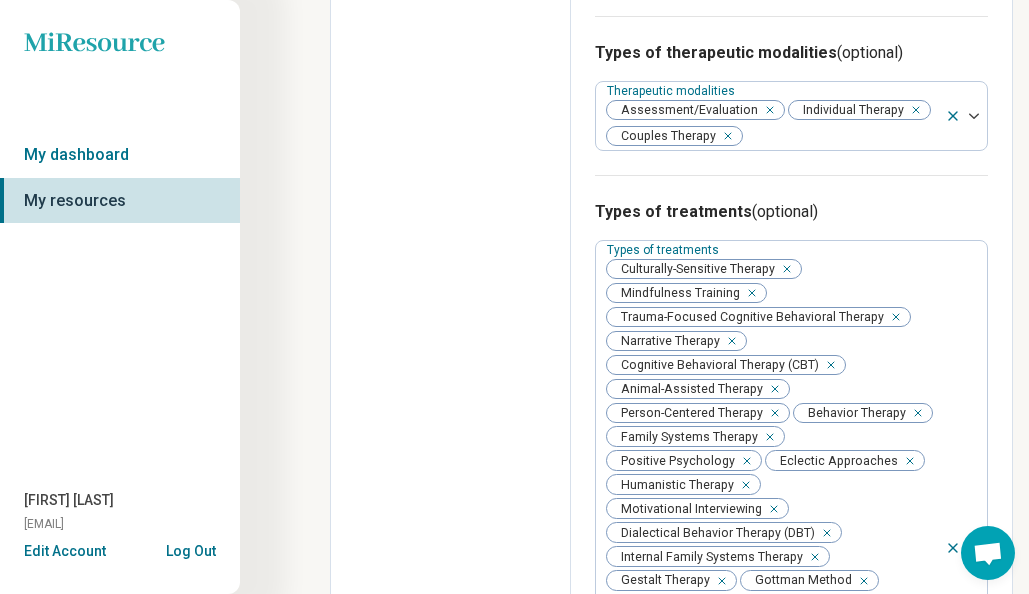 scroll, scrollTop: 1142, scrollLeft: 0, axis: vertical 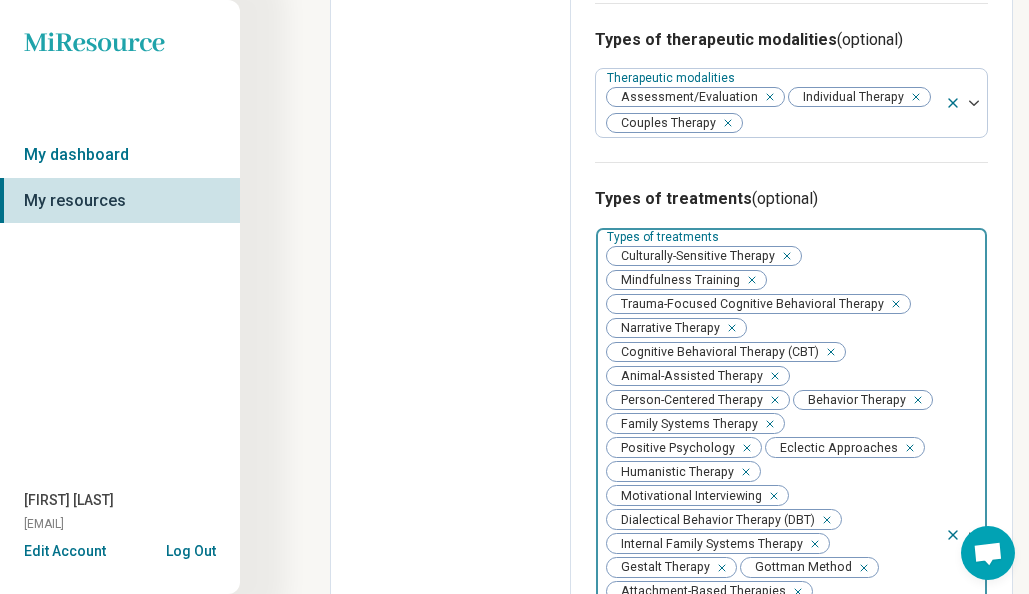 click on "Culturally-Sensitive Therapy Mindfulness Training Trauma-Focused Cognitive Behavioral Therapy Narrative Therapy Cognitive Behavioral Therapy (CBT) Animal-Assisted Therapy Person-Centered Therapy Behavior Therapy Family Systems Therapy Positive Psychology Eclectic Approaches Humanistic Therapy Motivational Interviewing Dialectical Behavior Therapy (DBT) Internal Family Systems Therapy Gestalt Therapy Gottman Method Attachment-Based Therapies Solution-Focused Therapy Feminist Therapy Emotional Support Animal Assessment Anger Management Cognitive Restructuring Play Therapy Biofeedback Sand Tray Therapy Brief Psychotherapy Eye Movement Desensitization and Reprocessing (EMDR)" at bounding box center (770, 535) 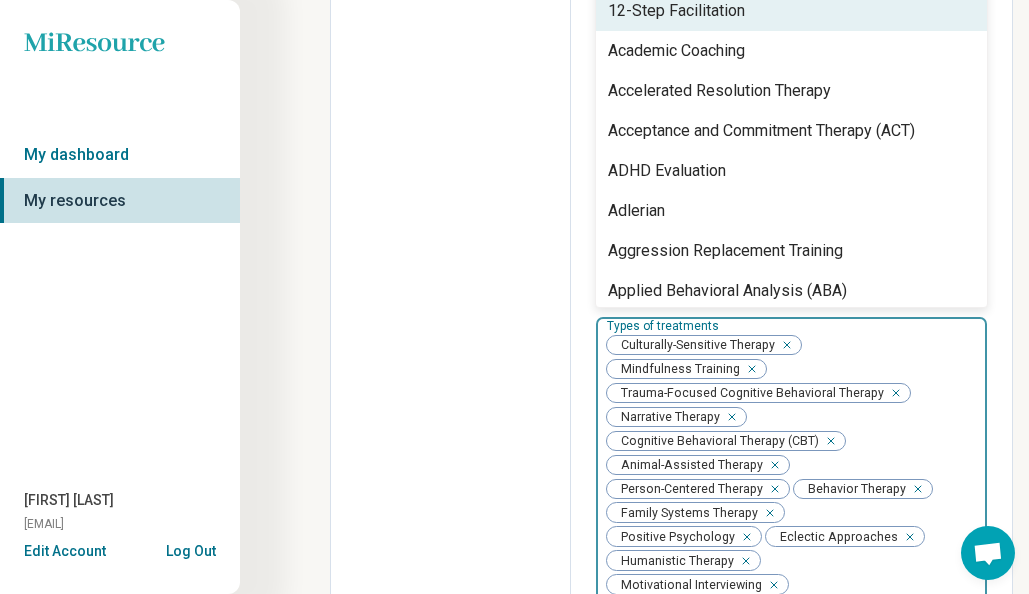 scroll, scrollTop: 1034, scrollLeft: 0, axis: vertical 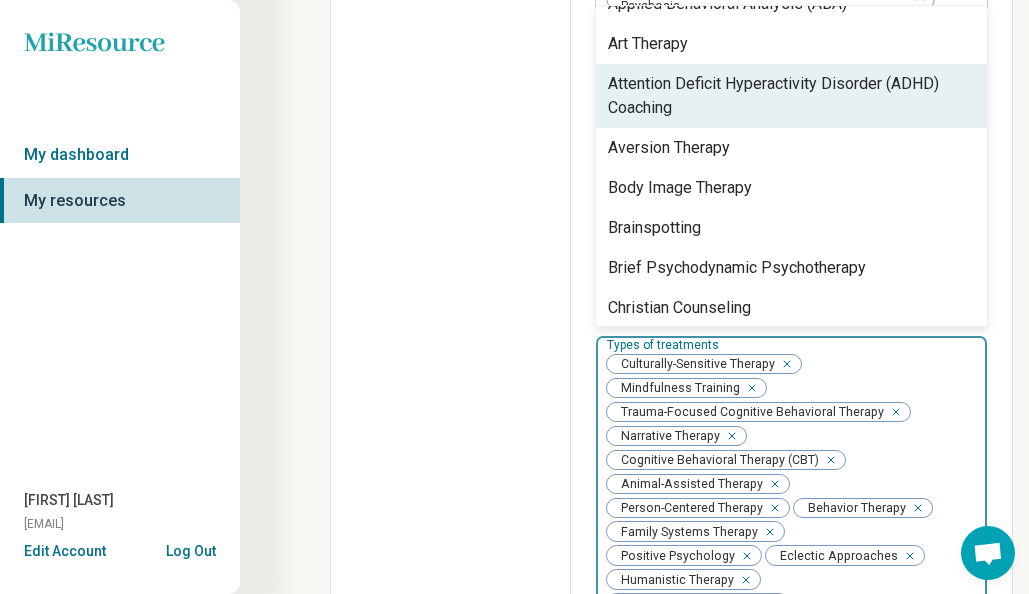 click on "Attention Deficit Hyperactivity Disorder (ADHD) Coaching" at bounding box center (791, 96) 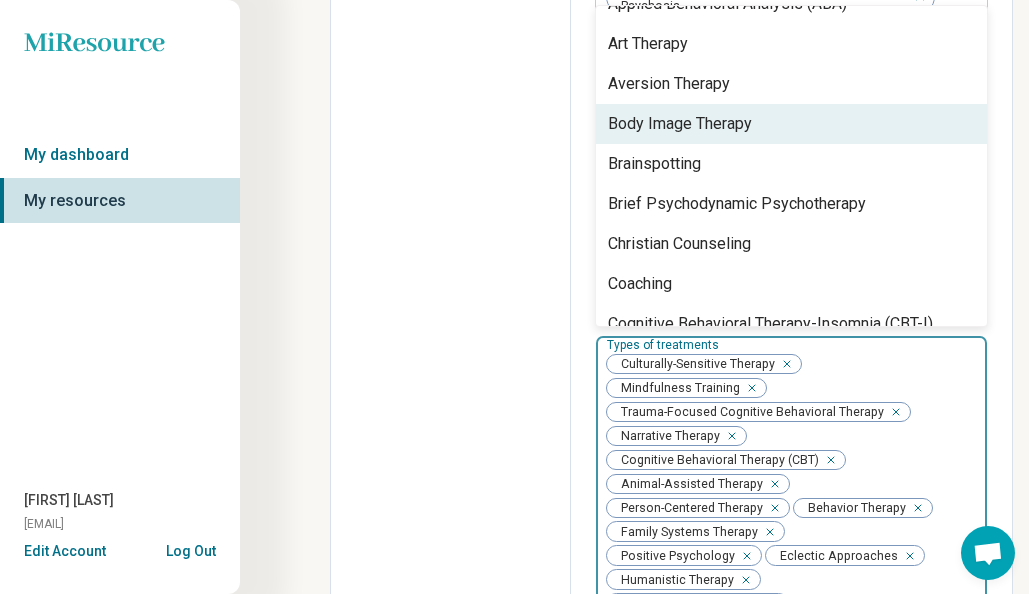 click on "Body Image Therapy" at bounding box center [791, 124] 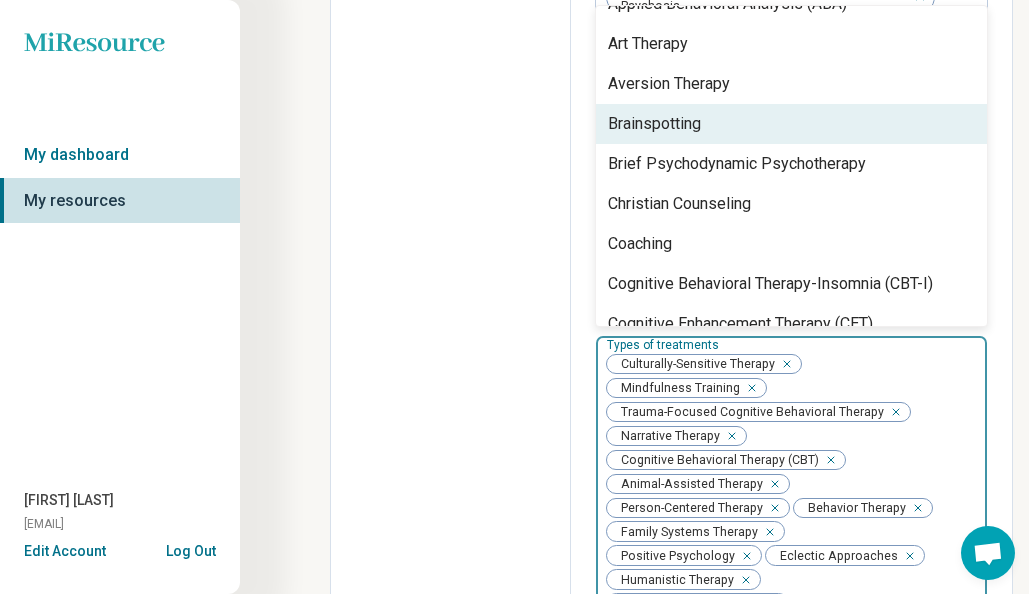 click on "Brainspotting" at bounding box center [791, 124] 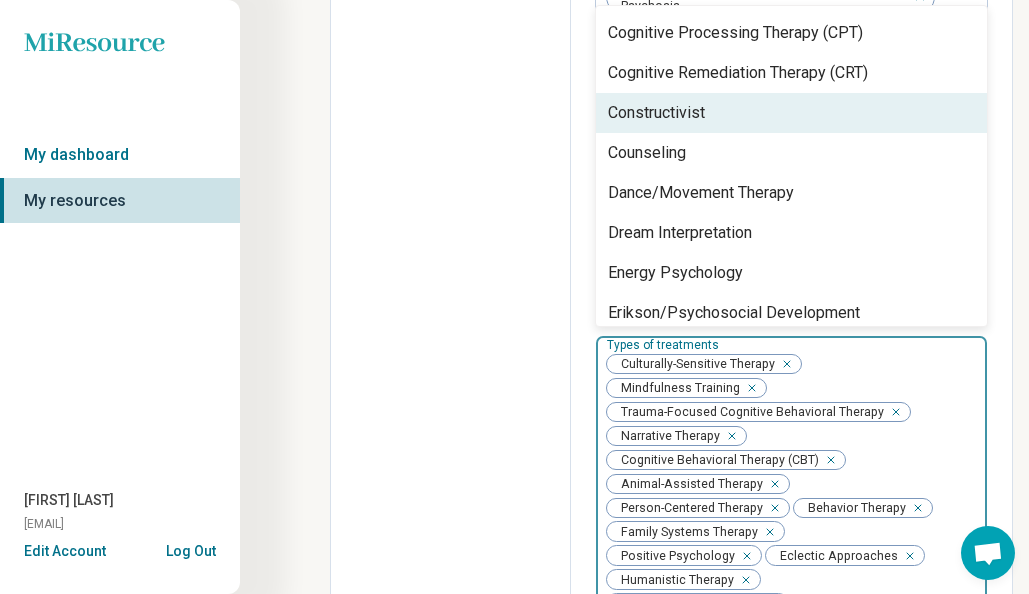 scroll, scrollTop: 607, scrollLeft: 0, axis: vertical 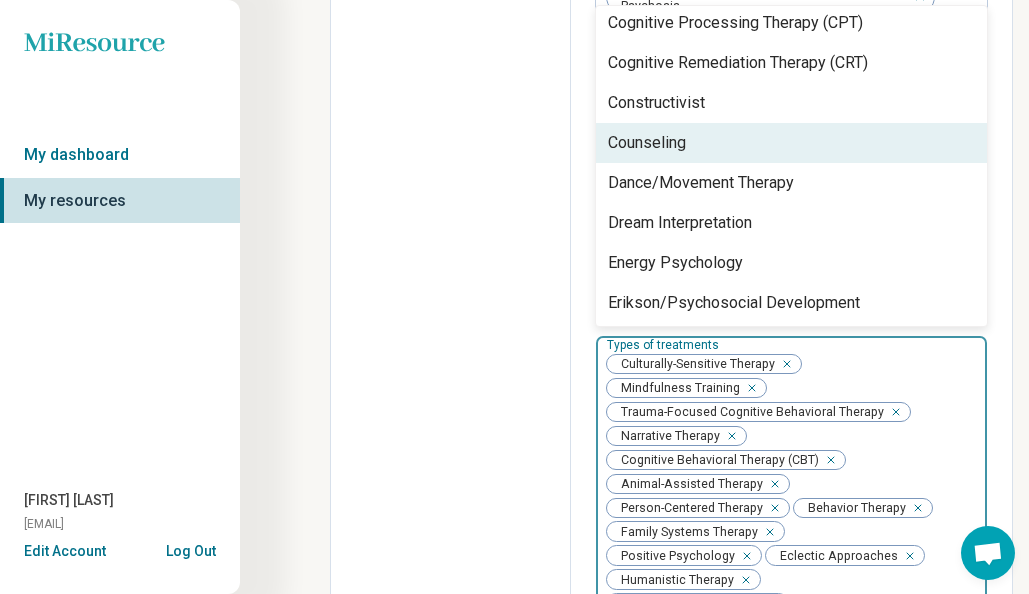 click on "Counseling" at bounding box center [791, 143] 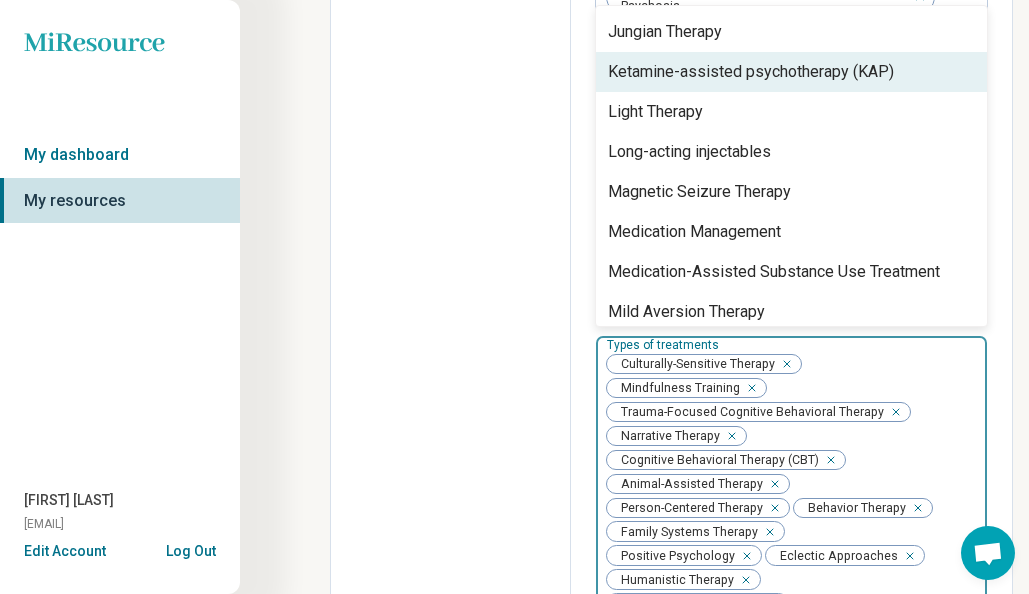 scroll, scrollTop: 1481, scrollLeft: 0, axis: vertical 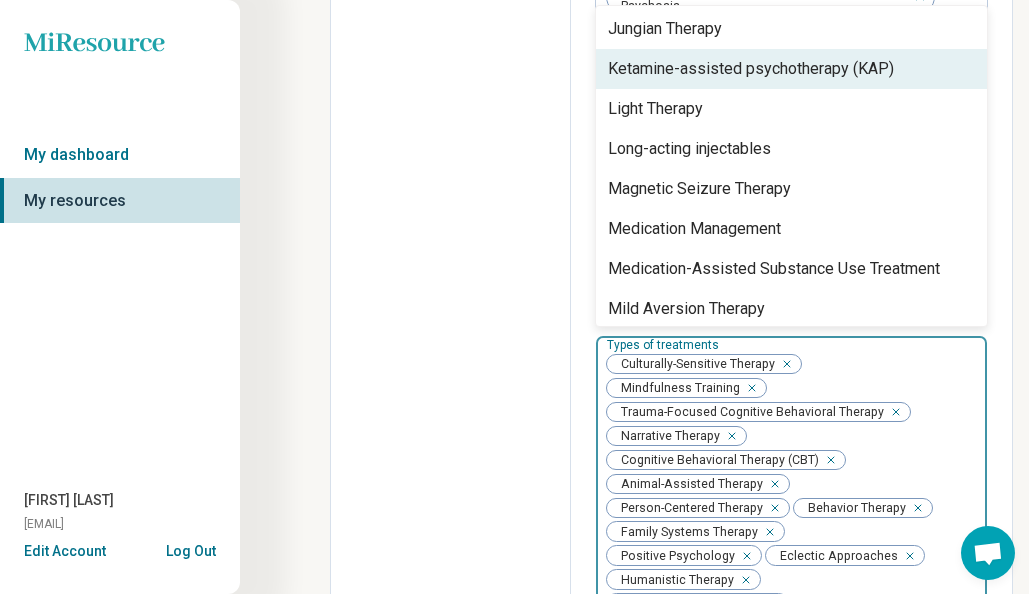 click on "Ketamine-assisted psychotherapy (KAP)" at bounding box center (751, 69) 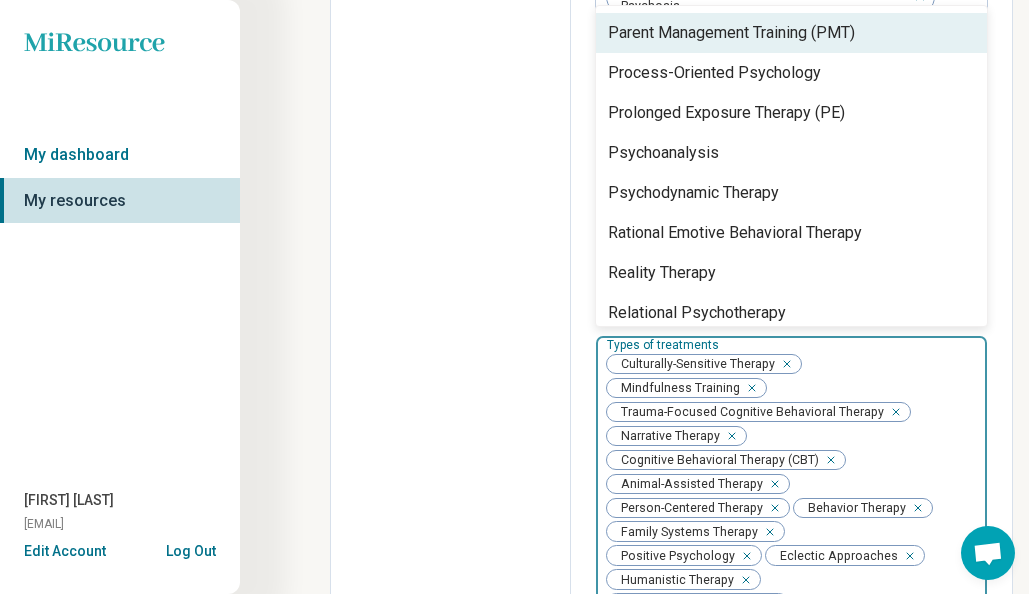 scroll, scrollTop: 1998, scrollLeft: 0, axis: vertical 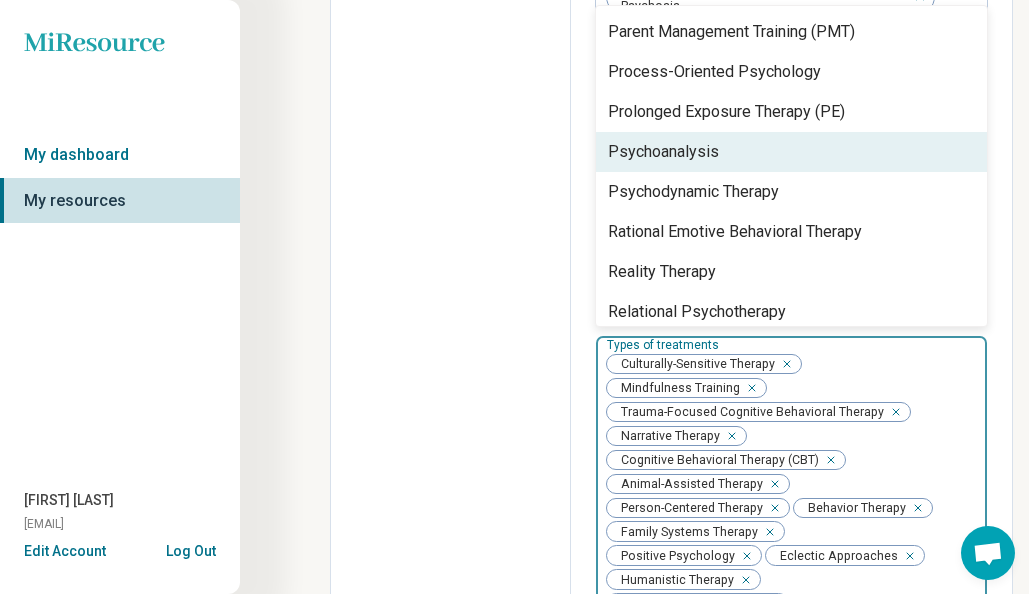 click on "Psychoanalysis" at bounding box center (791, 152) 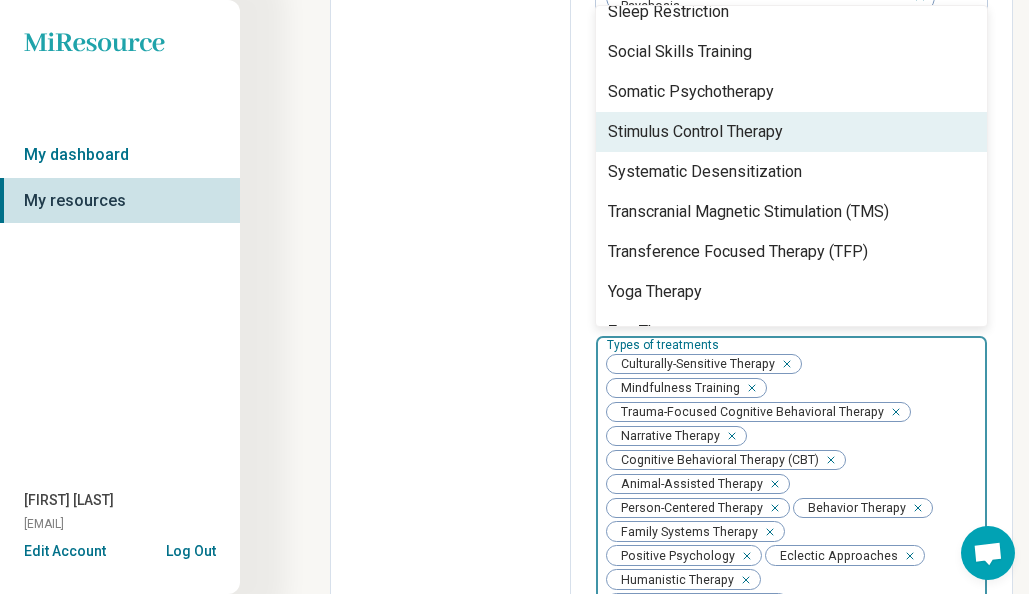 scroll, scrollTop: 2488, scrollLeft: 0, axis: vertical 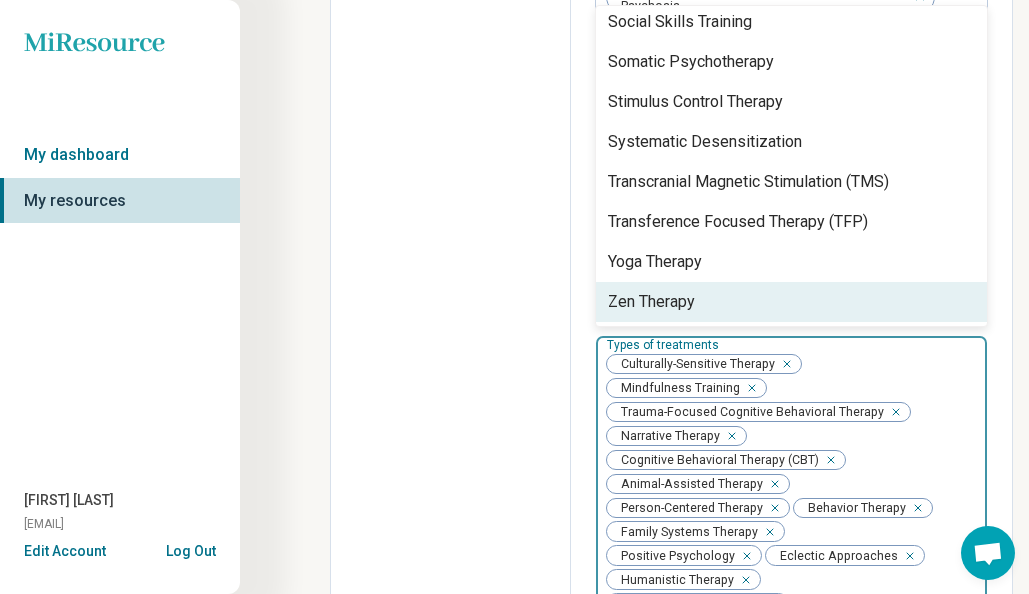click on "Edit profile General Specialty Credentials Location Payment Schedule Profile completion:  94 % Profile Updated" at bounding box center (451, 484) 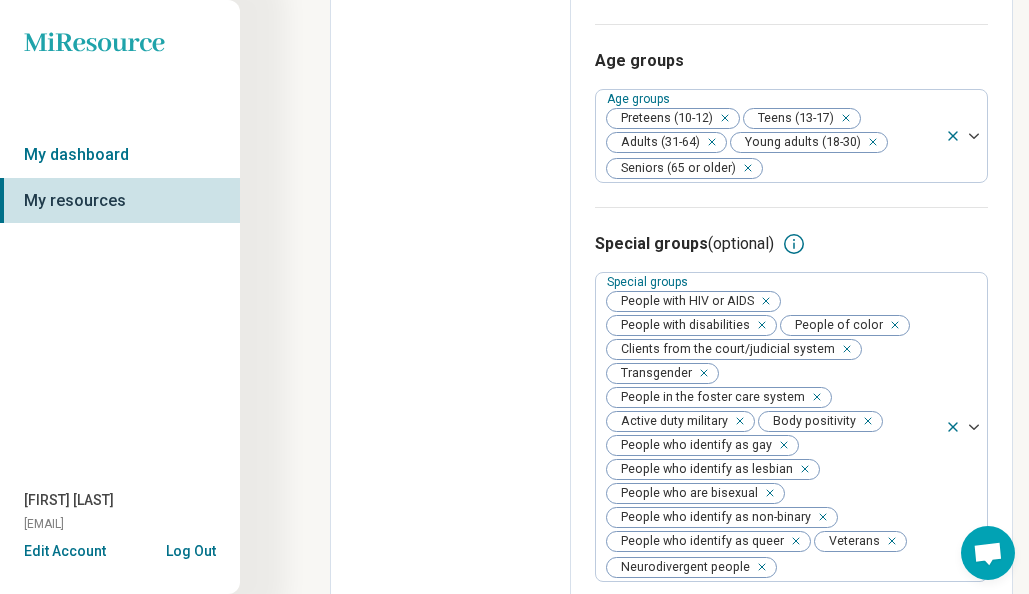 scroll, scrollTop: 2328, scrollLeft: 0, axis: vertical 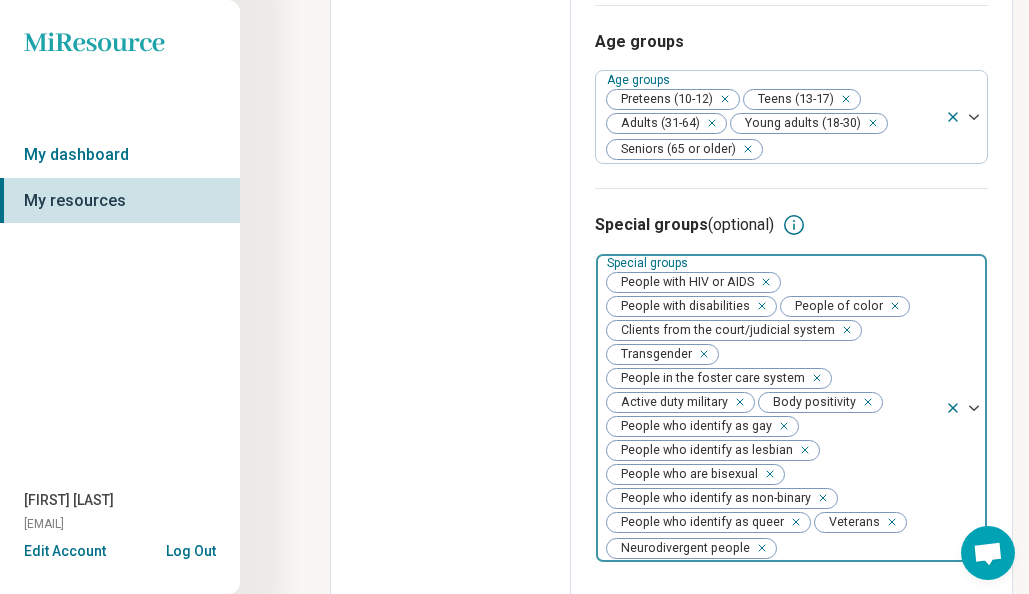 click on "People with HIV or AIDS People with disabilities People of color Clients from the court/judicial system Transgender People in the foster care system Active duty military Body positivity People who identify as gay People who identify as lesbian People who are bisexual People who identify as non-binary People who identify as queer Veterans Neurodivergent people" at bounding box center (770, 408) 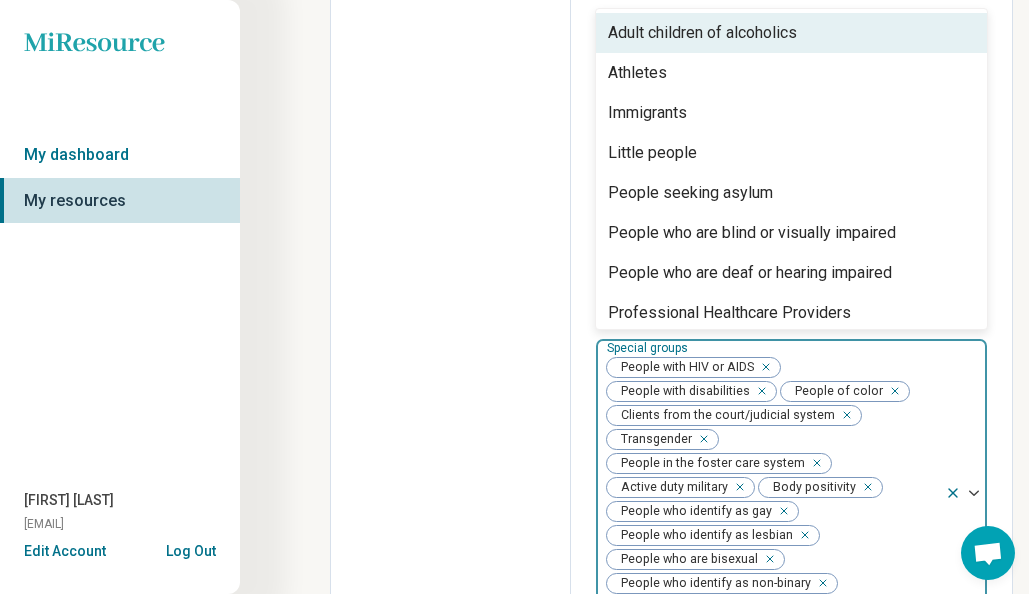 scroll, scrollTop: 2220, scrollLeft: 0, axis: vertical 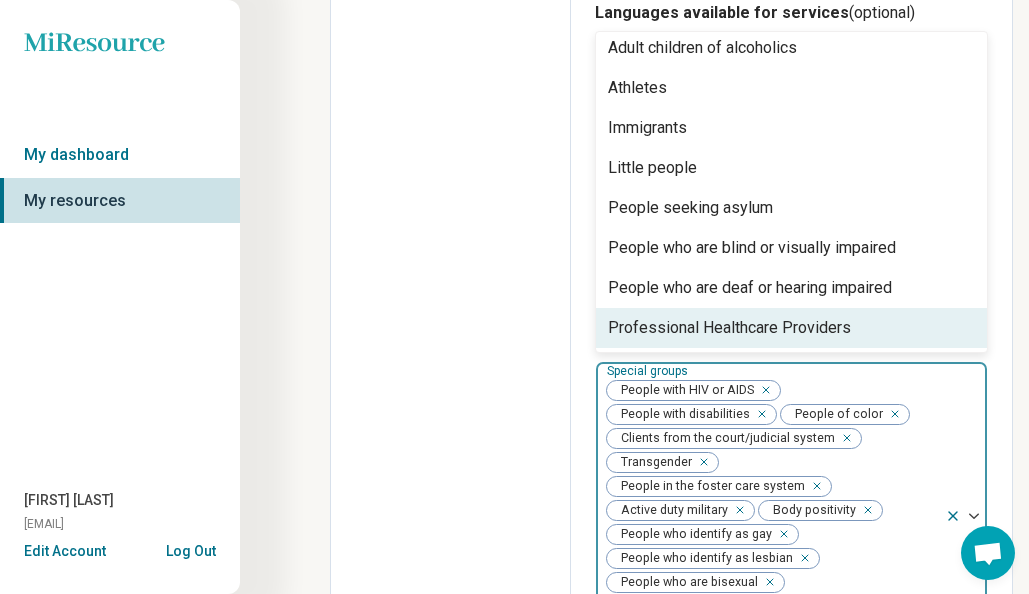 click on "Professional Healthcare Providers" at bounding box center [791, 328] 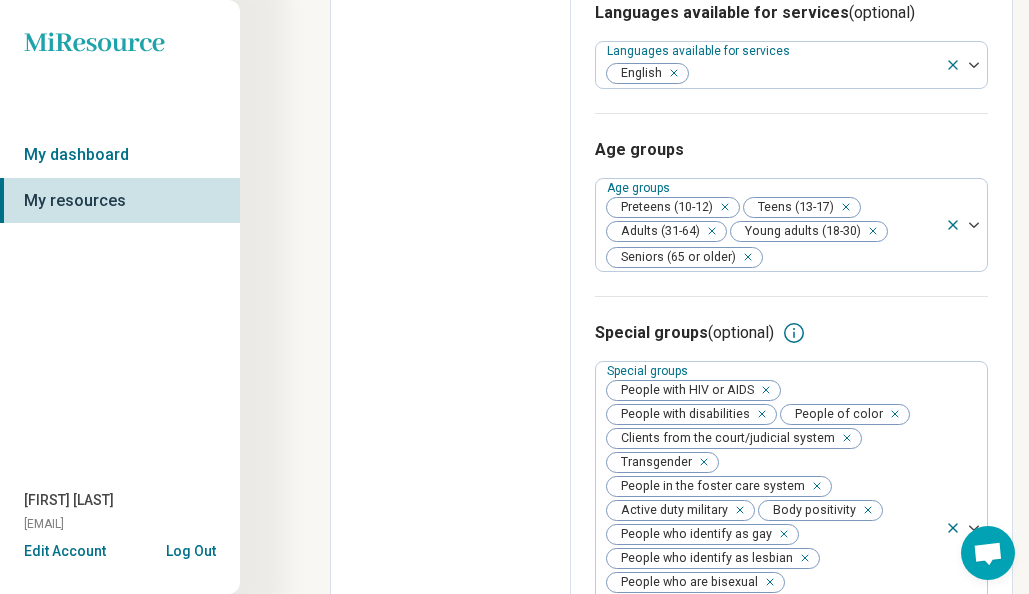 click on "Edit profile General Specialty Credentials Location Payment Schedule Profile completion:  94 % Profile Updated" at bounding box center (451, -690) 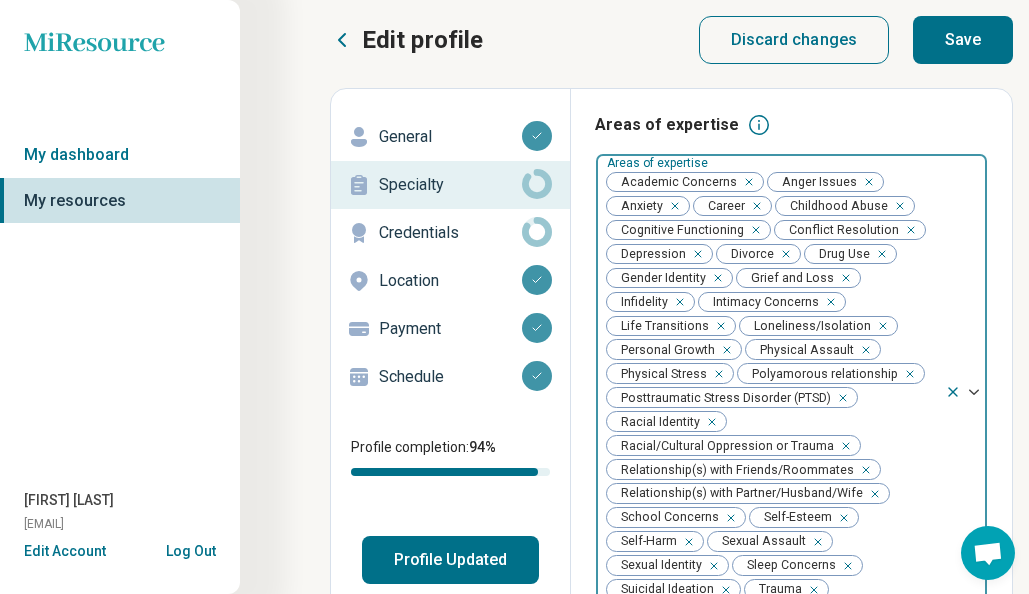 scroll, scrollTop: 0, scrollLeft: 0, axis: both 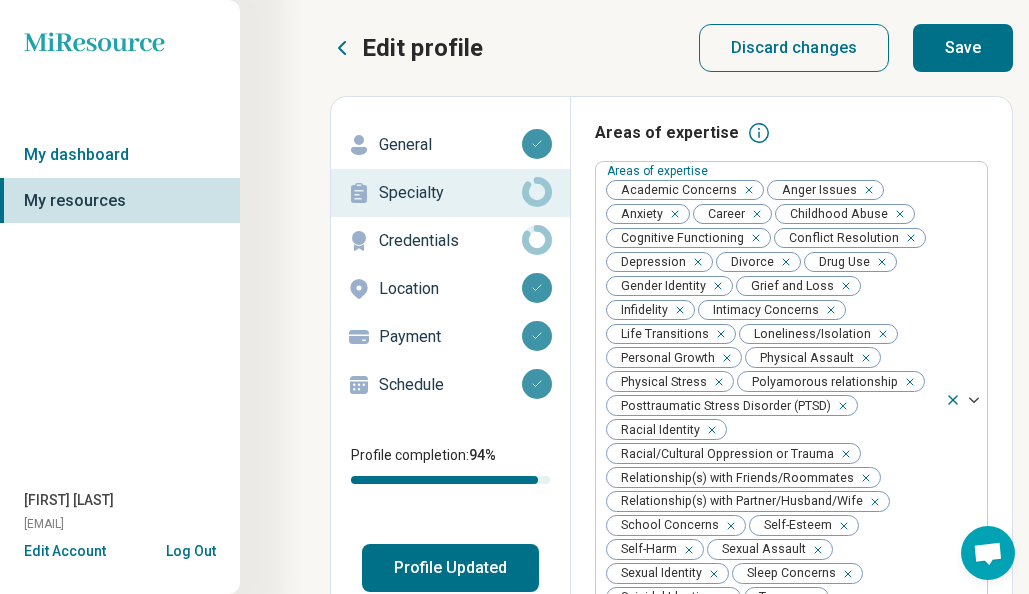 click on "Save" at bounding box center (963, 48) 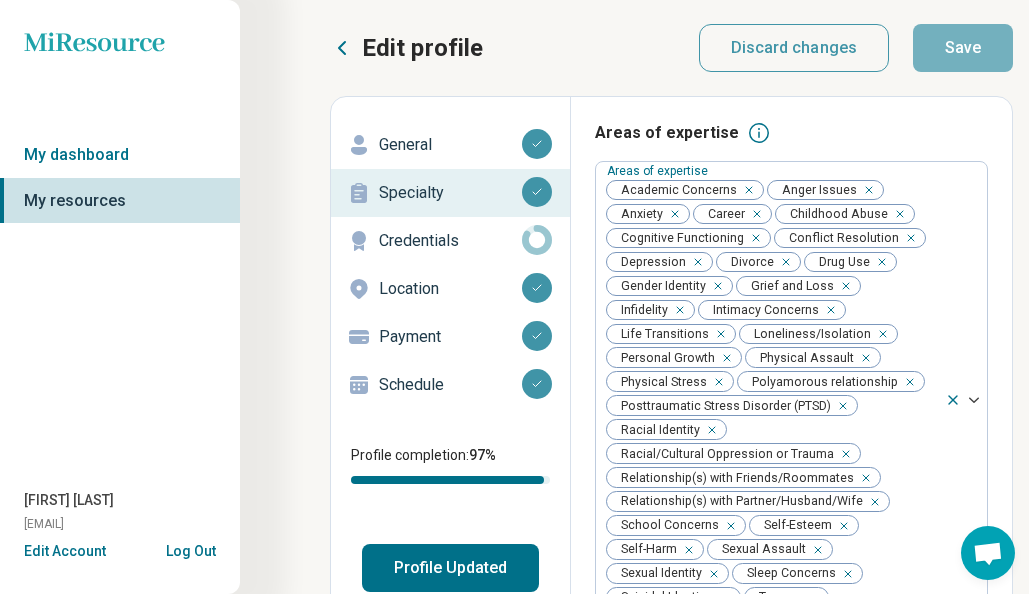 click 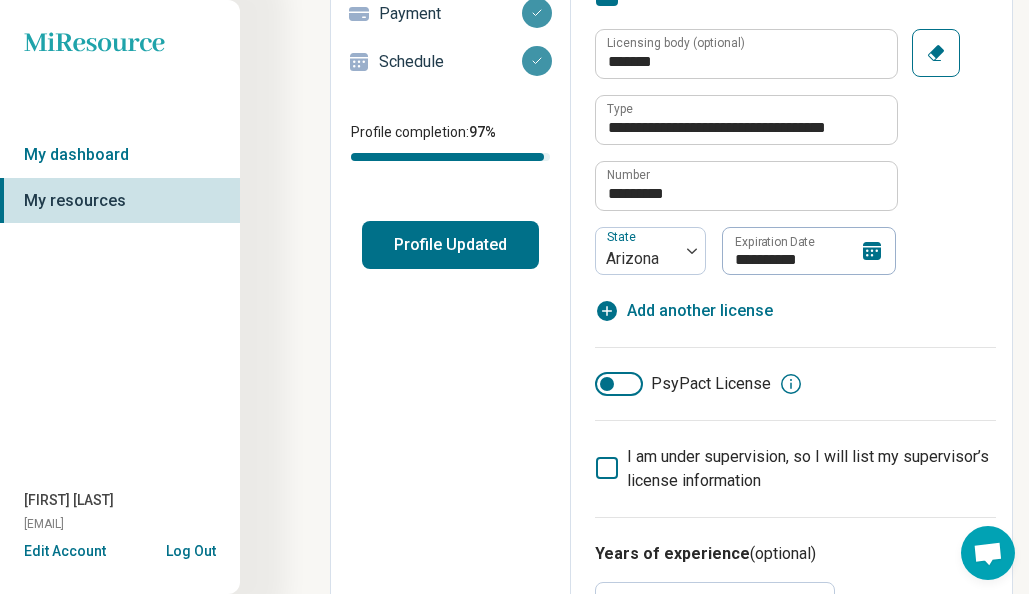 scroll, scrollTop: 292, scrollLeft: 0, axis: vertical 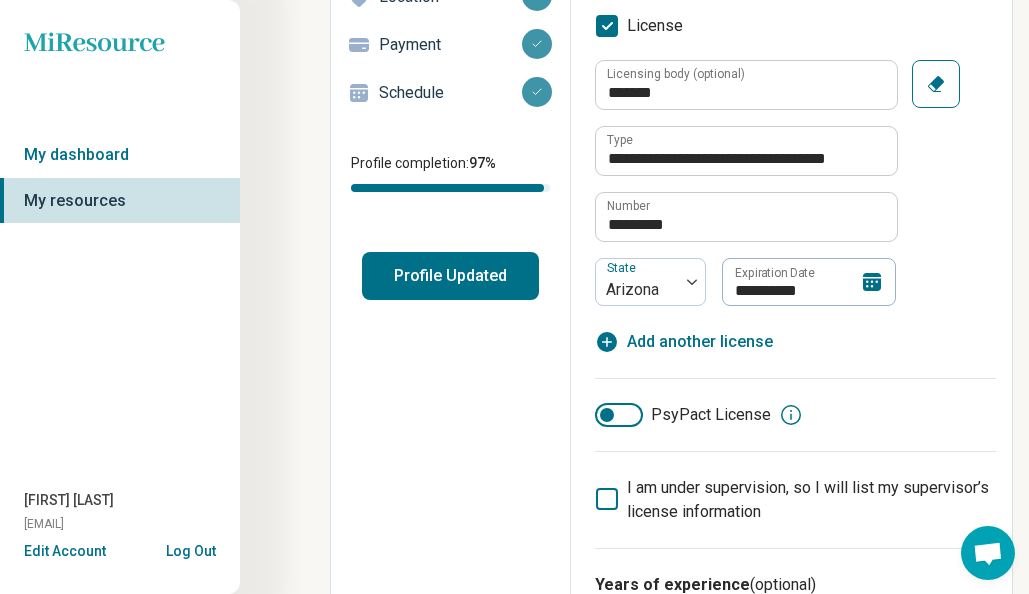 click on "Add another license" at bounding box center [700, 342] 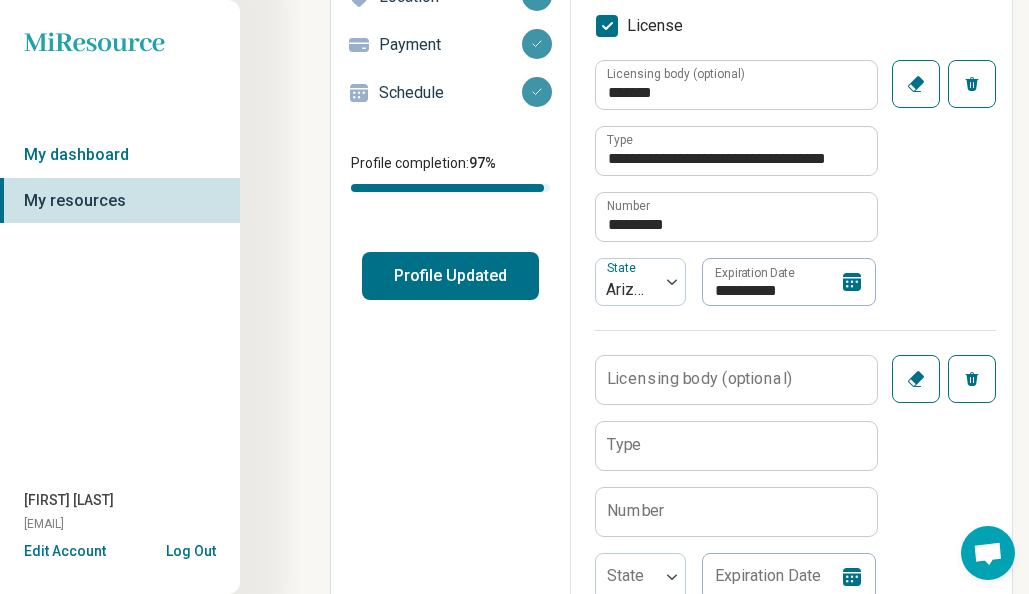 click on "Licensing body (optional)" at bounding box center (699, 379) 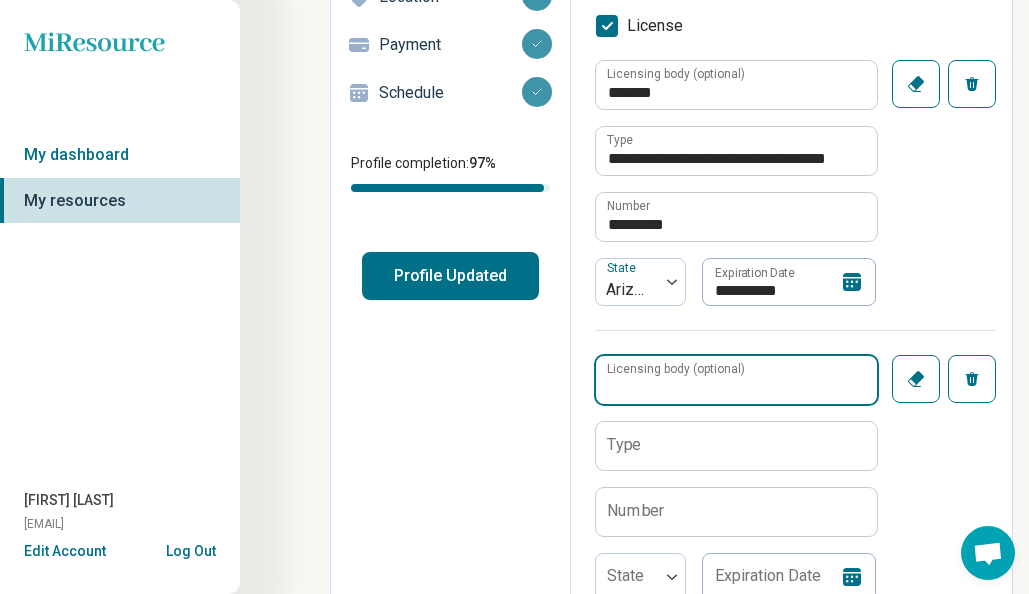 click on "Licensing body (optional)" at bounding box center [736, 380] 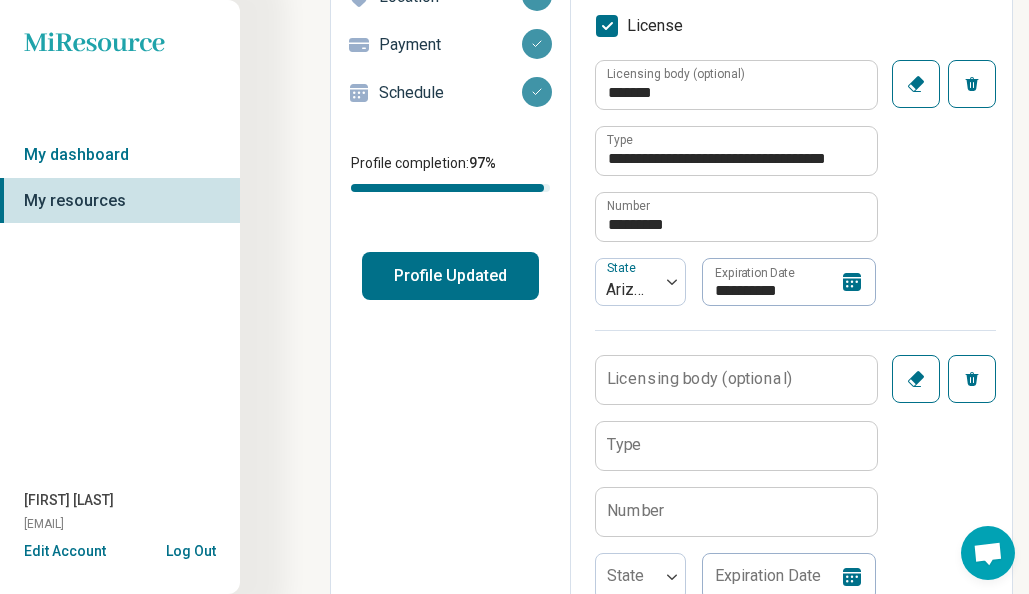 click on "**********" at bounding box center (795, 195) 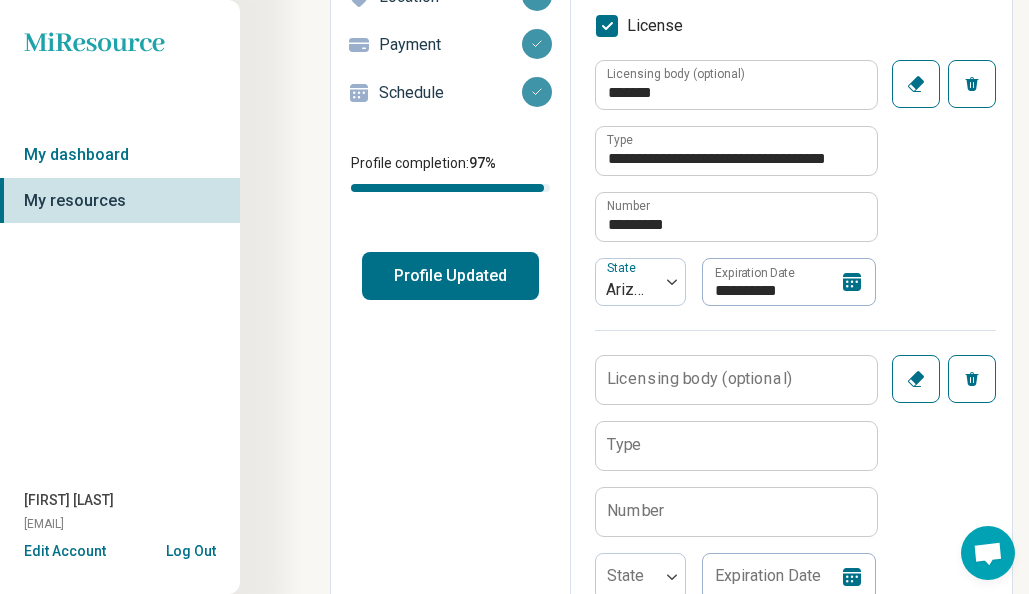 click 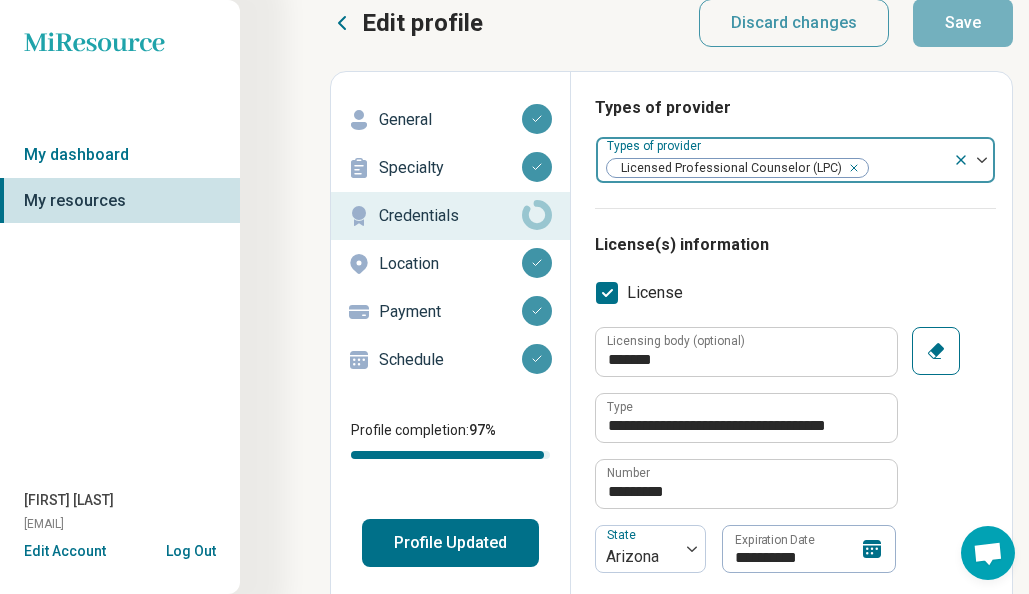 scroll, scrollTop: 22, scrollLeft: 0, axis: vertical 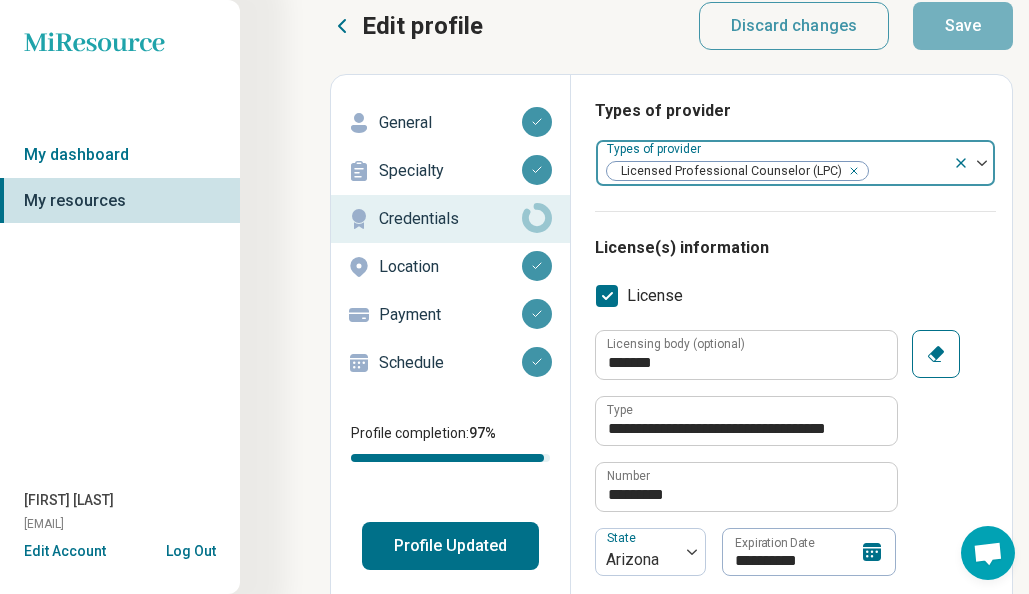 click at bounding box center [907, 171] 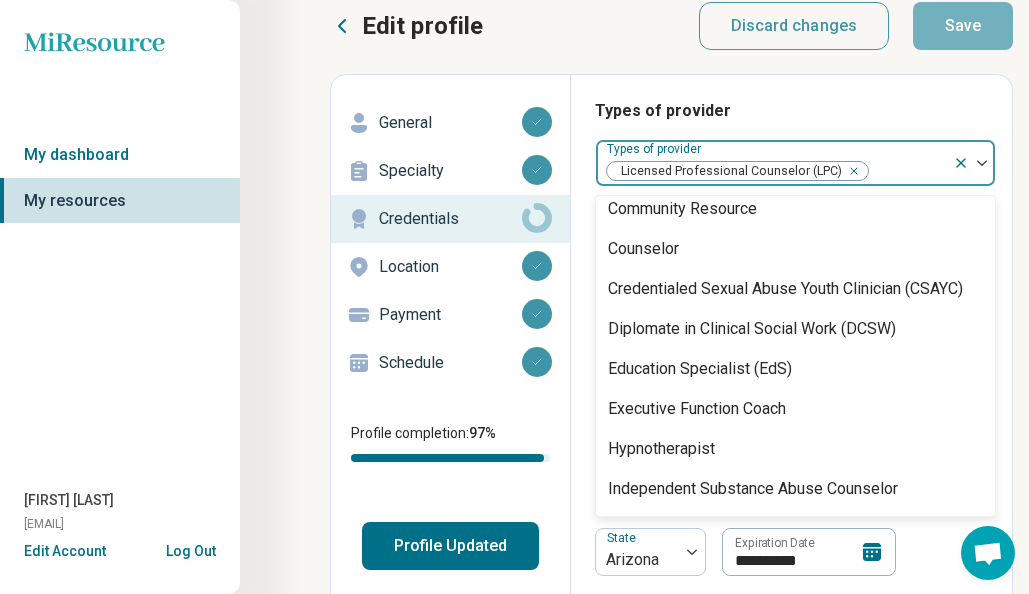 scroll, scrollTop: 517, scrollLeft: 0, axis: vertical 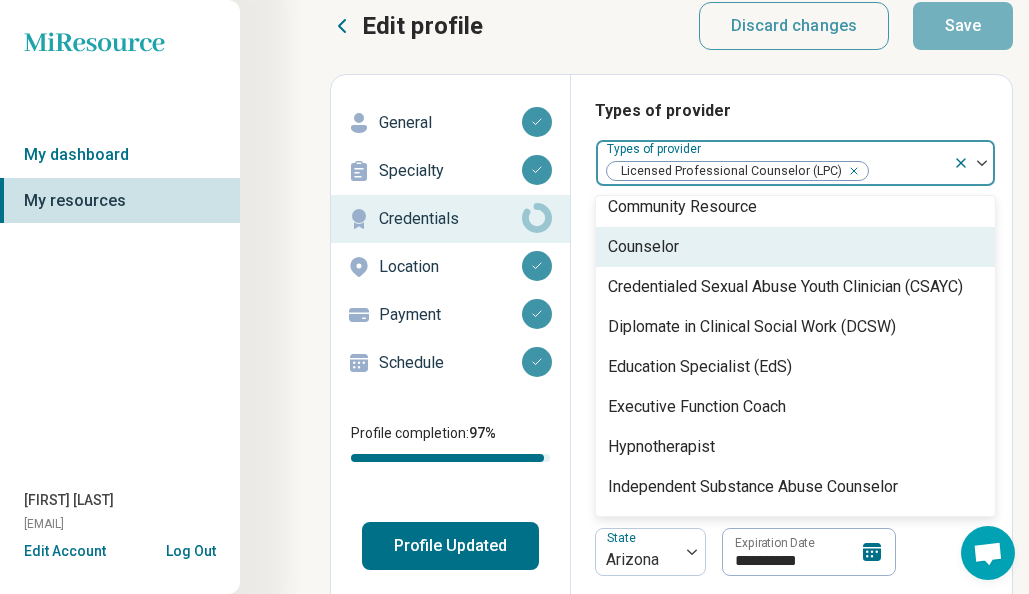 click on "Counselor" at bounding box center [795, 247] 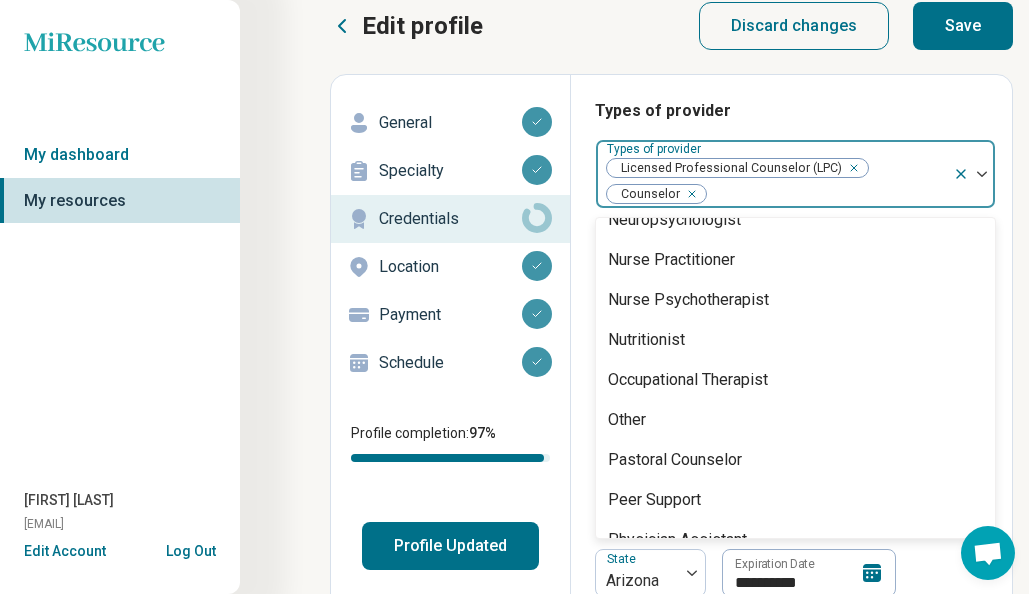 scroll, scrollTop: 1920, scrollLeft: 0, axis: vertical 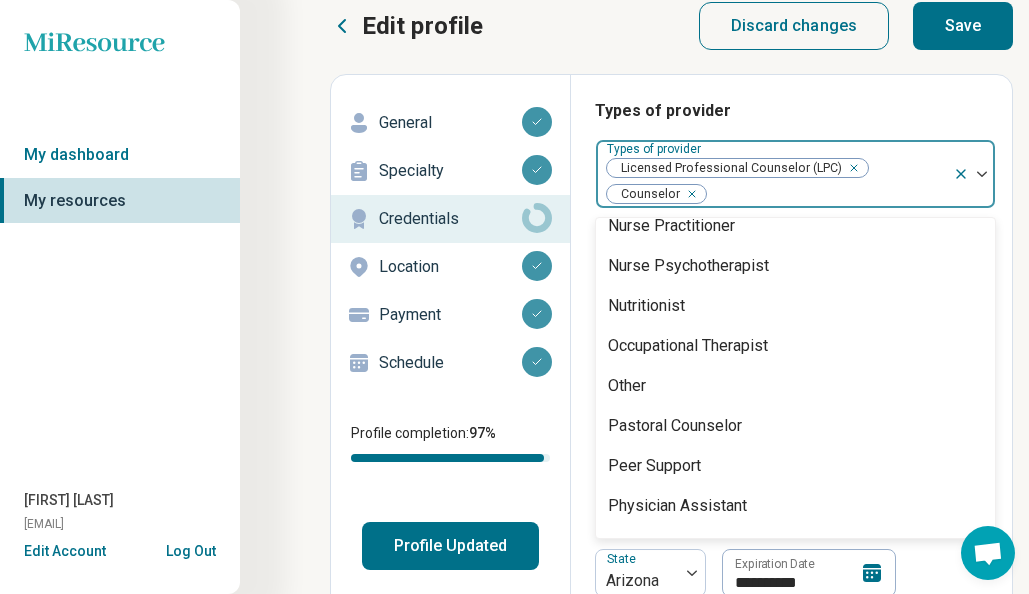 click on "National Certified Counselor (NCC)" at bounding box center [795, 146] 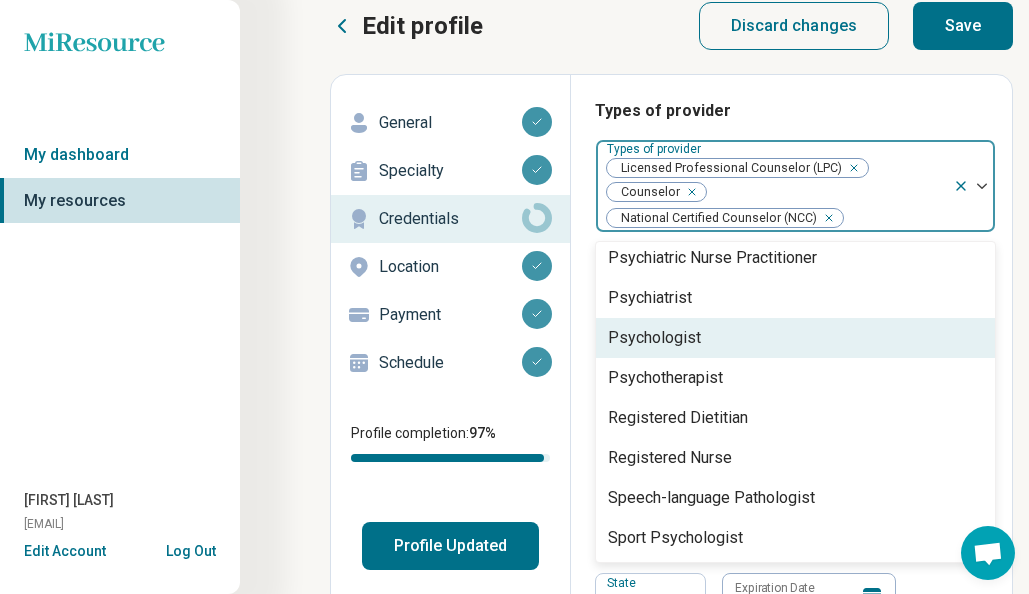 scroll, scrollTop: 2432, scrollLeft: 0, axis: vertical 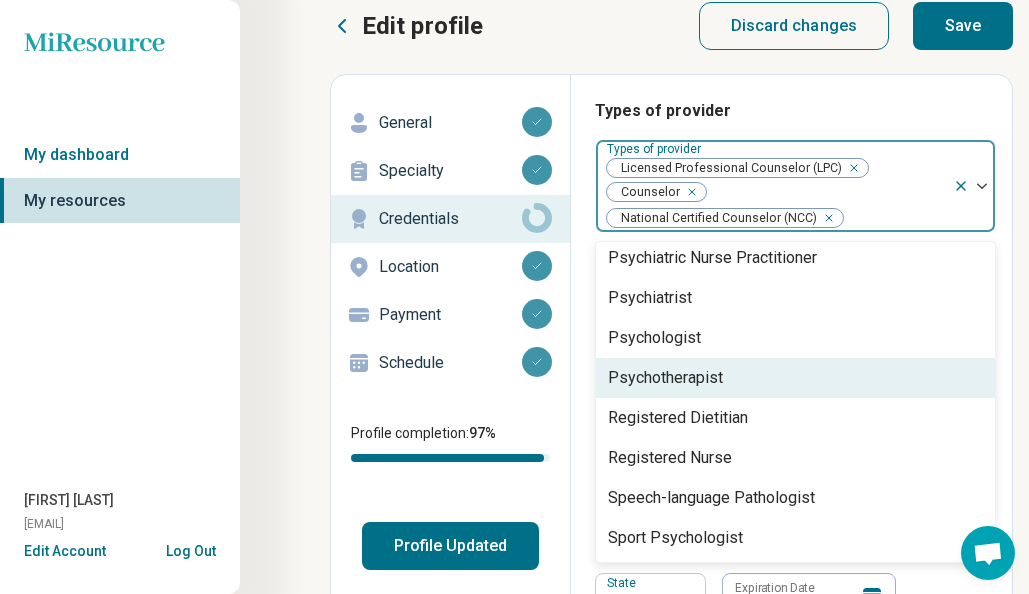 click on "Psychotherapist" at bounding box center (795, 378) 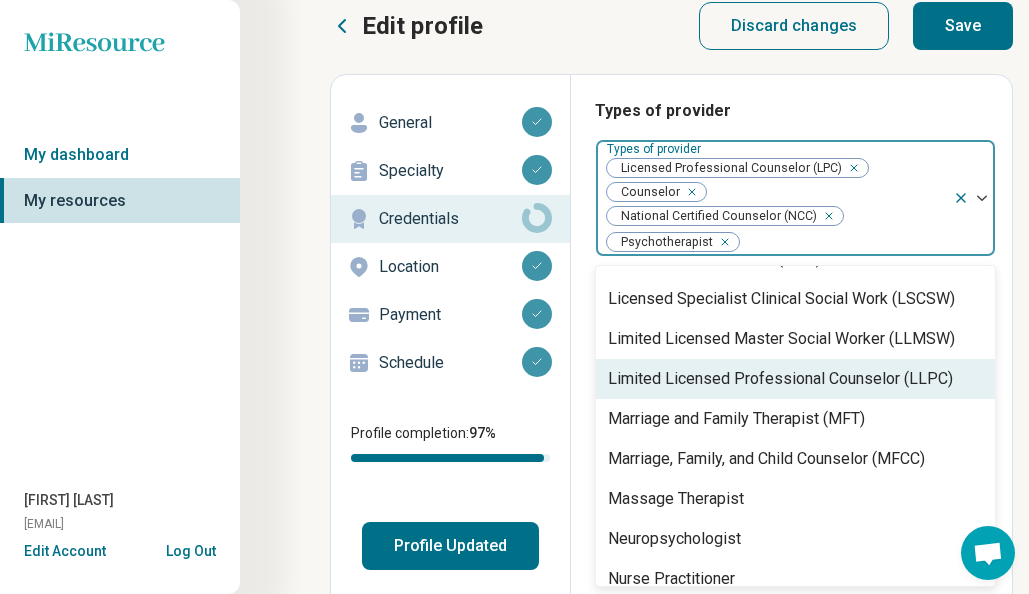 scroll, scrollTop: 1573, scrollLeft: 0, axis: vertical 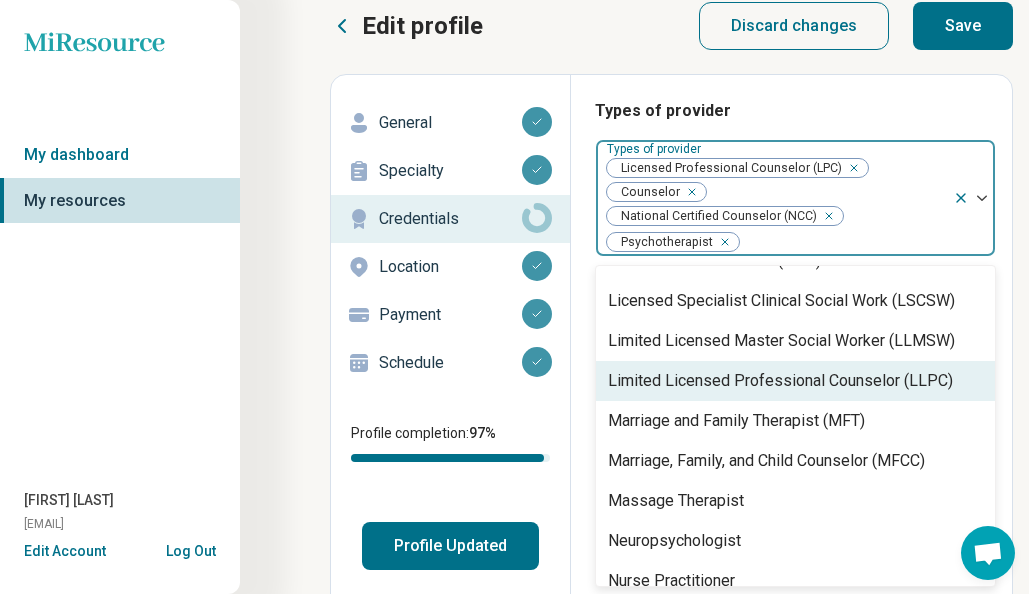 click on "Limited Licensed Professional Counselor (LLPC)" at bounding box center [780, 381] 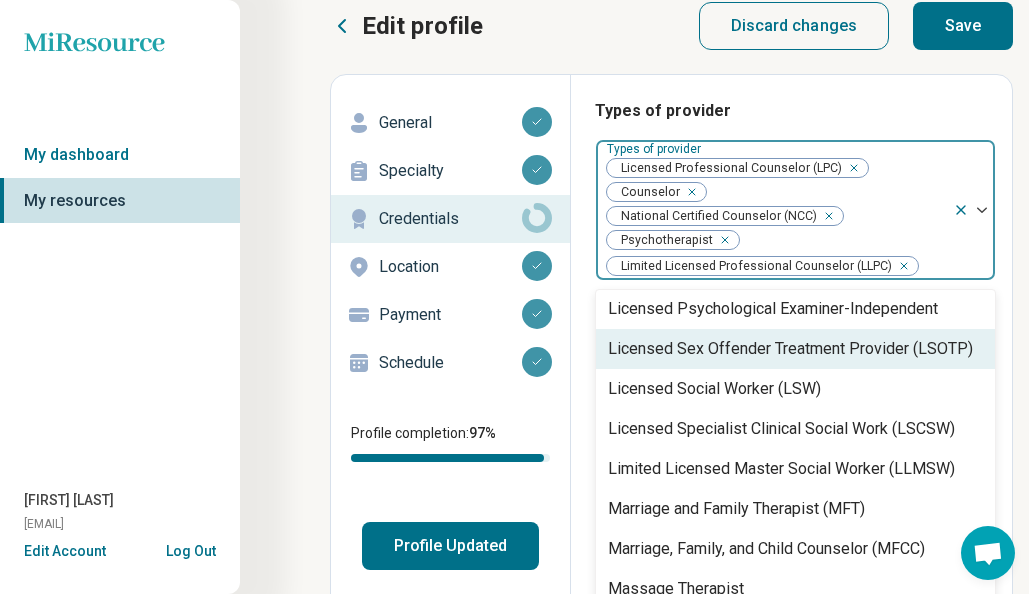 scroll, scrollTop: 1429, scrollLeft: 0, axis: vertical 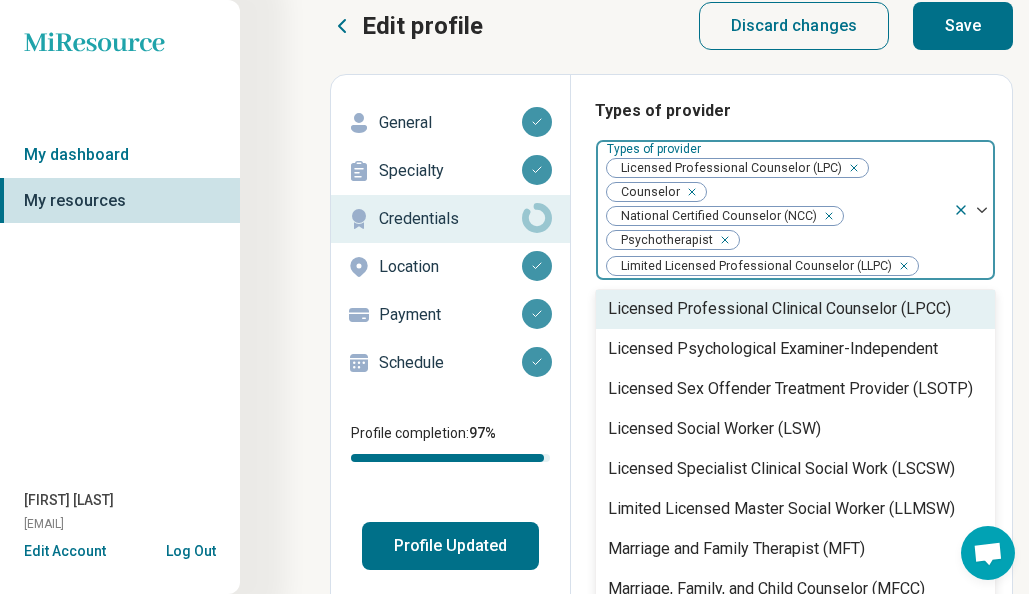 click on "Licensed Professional Clinical Counselor (LPCC)" at bounding box center [779, 309] 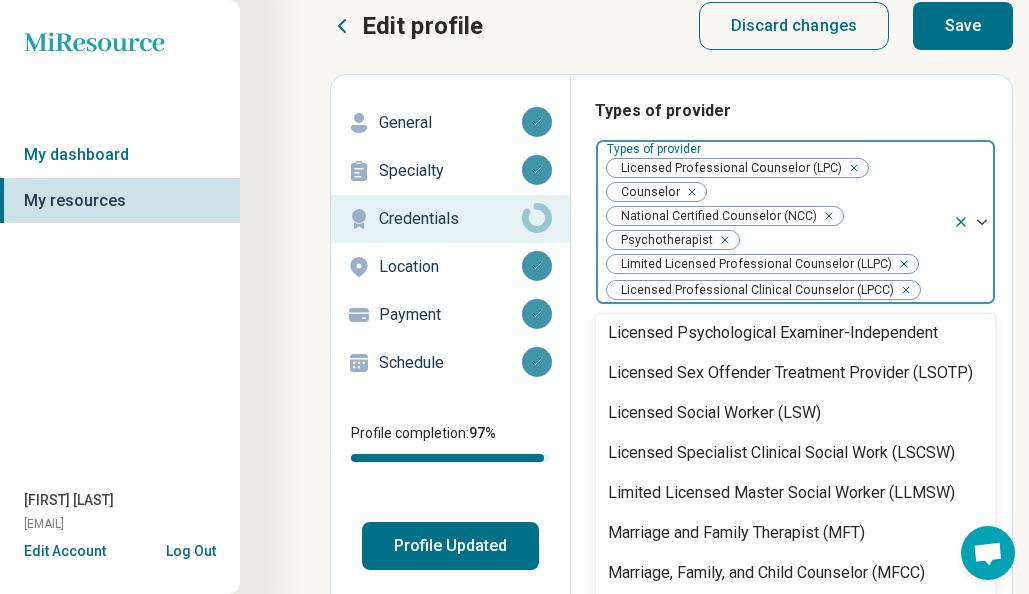 scroll, scrollTop: 1421, scrollLeft: 0, axis: vertical 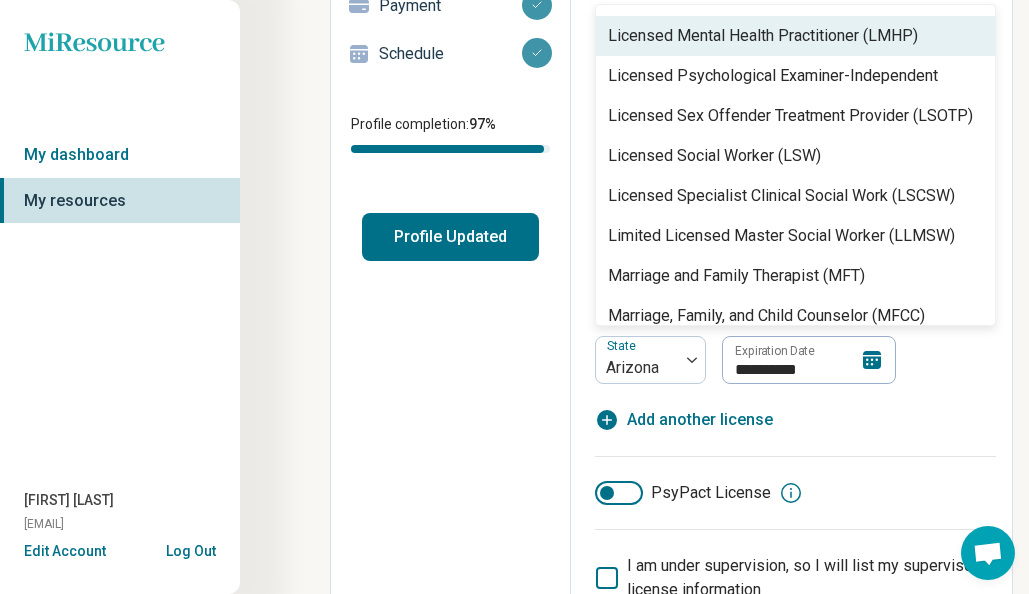 click on "**********" at bounding box center [795, 285] 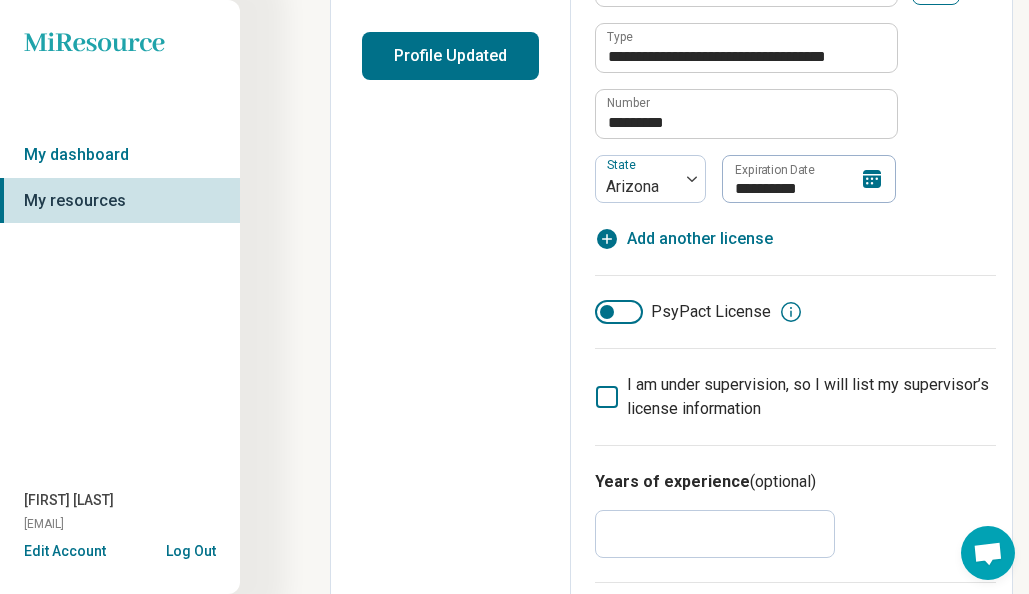 scroll, scrollTop: 500, scrollLeft: 0, axis: vertical 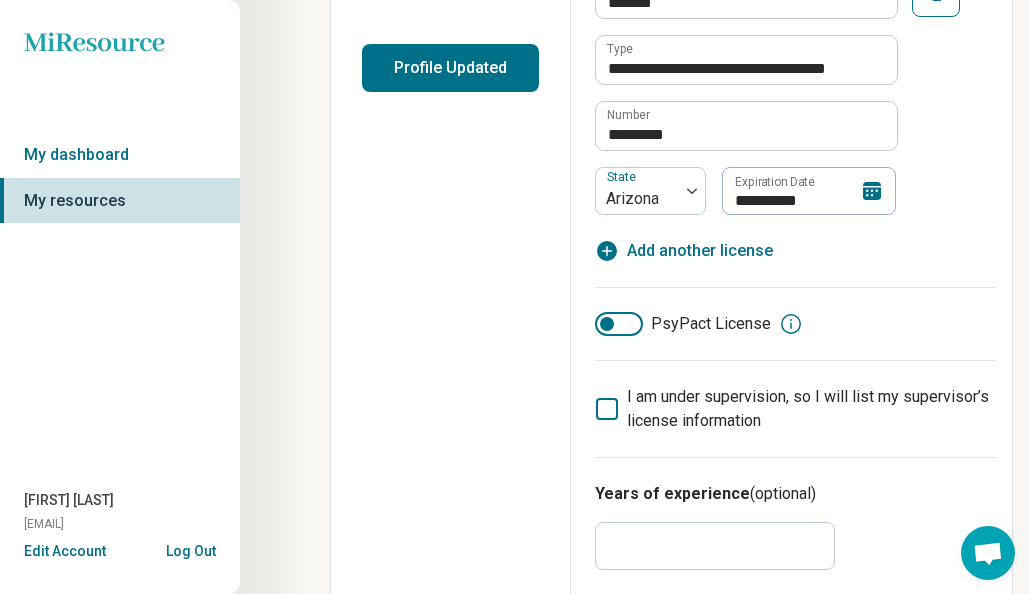 click 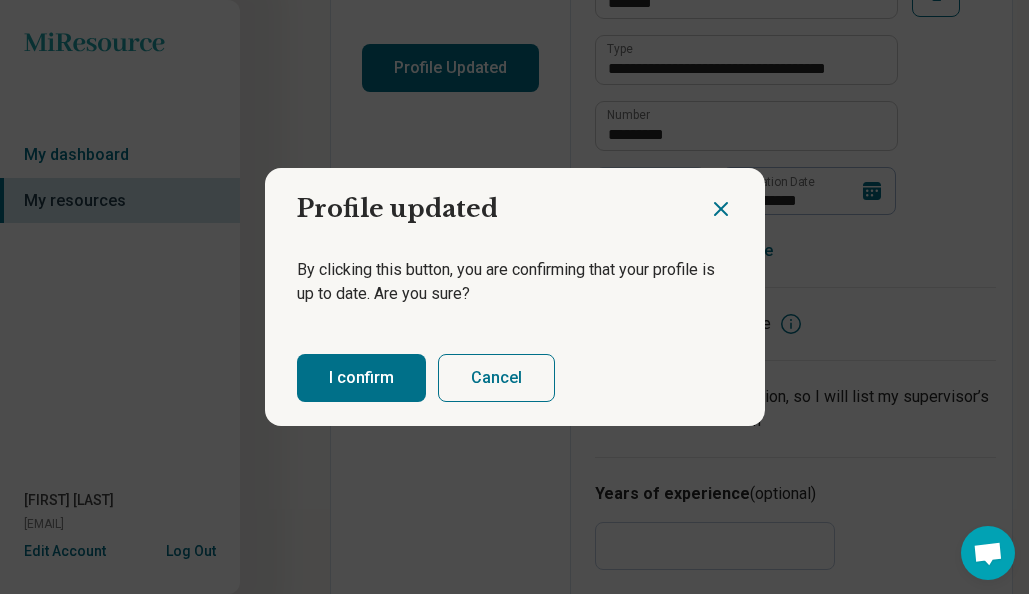 click on "I confirm" at bounding box center (361, 378) 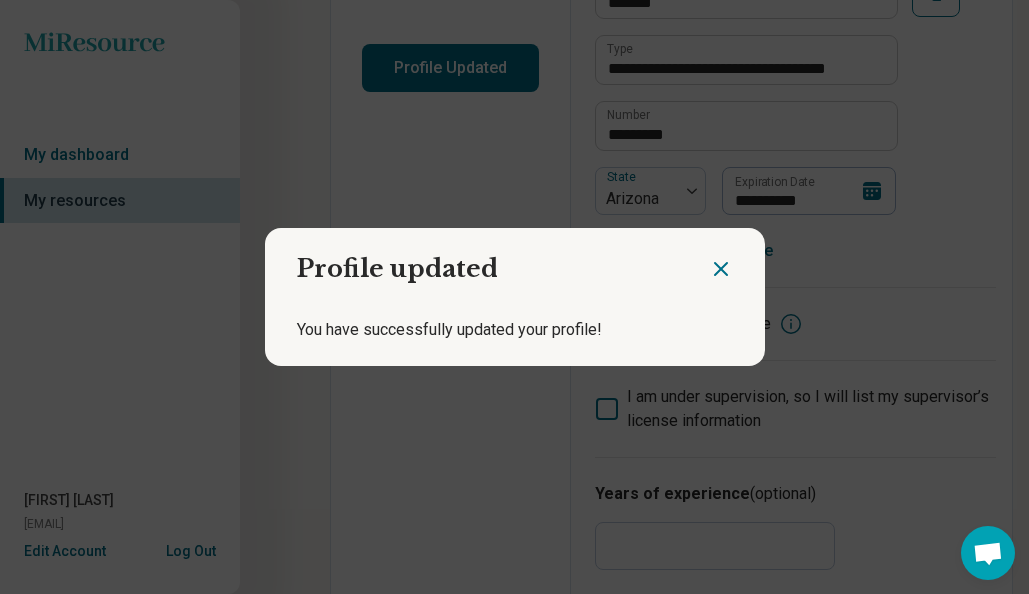 click 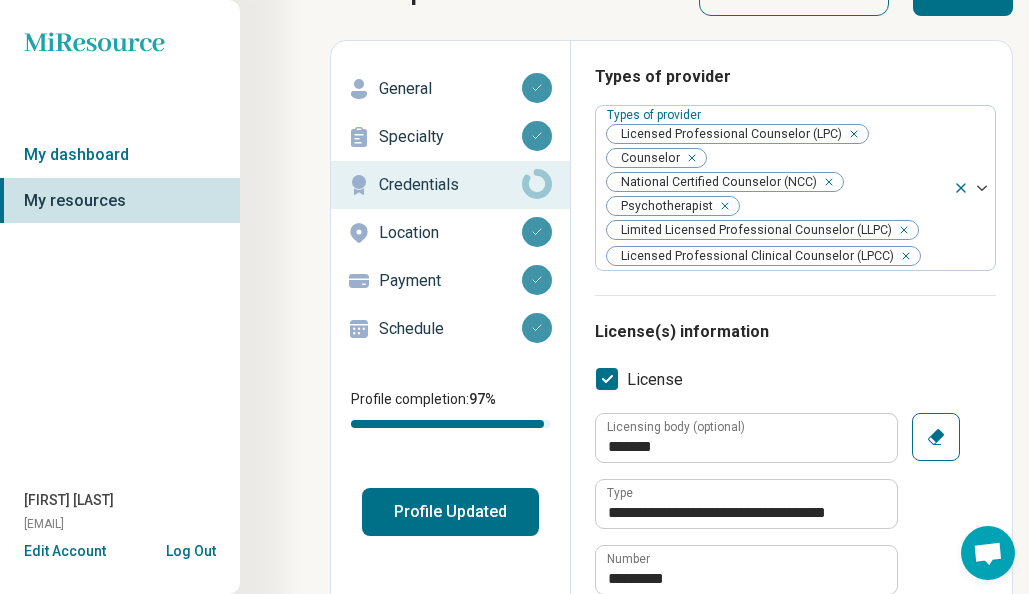scroll, scrollTop: 0, scrollLeft: 0, axis: both 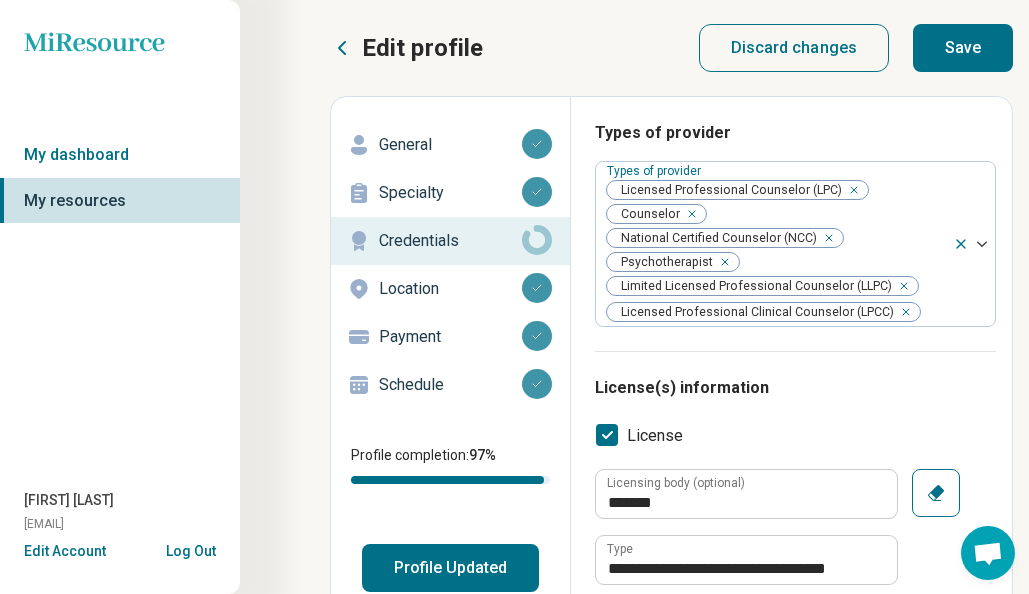 click on "Profile Updated" at bounding box center [450, 568] 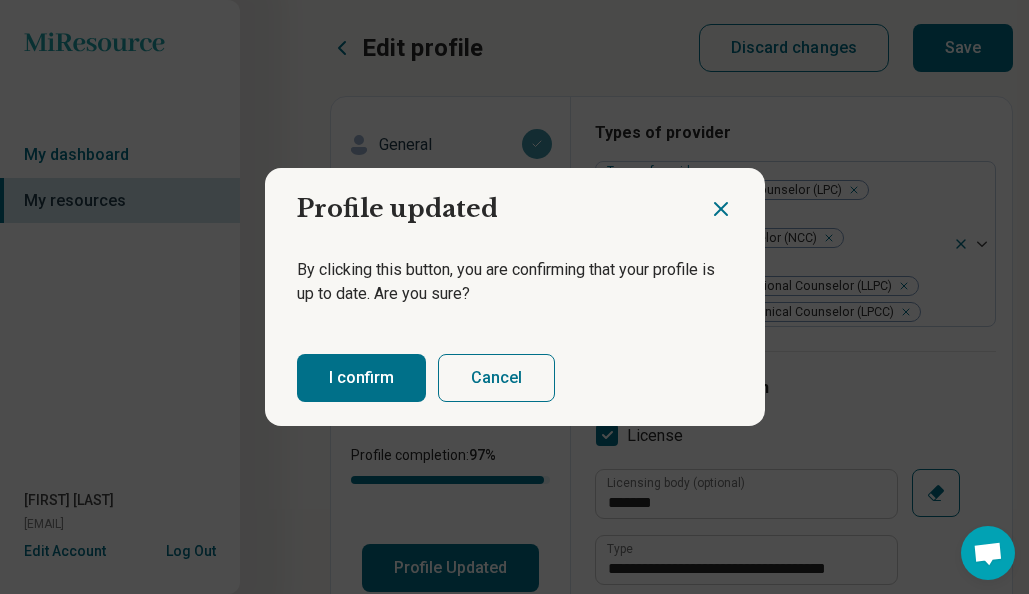 click on "I confirm" at bounding box center (361, 378) 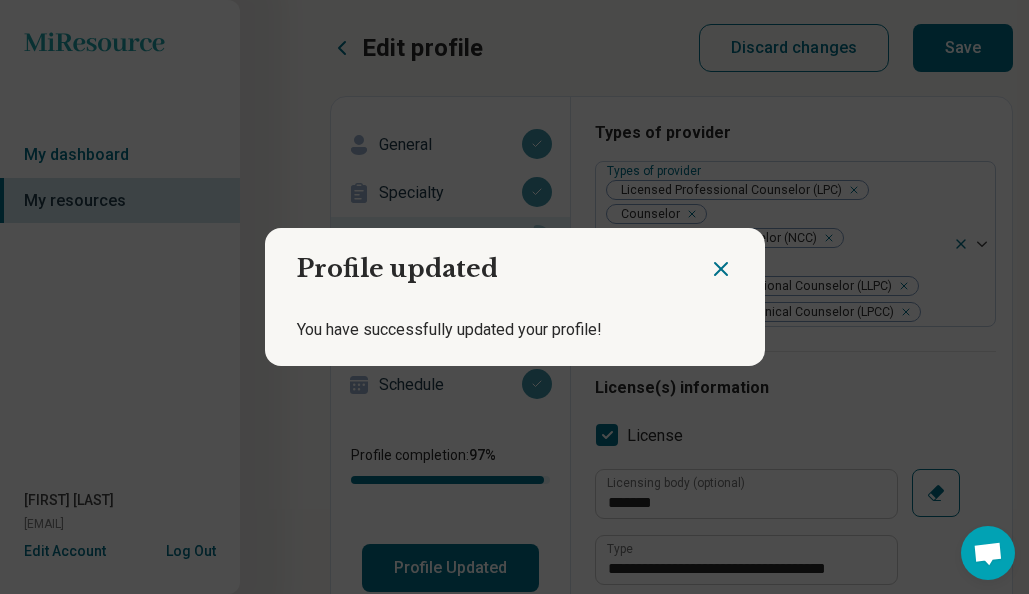 click 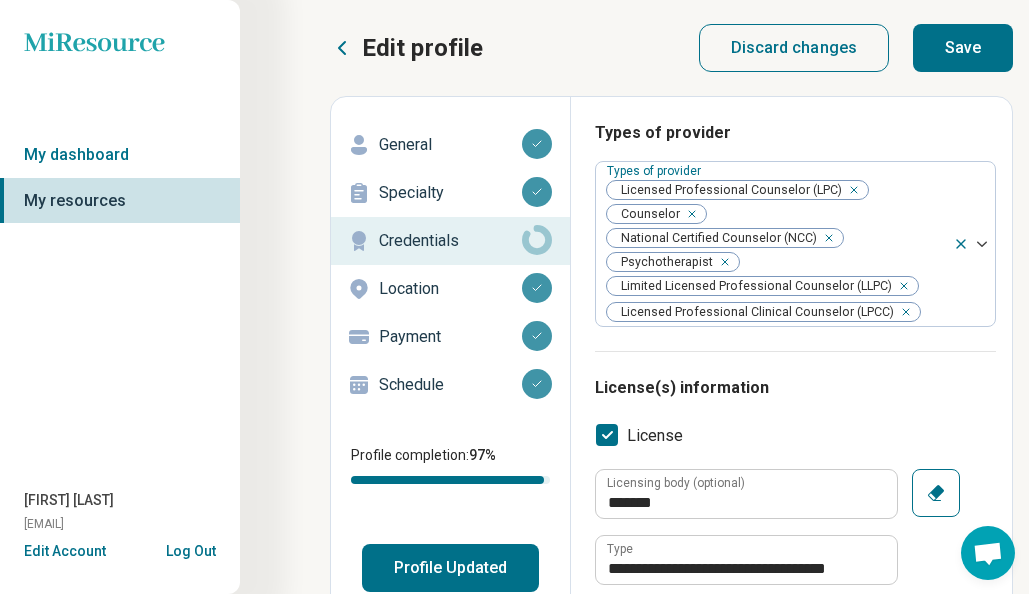 click on "Save" at bounding box center [963, 48] 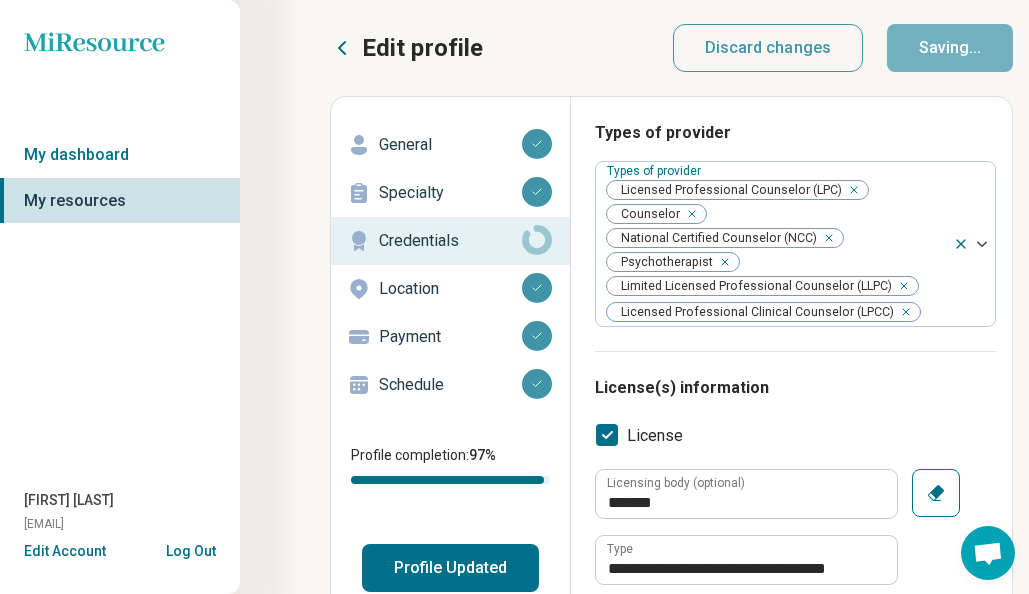 type on "*" 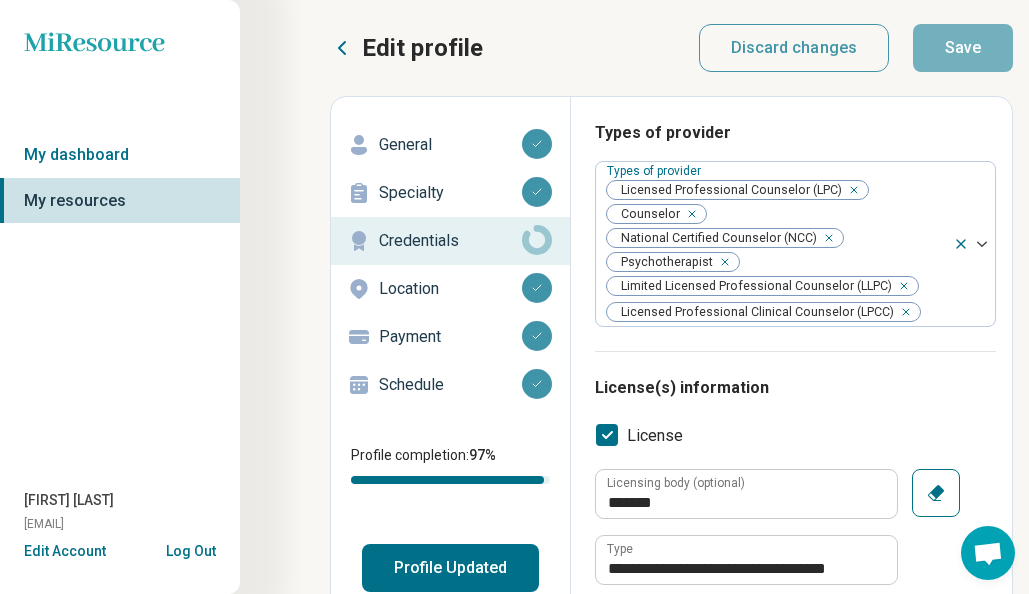 click on "Profile Updated" at bounding box center [450, 568] 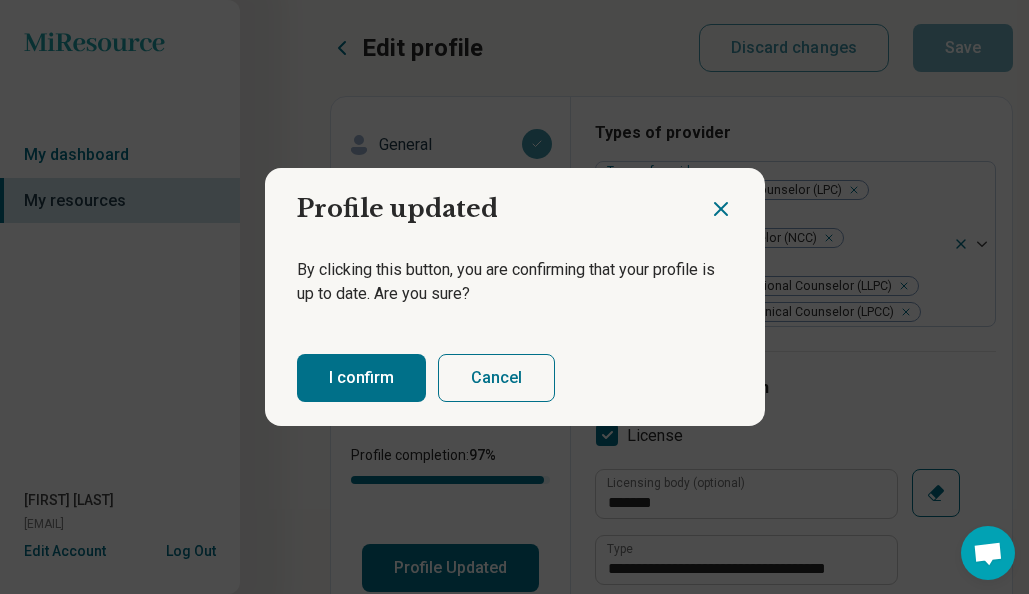 click on "I confirm" at bounding box center (361, 378) 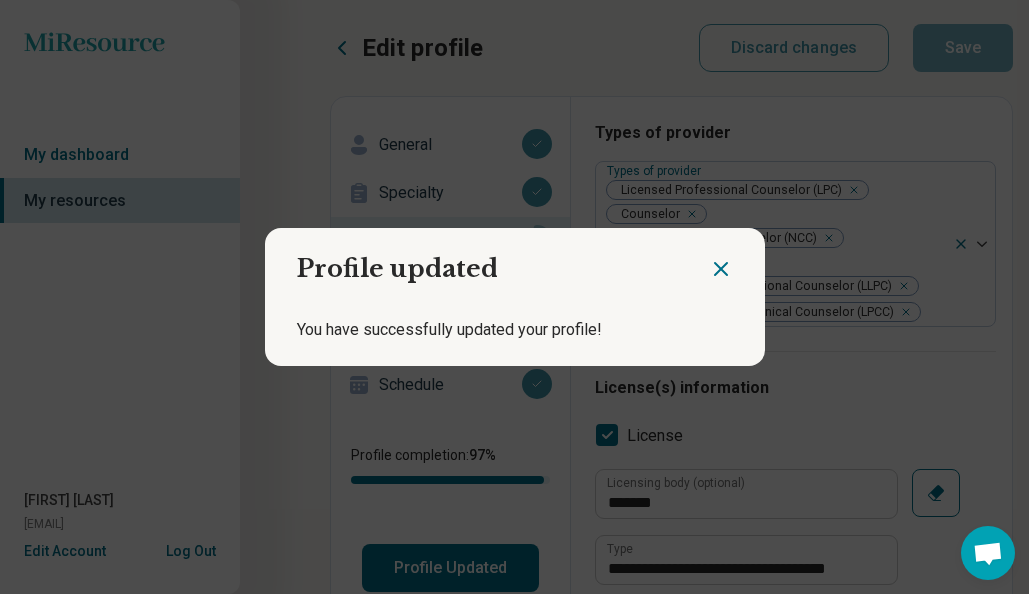 click 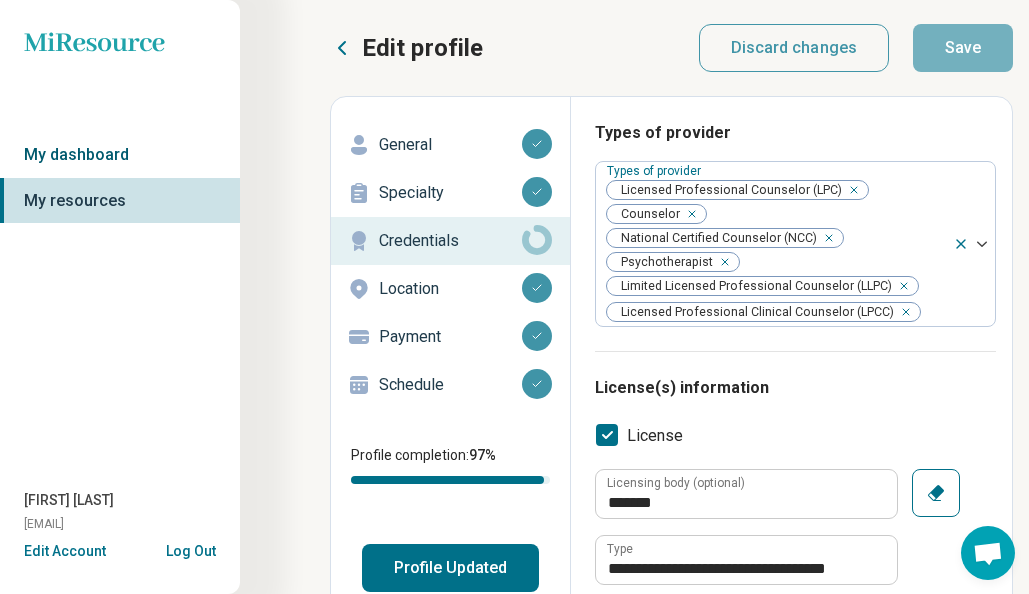 click on "My dashboard" at bounding box center (120, 155) 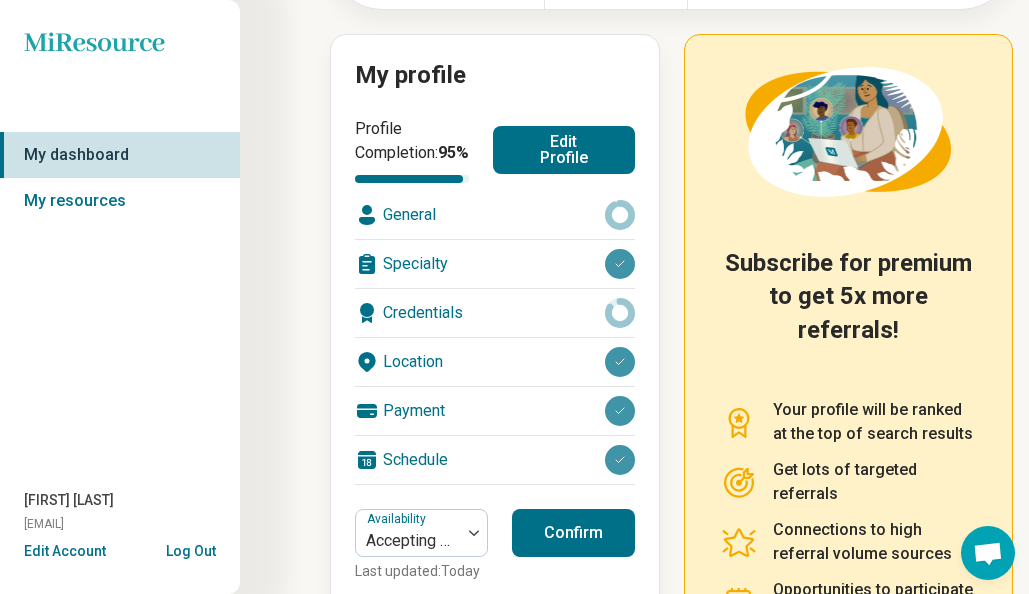 scroll, scrollTop: 254, scrollLeft: 0, axis: vertical 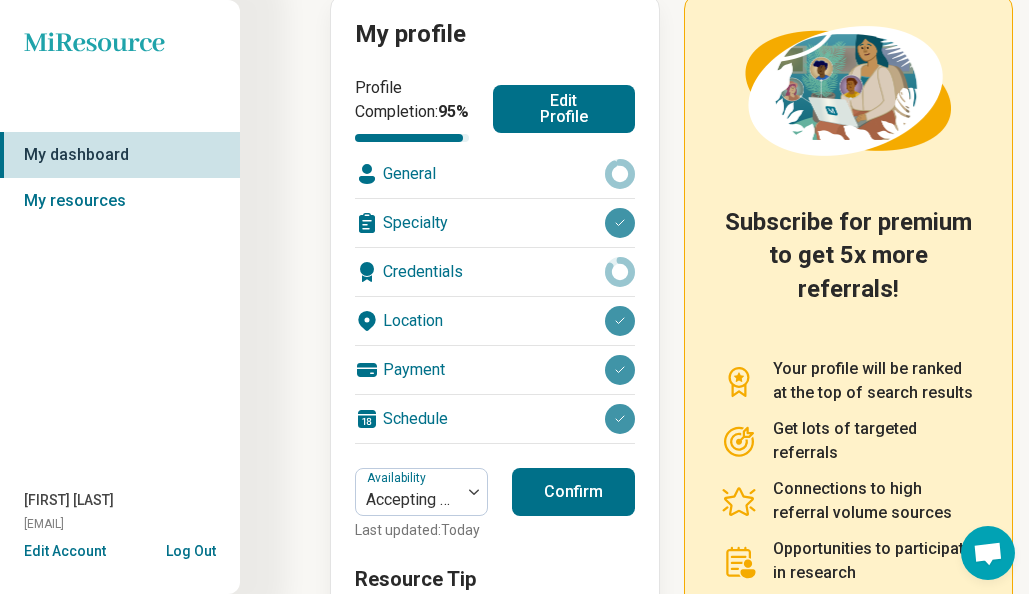 click on "Confirm" at bounding box center [573, 492] 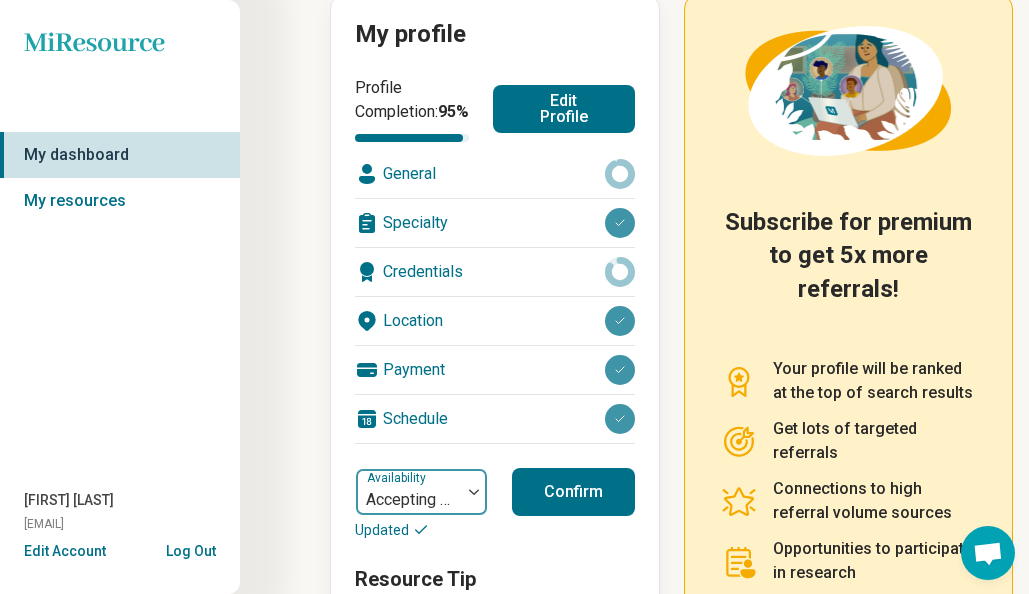 click at bounding box center [474, 492] 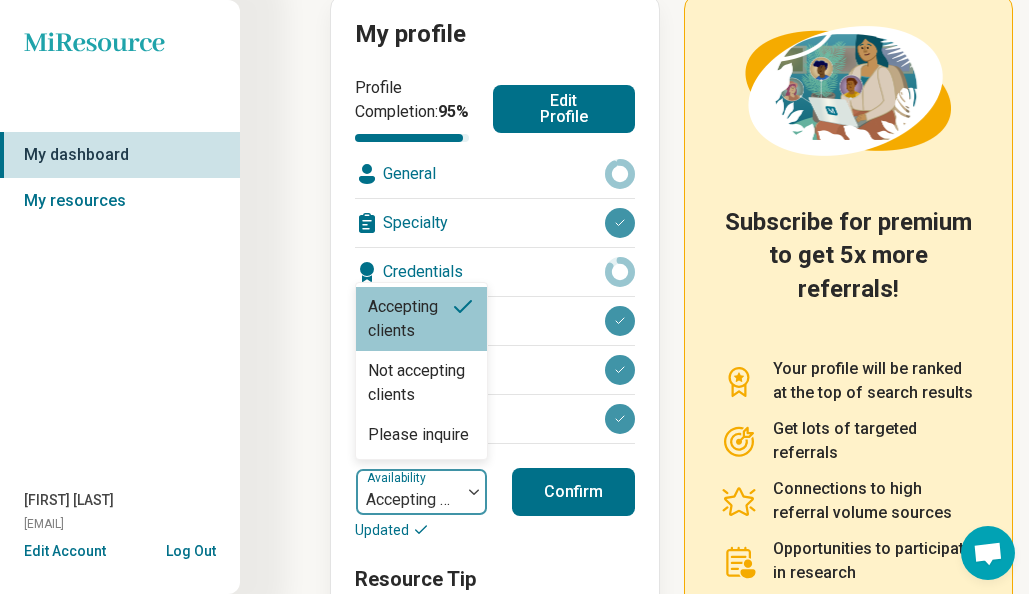 click on "Confirm" at bounding box center [573, 492] 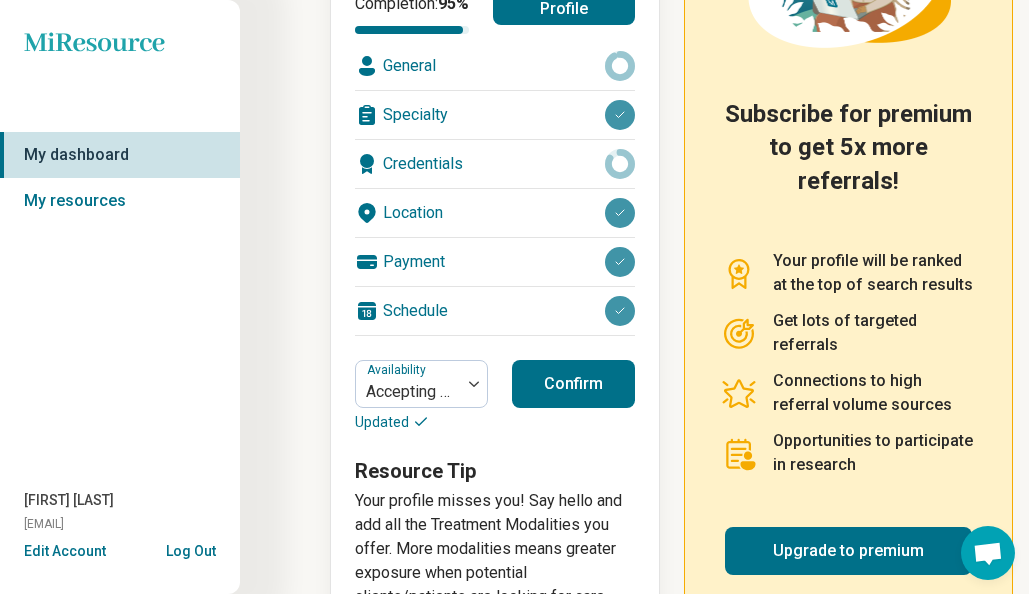 scroll, scrollTop: 453, scrollLeft: 0, axis: vertical 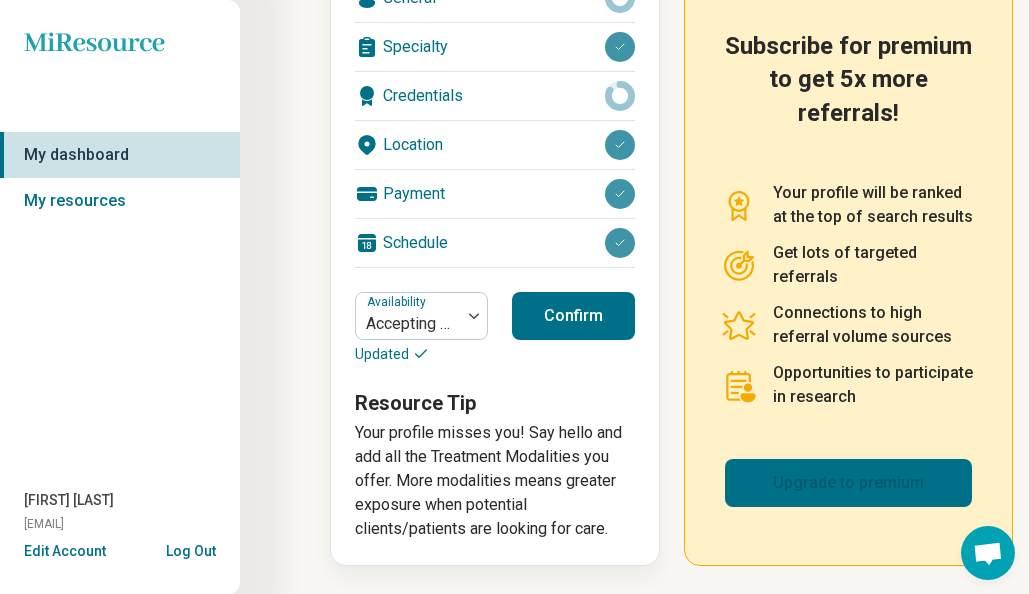 click on "Upgrade to premium" at bounding box center (848, 483) 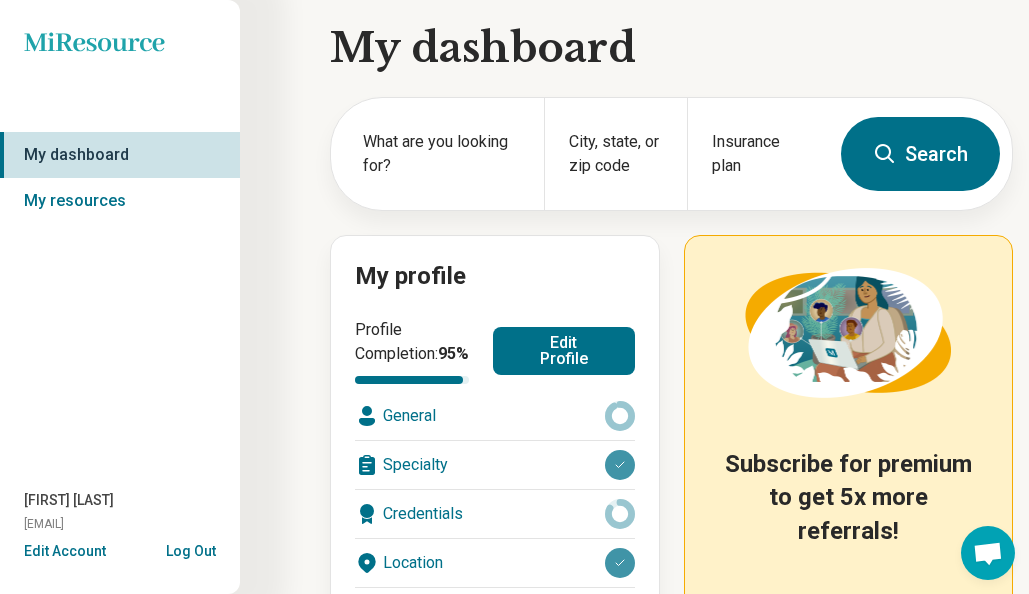 scroll, scrollTop: 4, scrollLeft: 0, axis: vertical 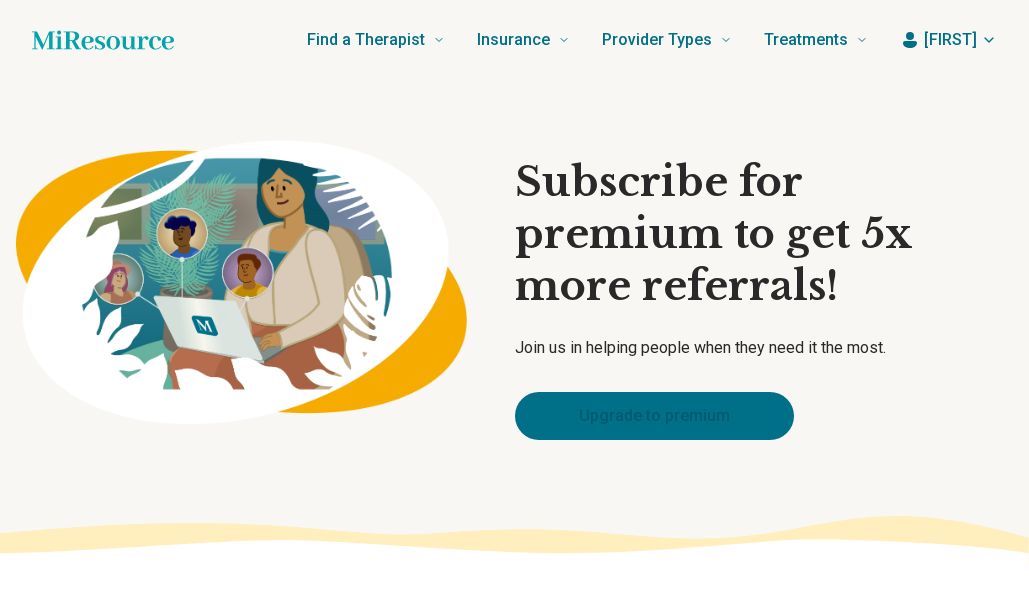 click on "Upgrade to premium" at bounding box center [654, 416] 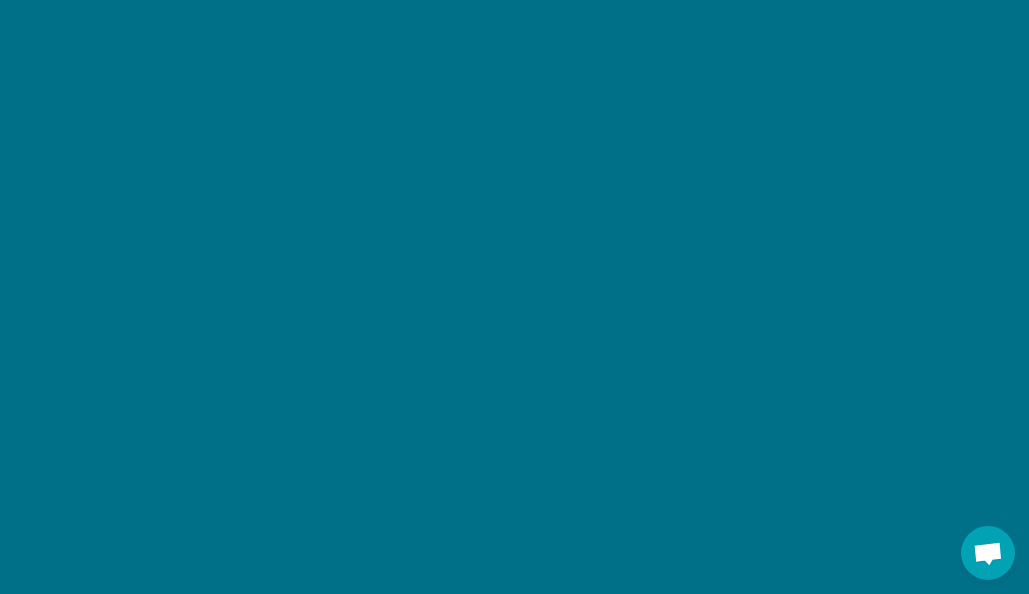 scroll, scrollTop: 2137, scrollLeft: 0, axis: vertical 